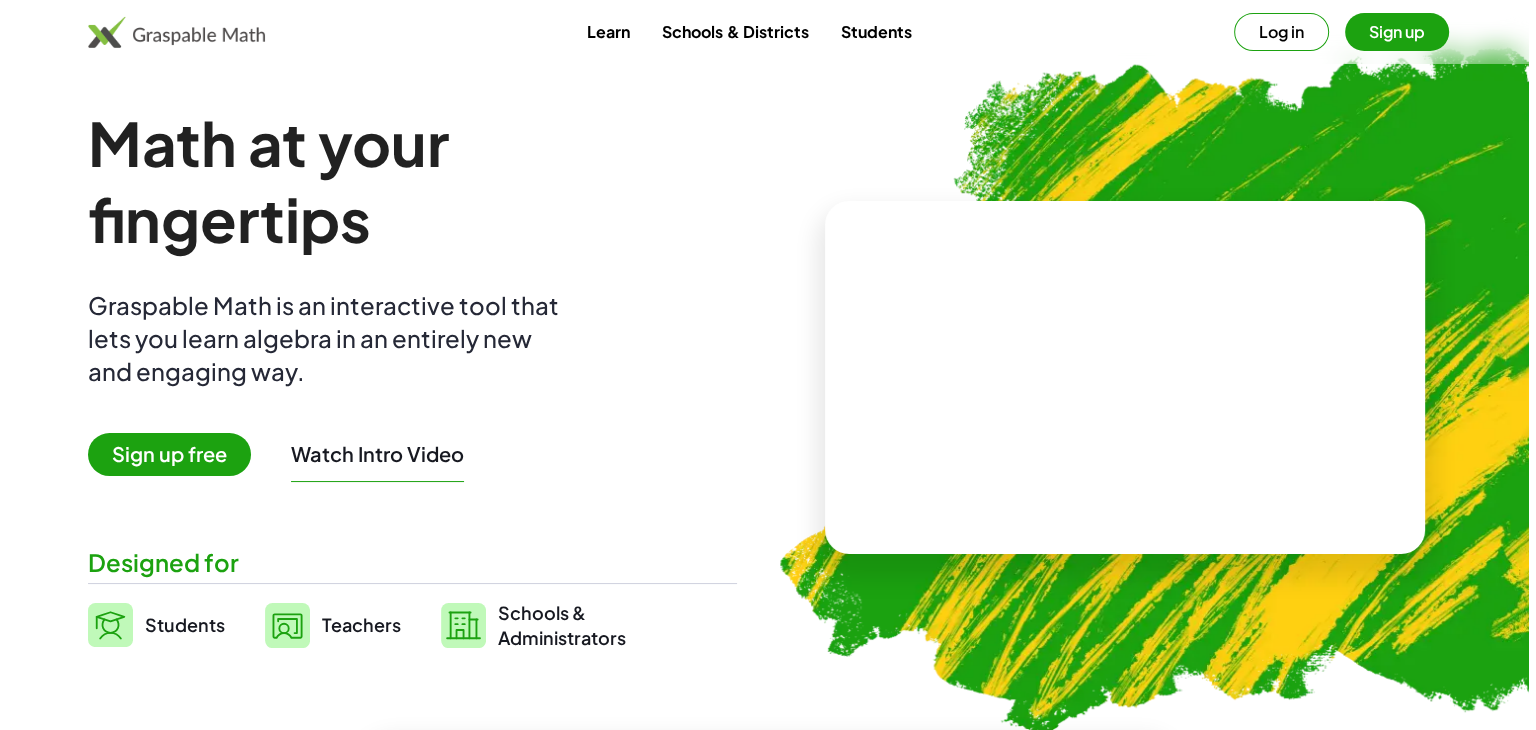 scroll, scrollTop: 0, scrollLeft: 0, axis: both 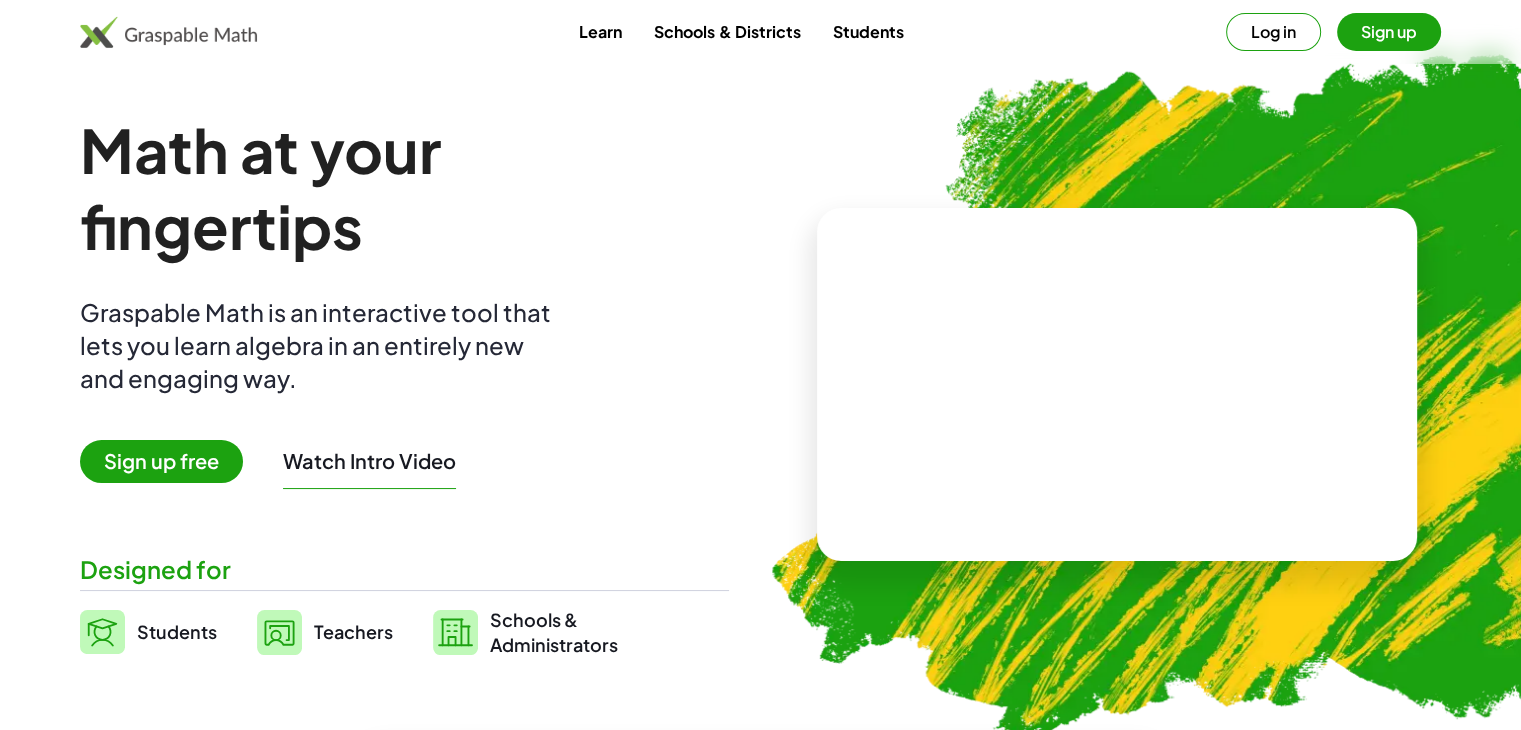 click on "Log in" at bounding box center (1273, 32) 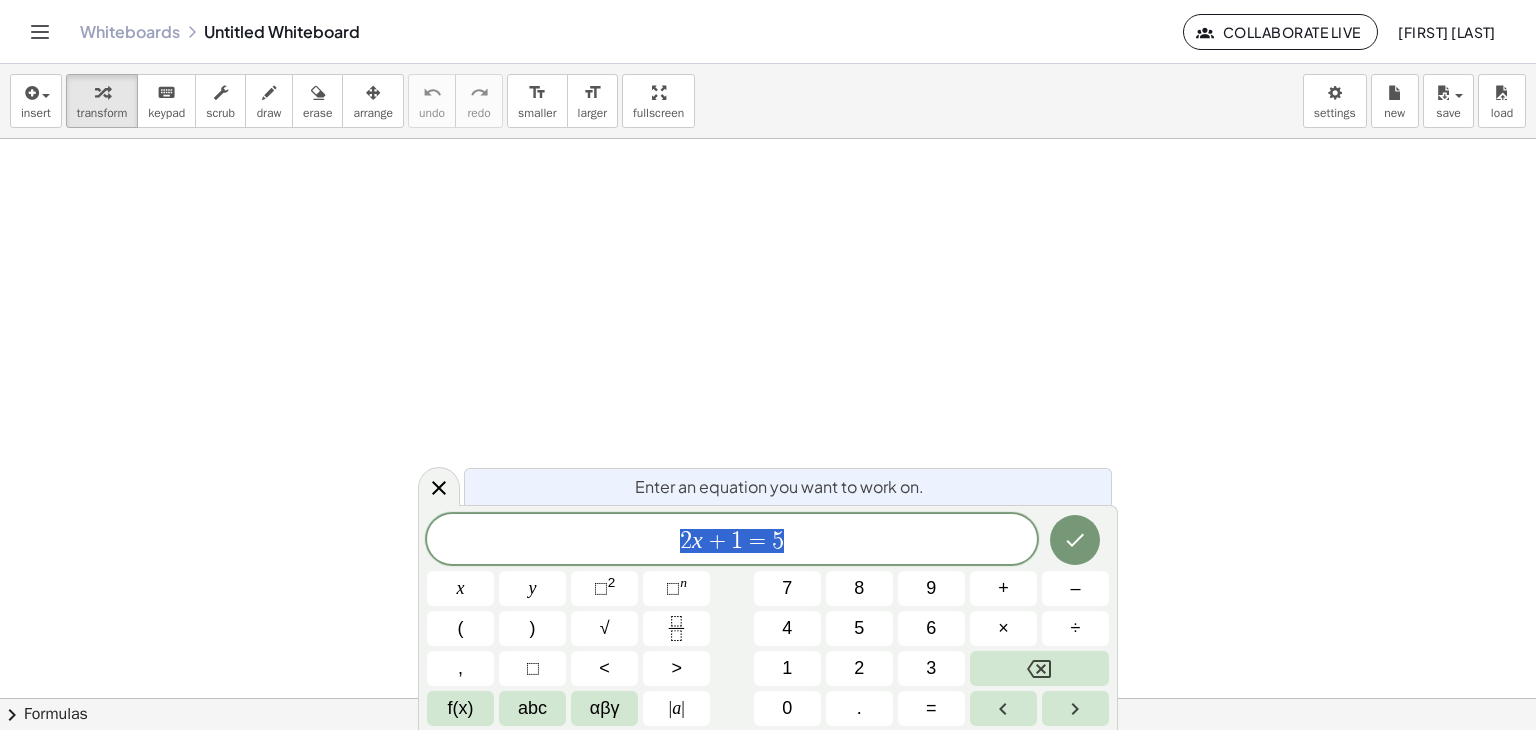 scroll, scrollTop: 0, scrollLeft: 0, axis: both 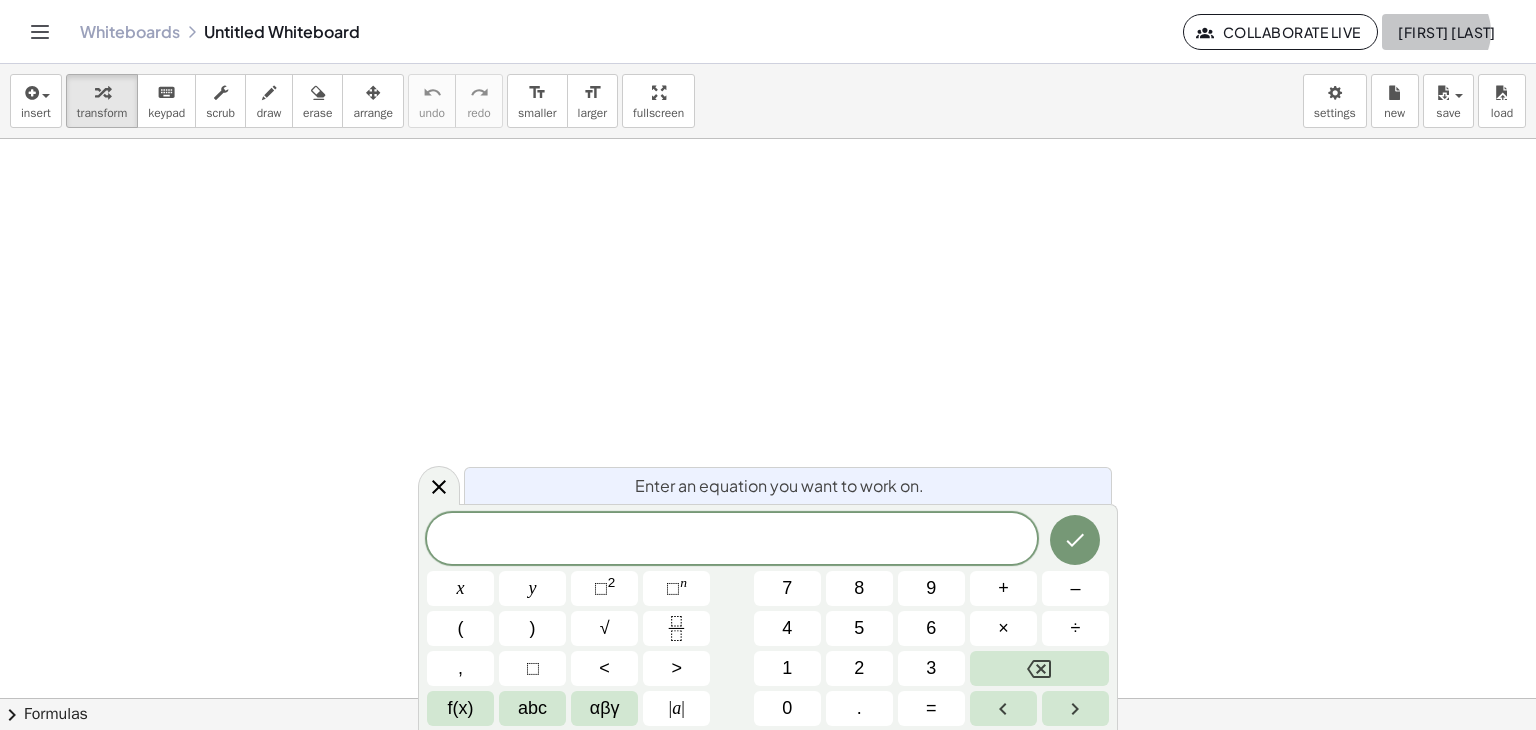 click on "[FIRST] [LAST]" 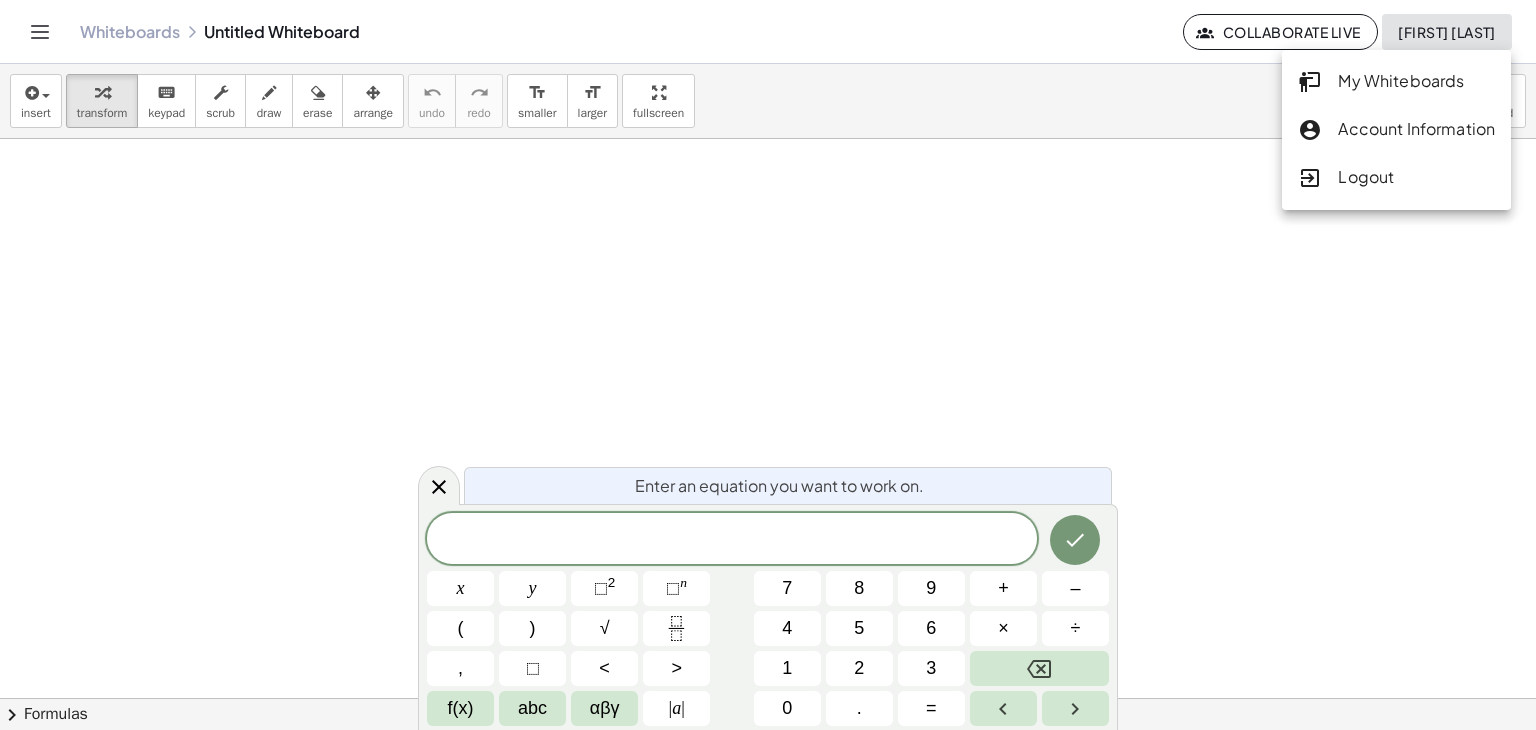 click at bounding box center (768, 698) 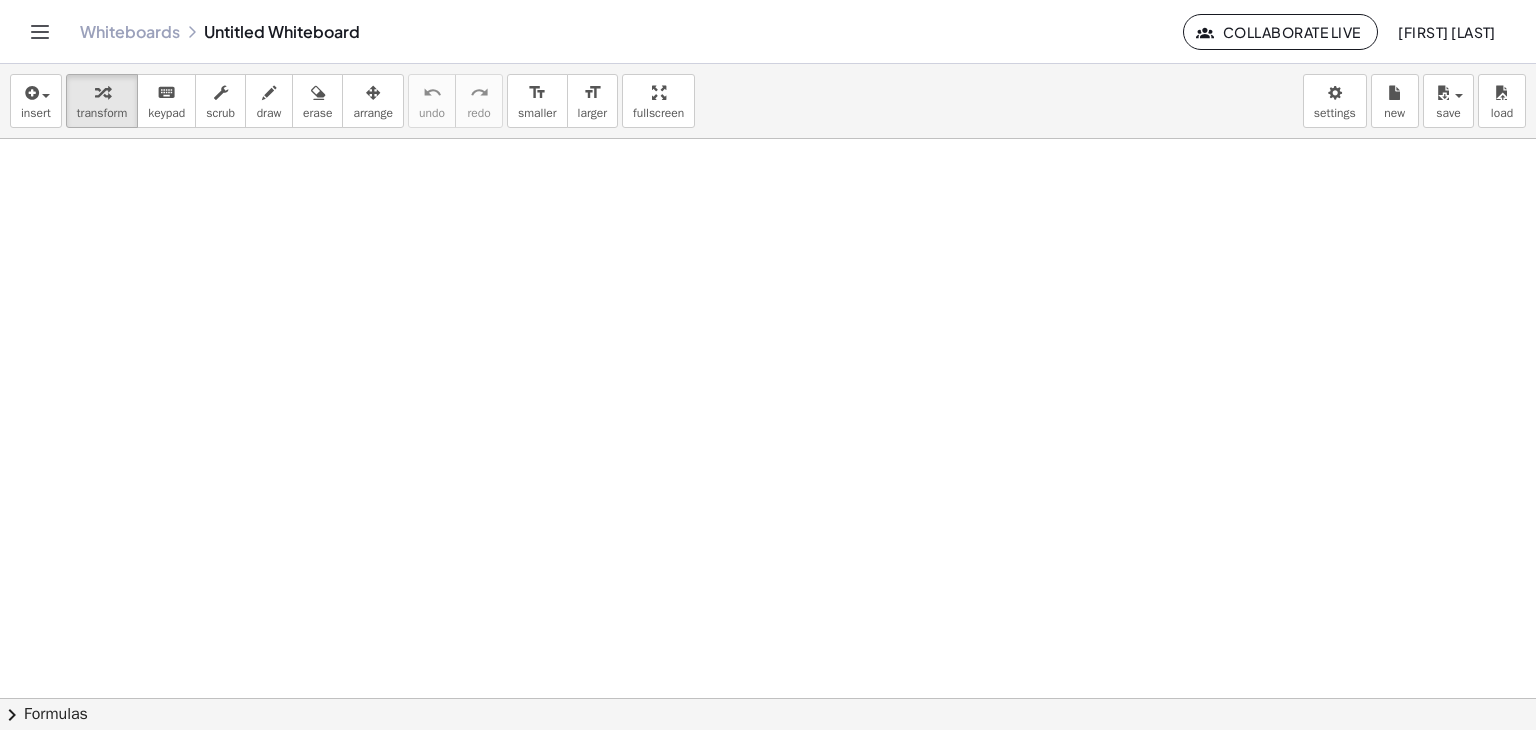 click at bounding box center (768, 698) 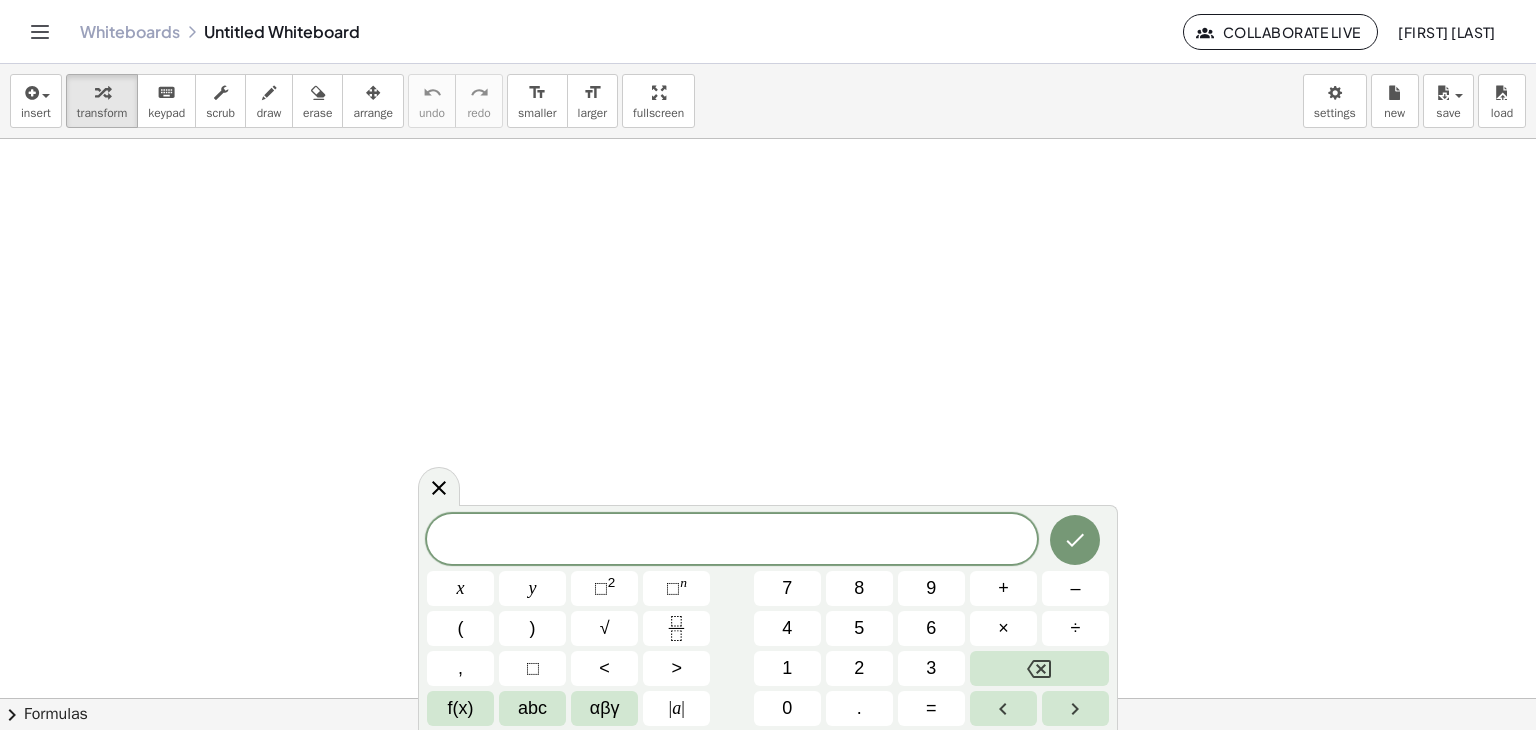 click at bounding box center [768, 698] 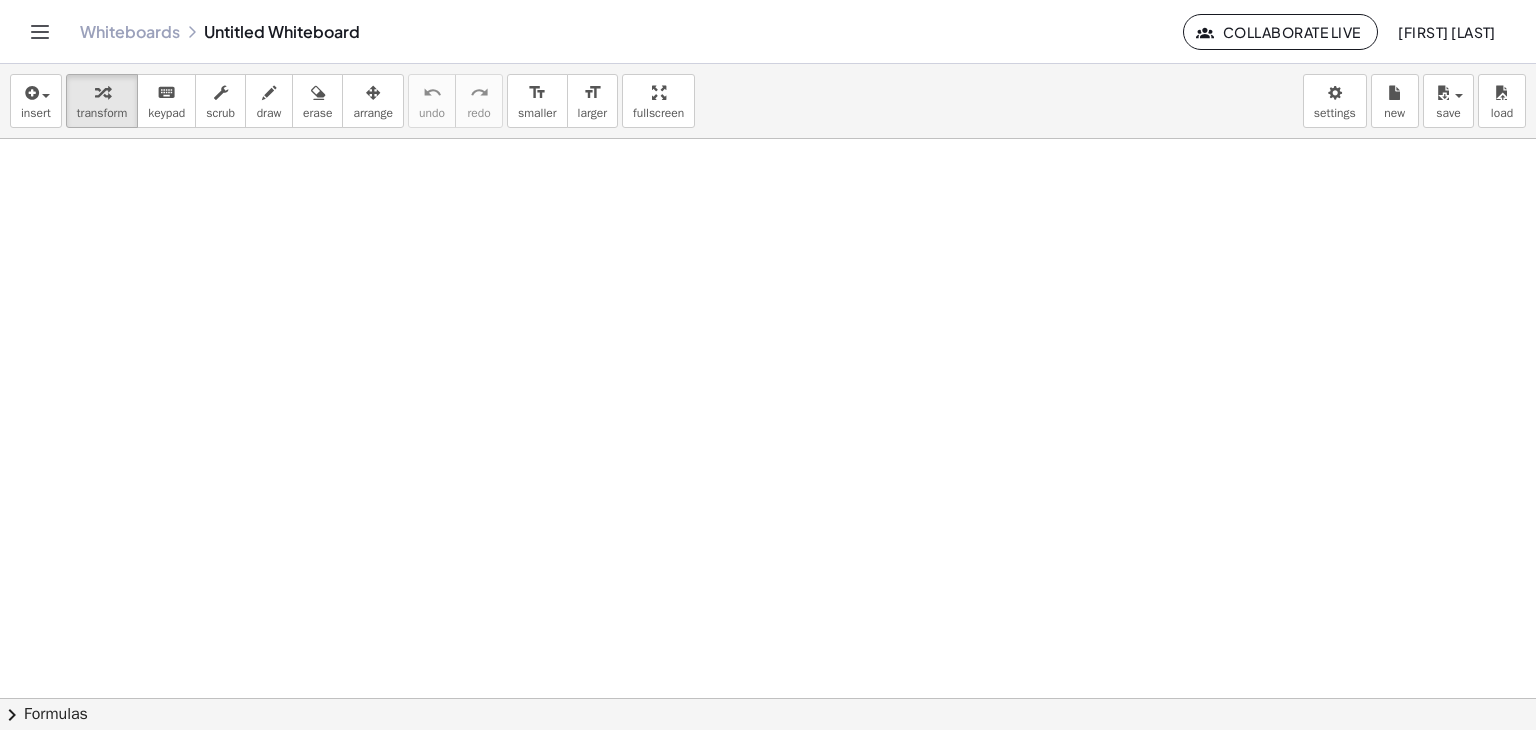click at bounding box center [768, 698] 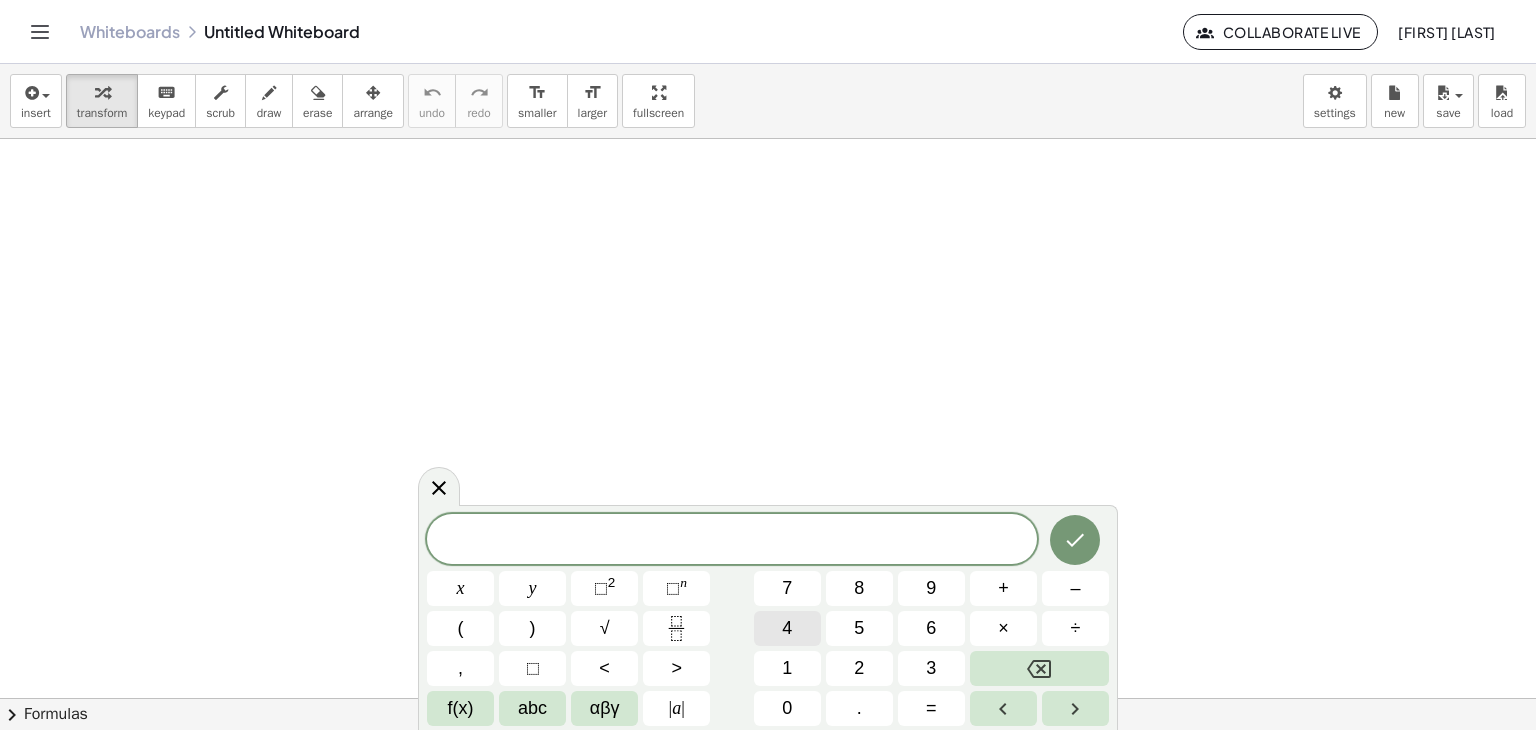 click on "4" at bounding box center [787, 628] 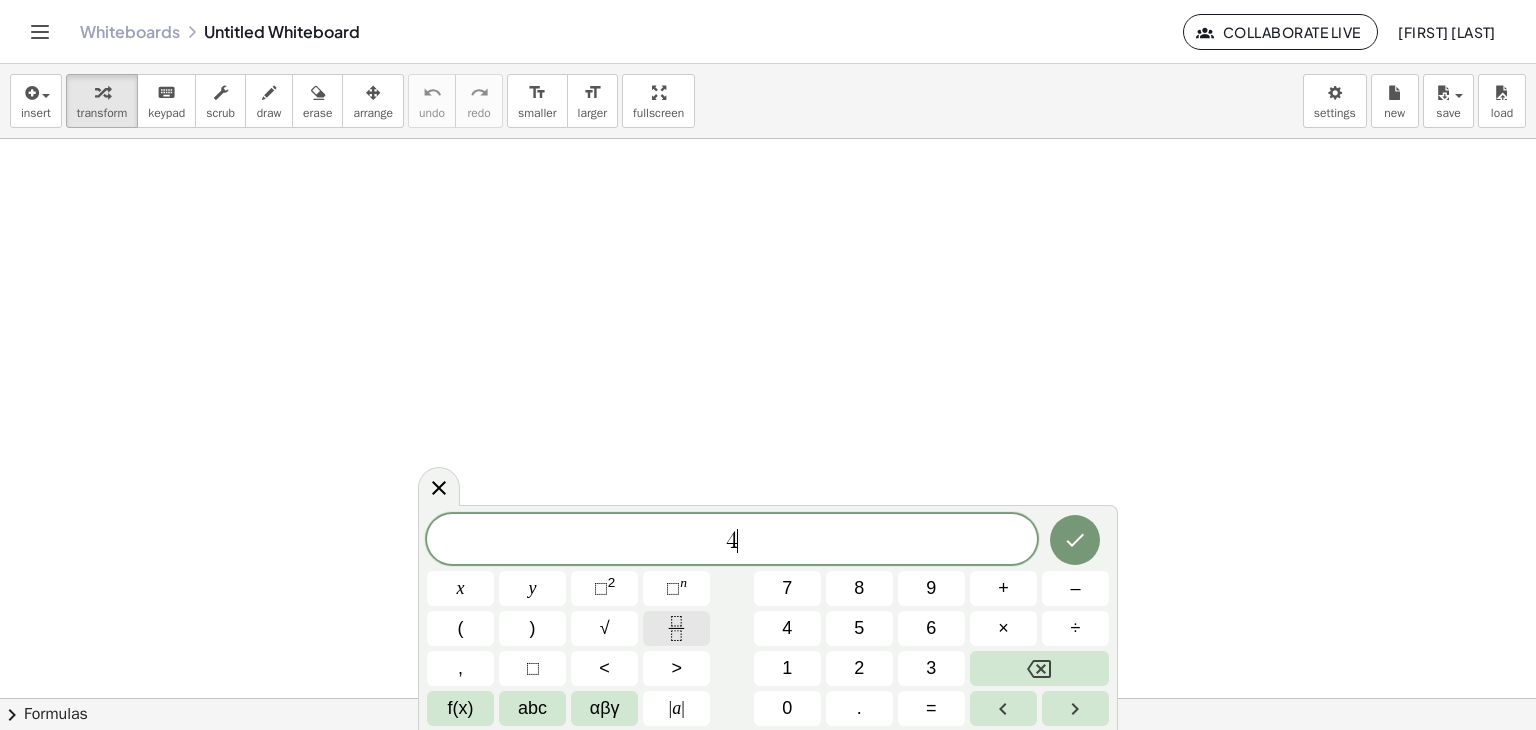 click 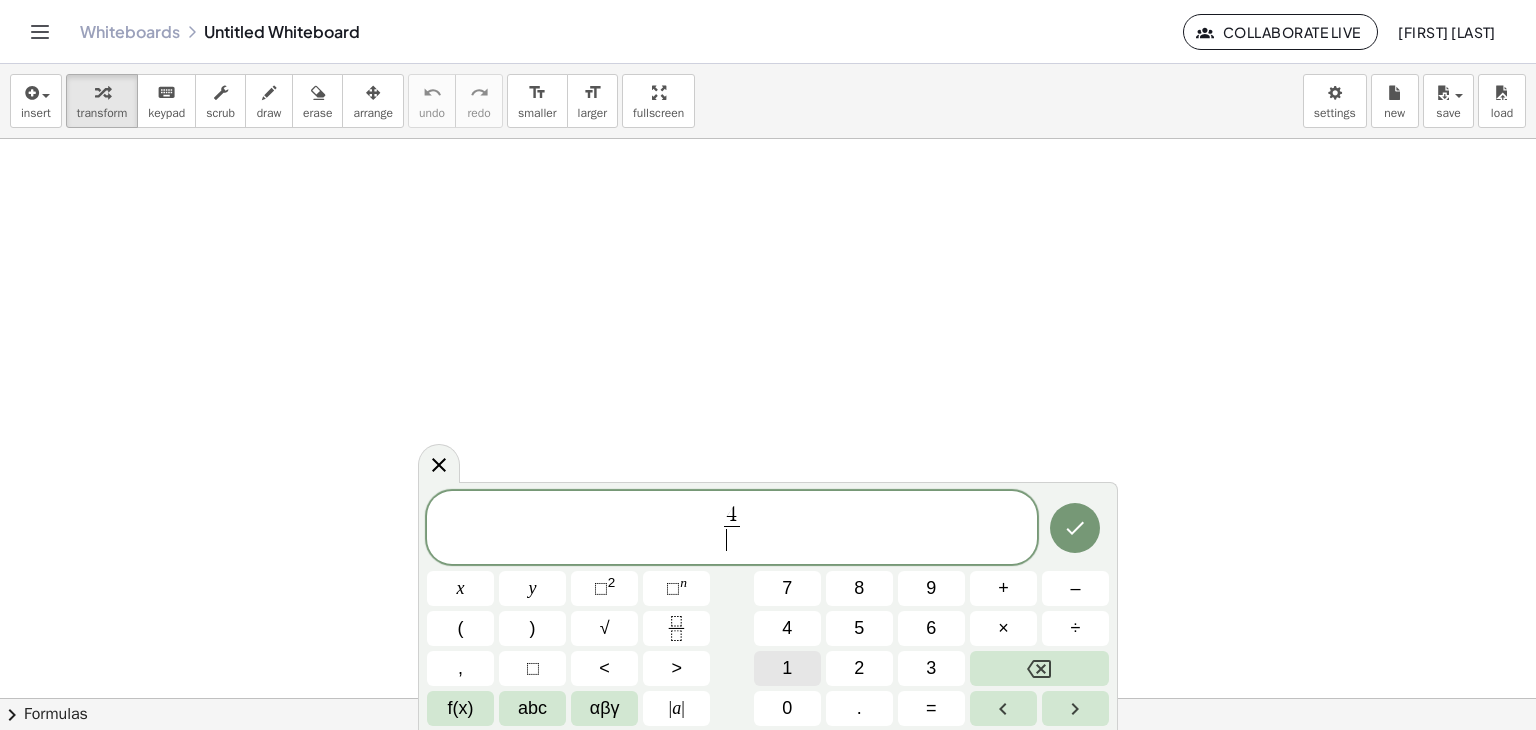 click on "1" at bounding box center (787, 668) 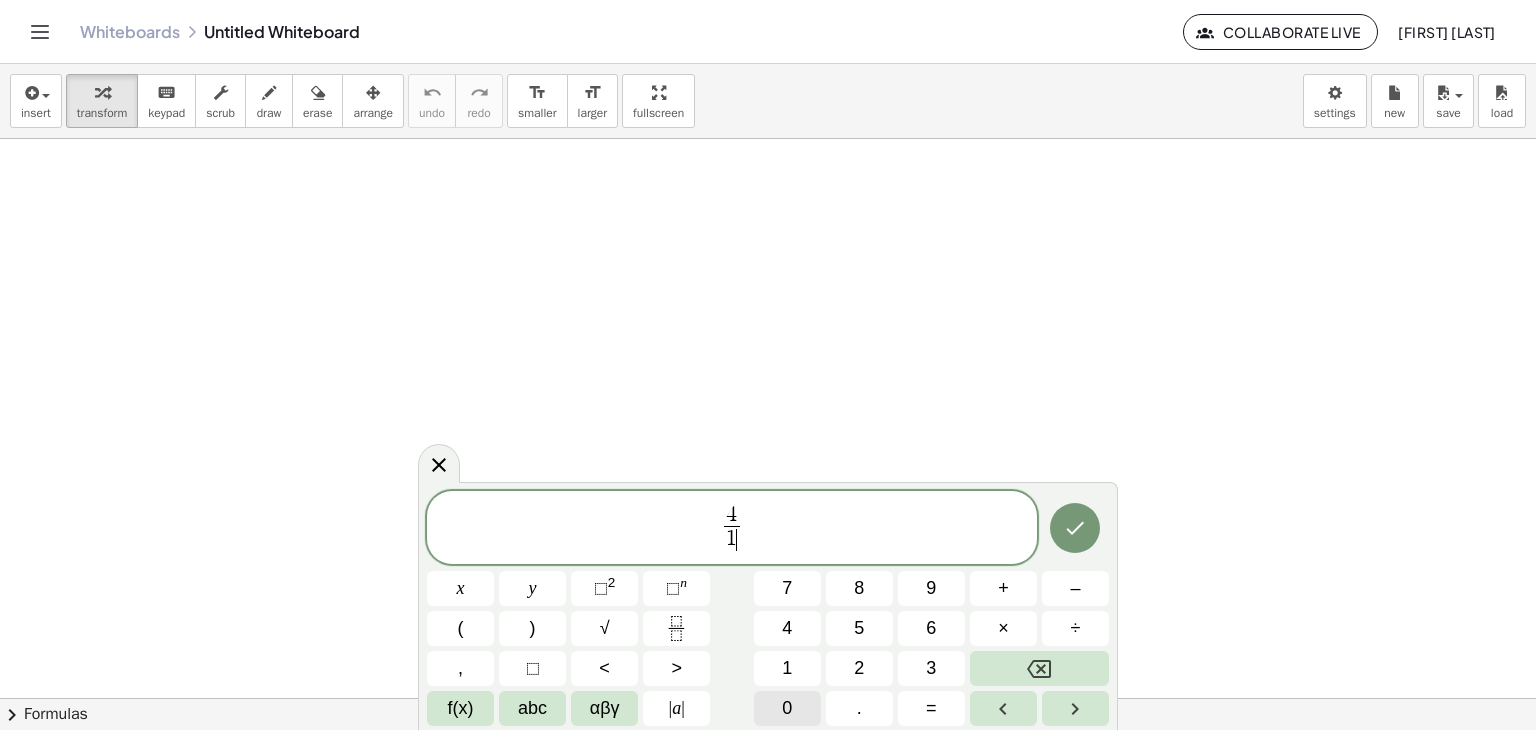 click on "0" at bounding box center (787, 708) 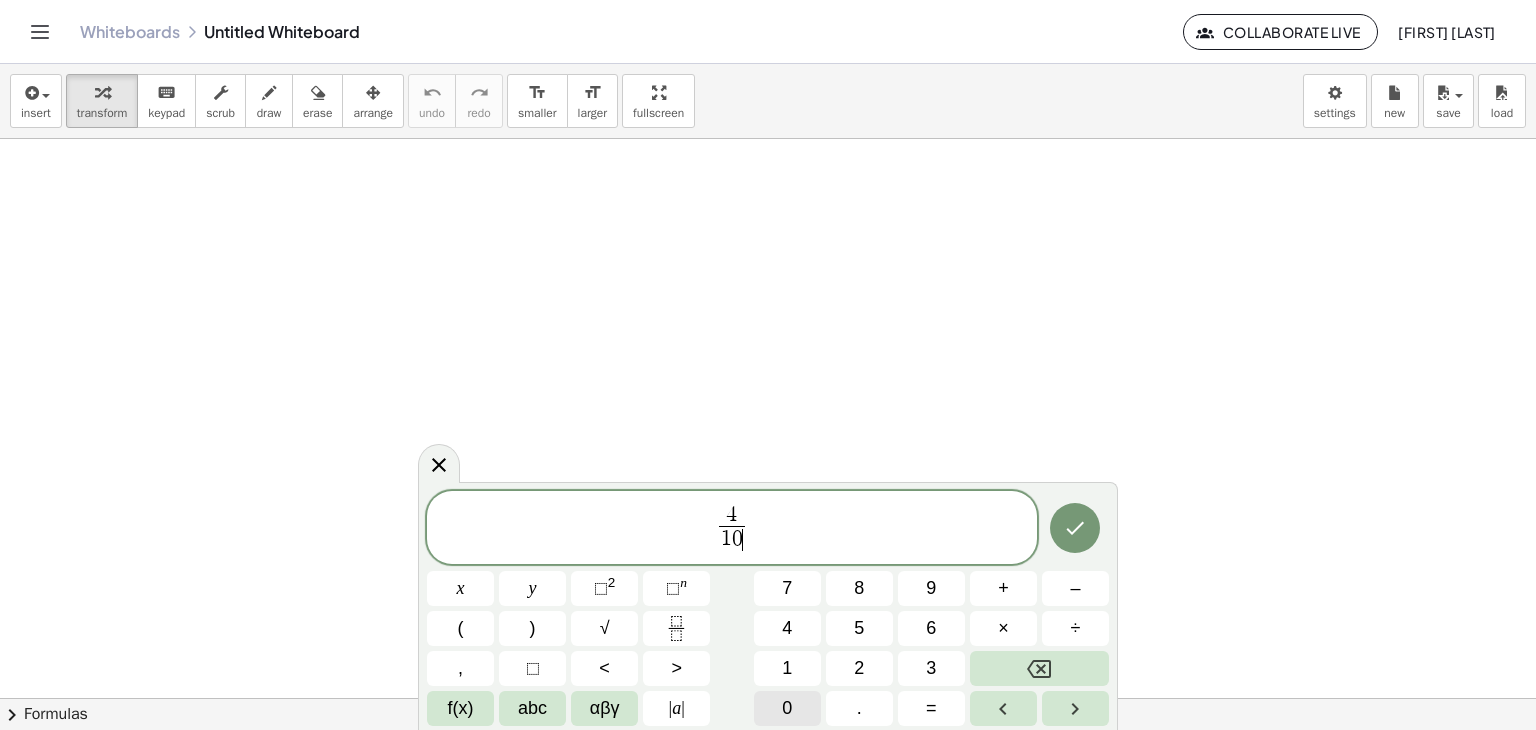 click on "0" at bounding box center (787, 708) 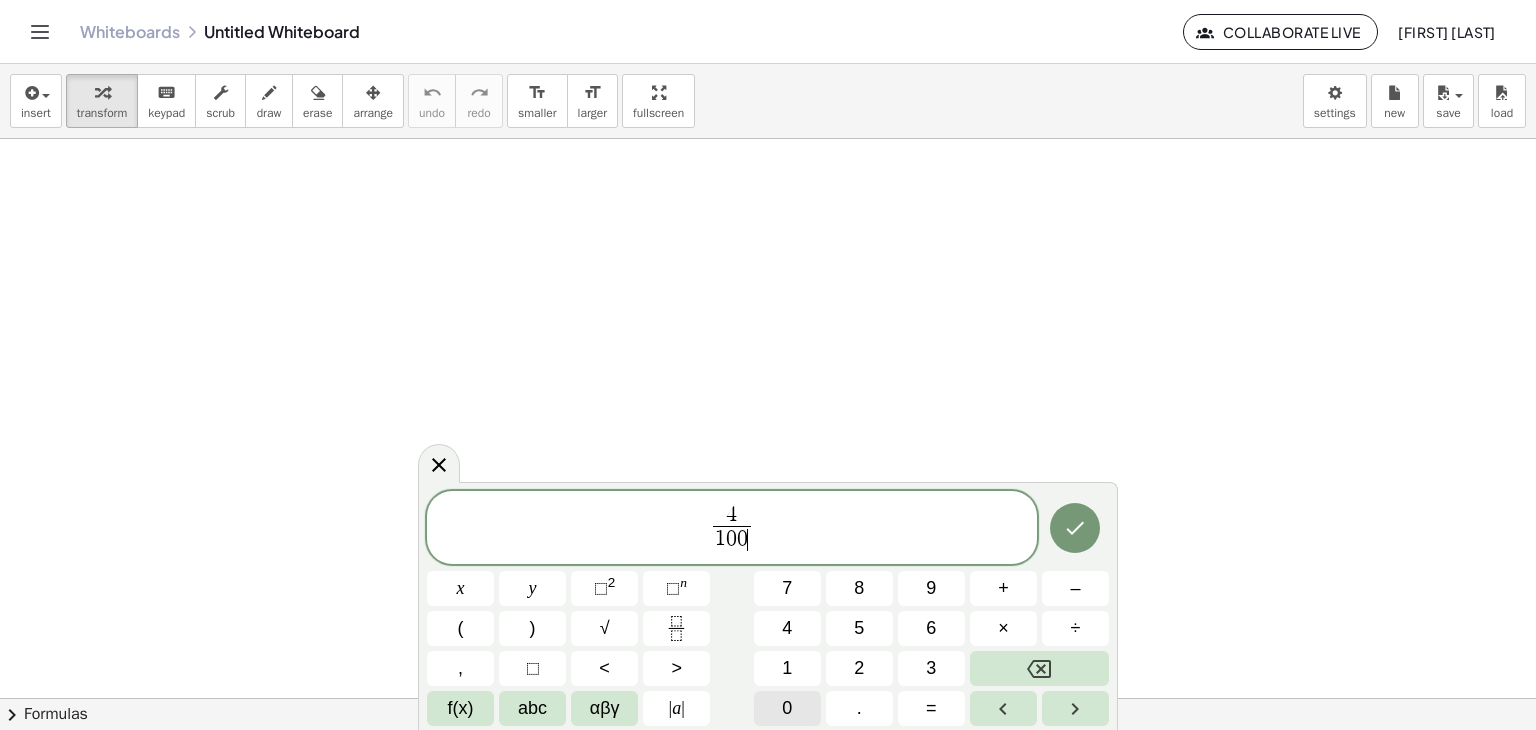 click on "0" at bounding box center (787, 708) 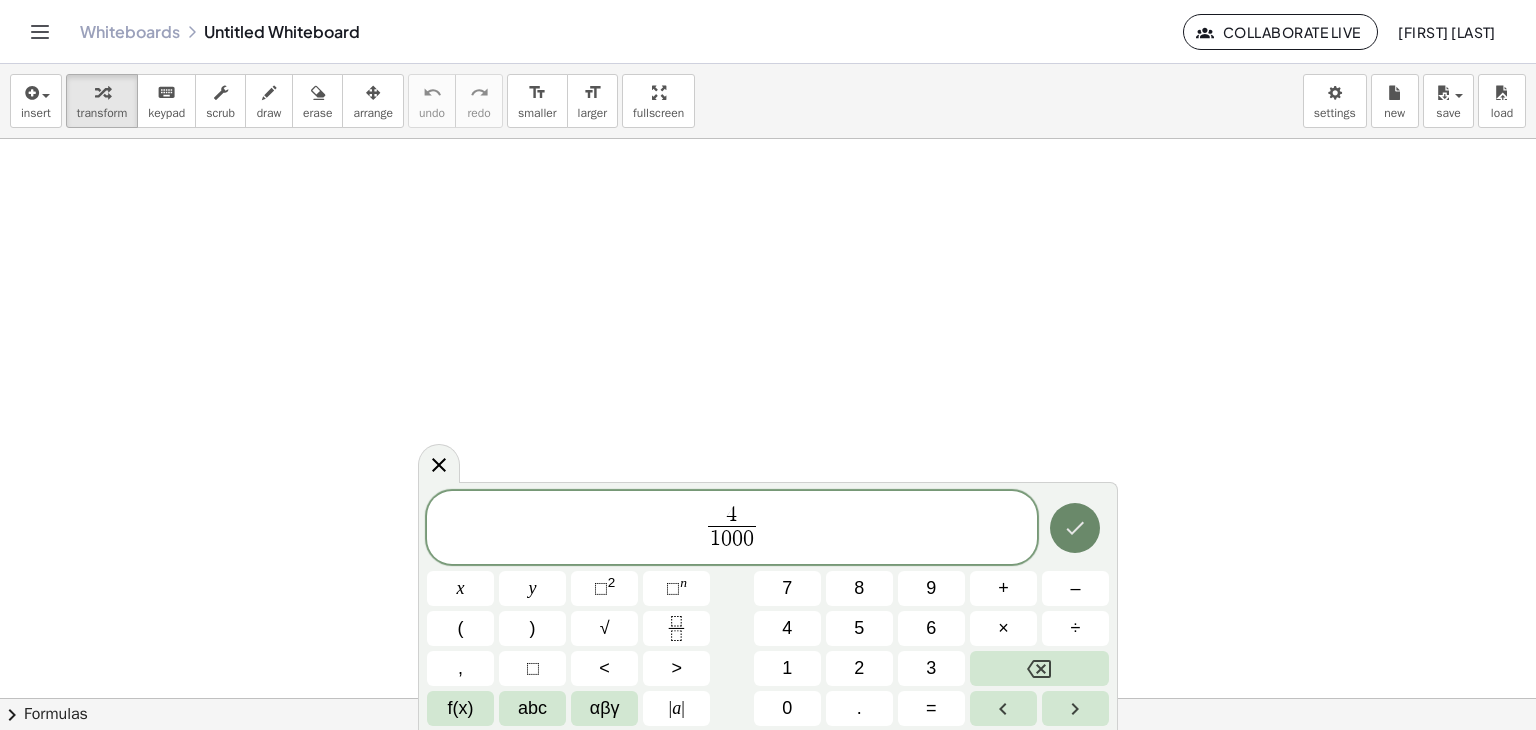 click 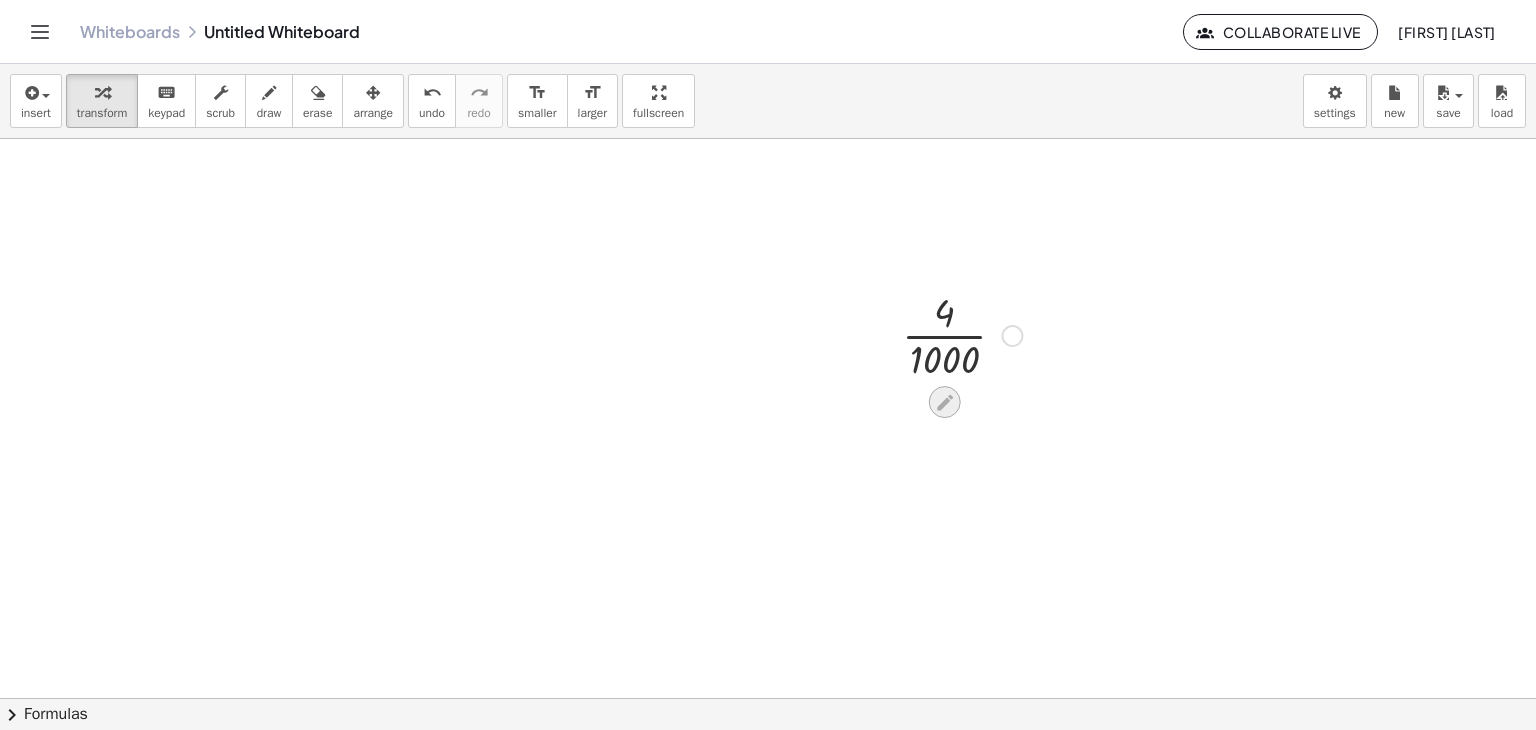click 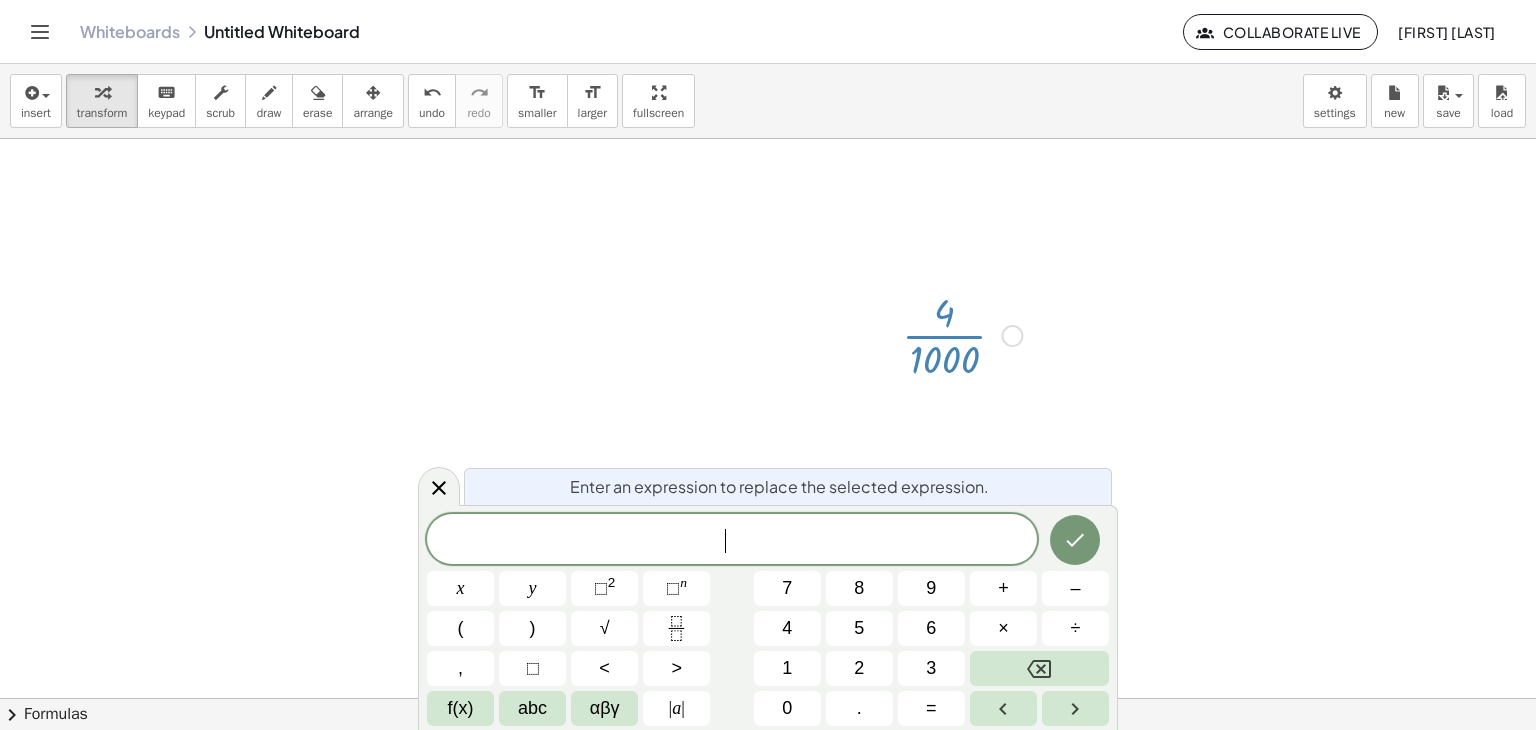 click at bounding box center [1012, 336] 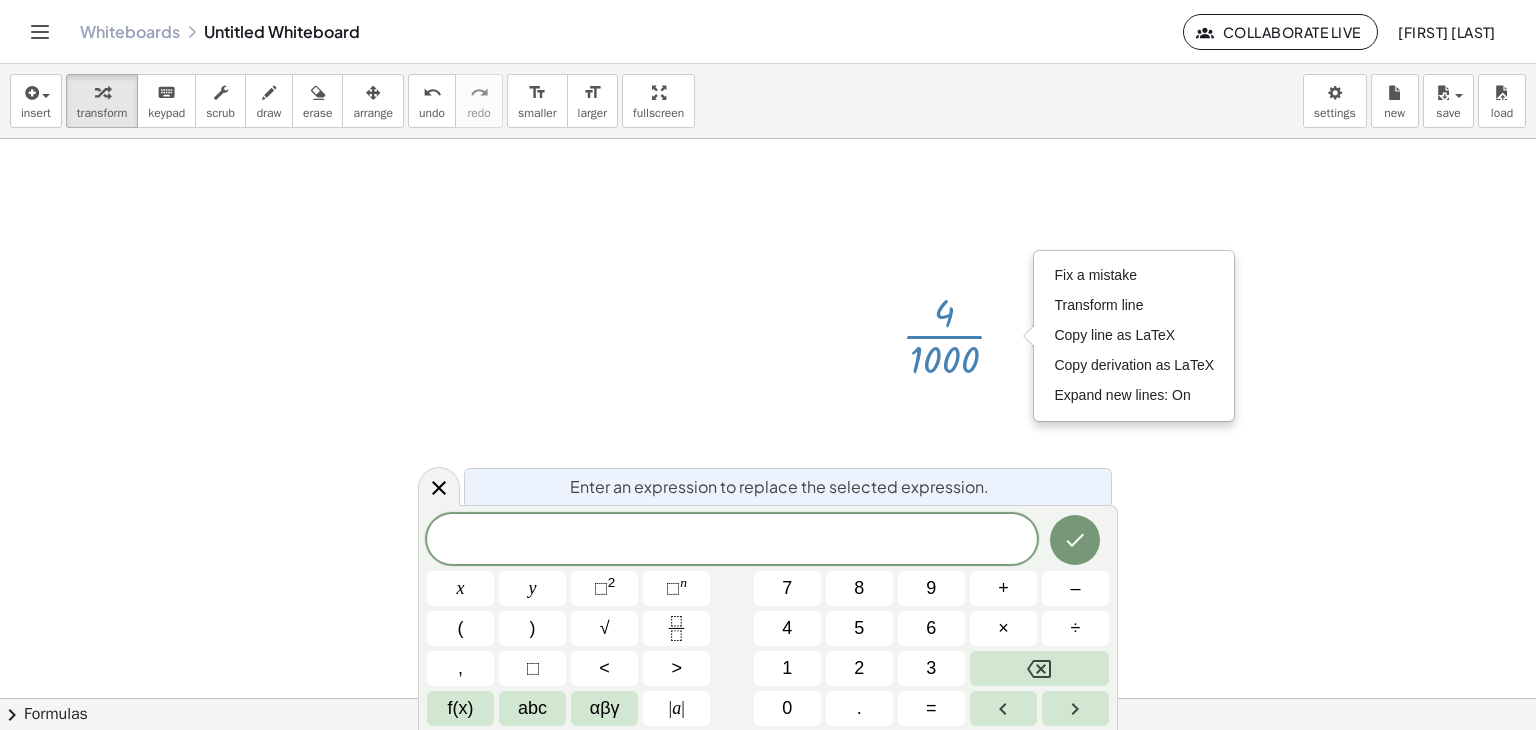 click at bounding box center [768, 698] 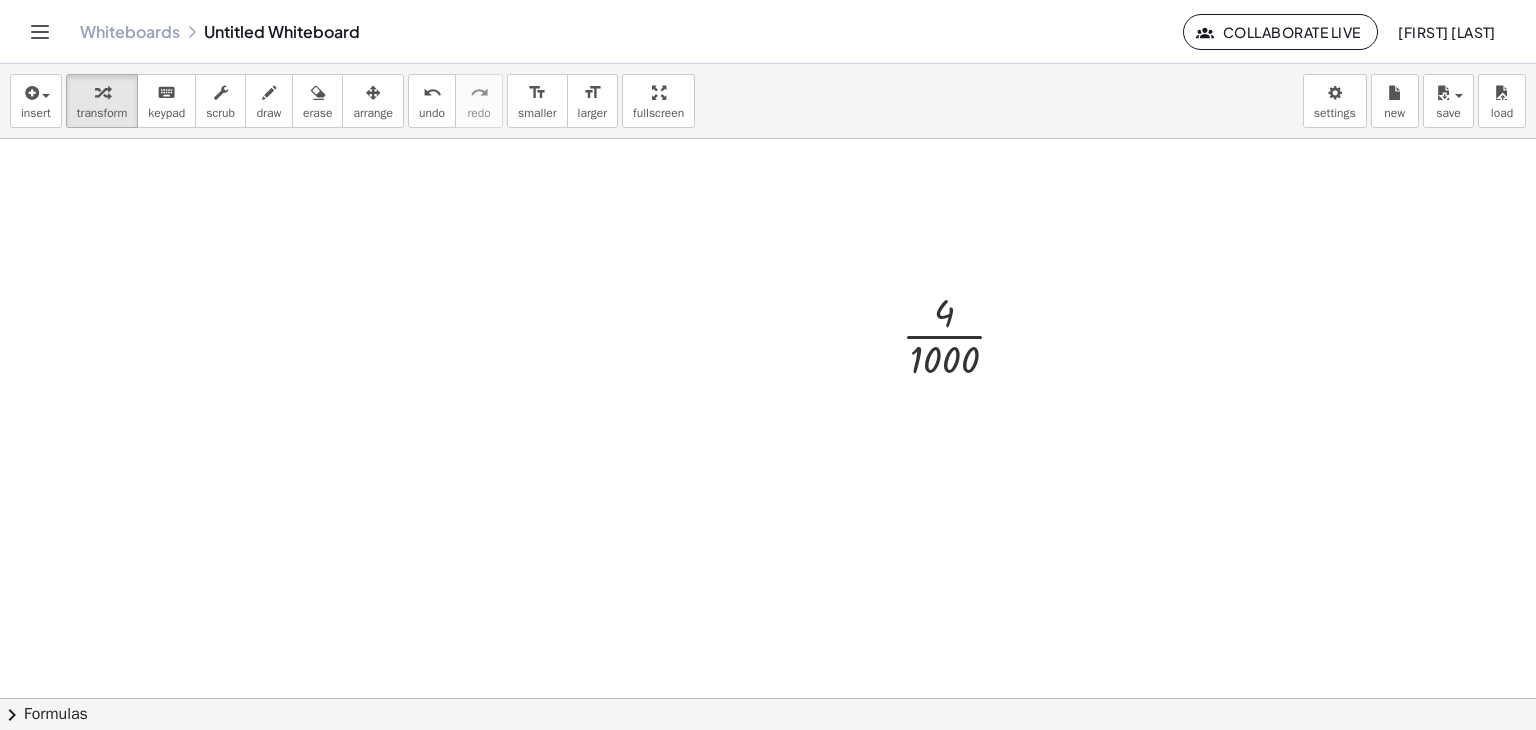 drag, startPoint x: 856, startPoint y: 368, endPoint x: 1023, endPoint y: 373, distance: 167.07483 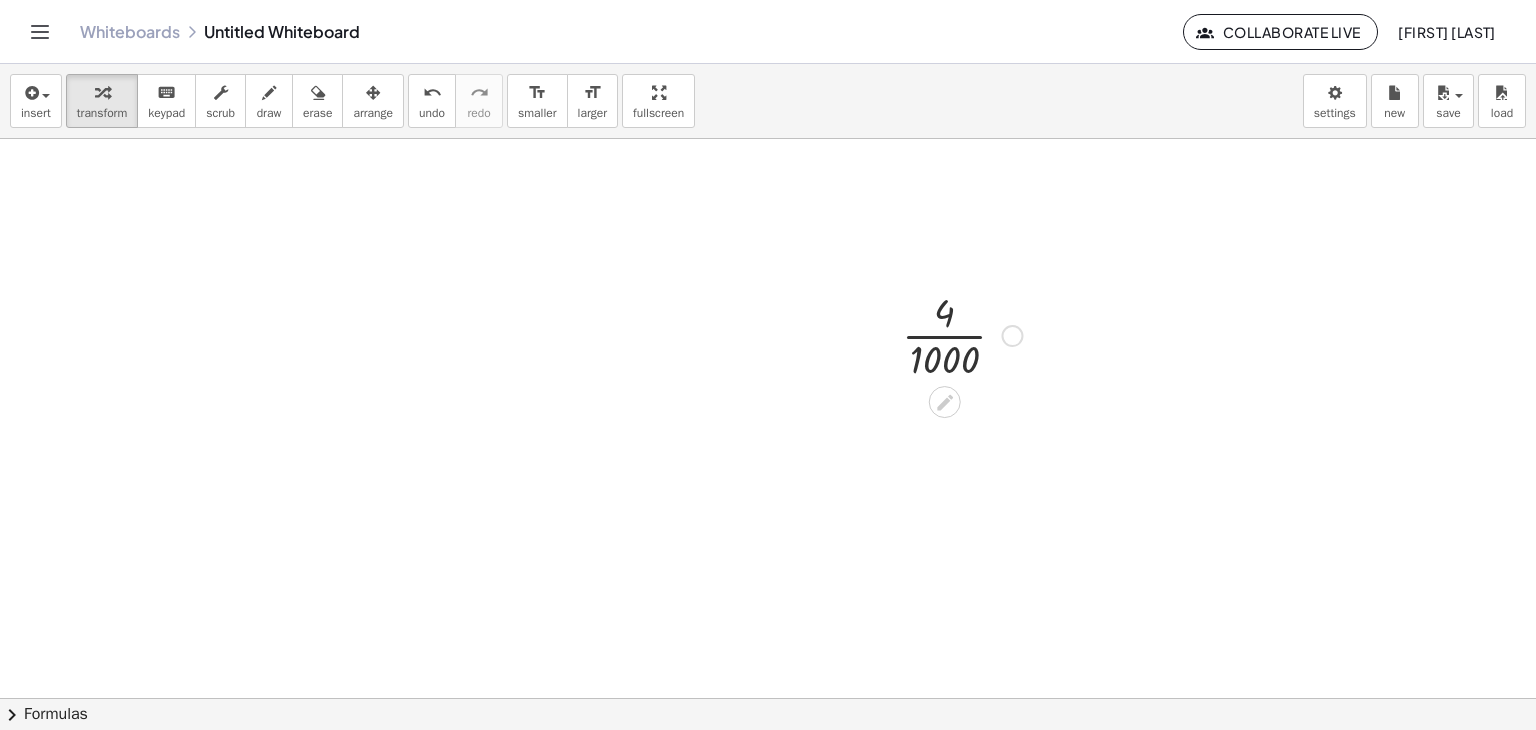 click 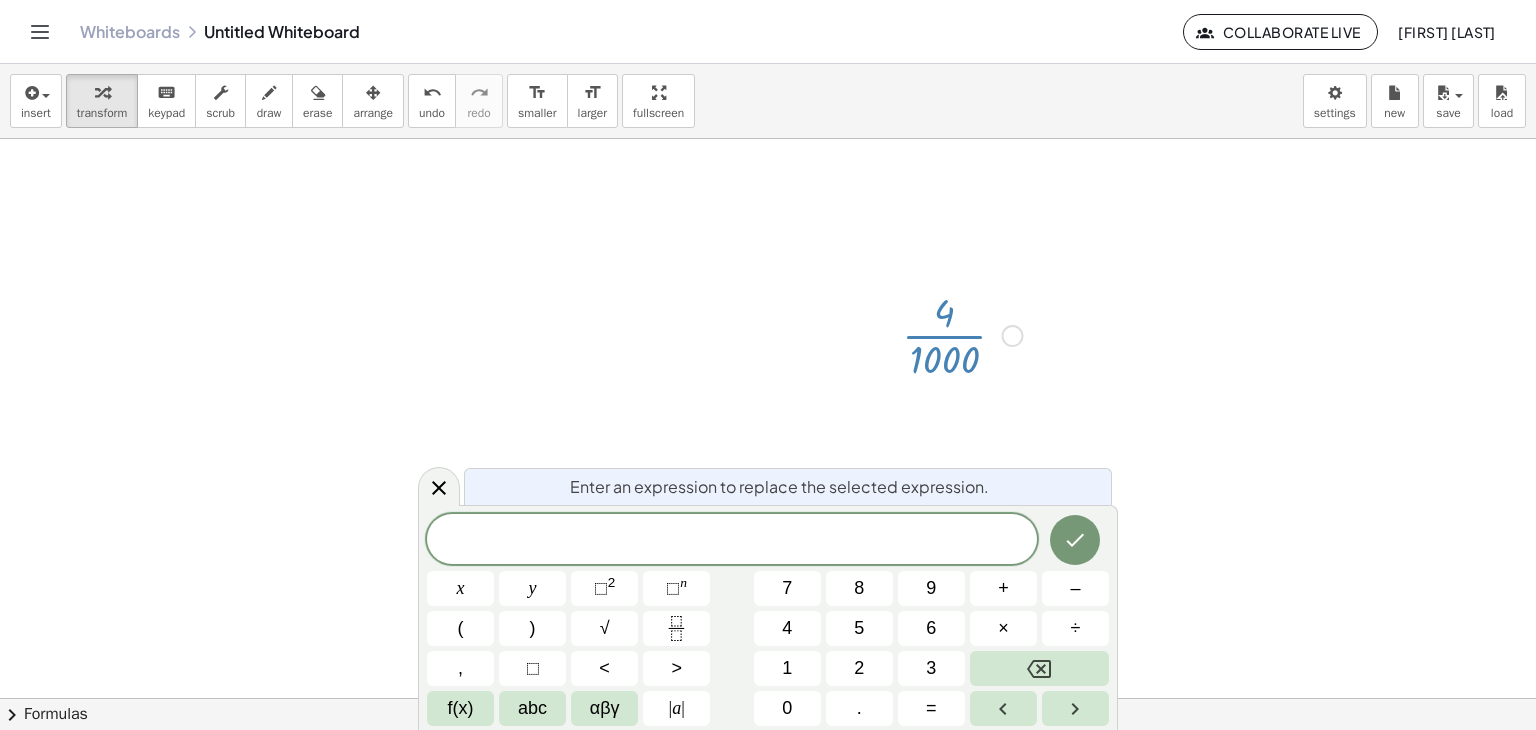 click on "Fix a mistake Transform line Copy line as LaTeX Copy derivation as LaTeX Expand new lines: On" at bounding box center [1012, 336] 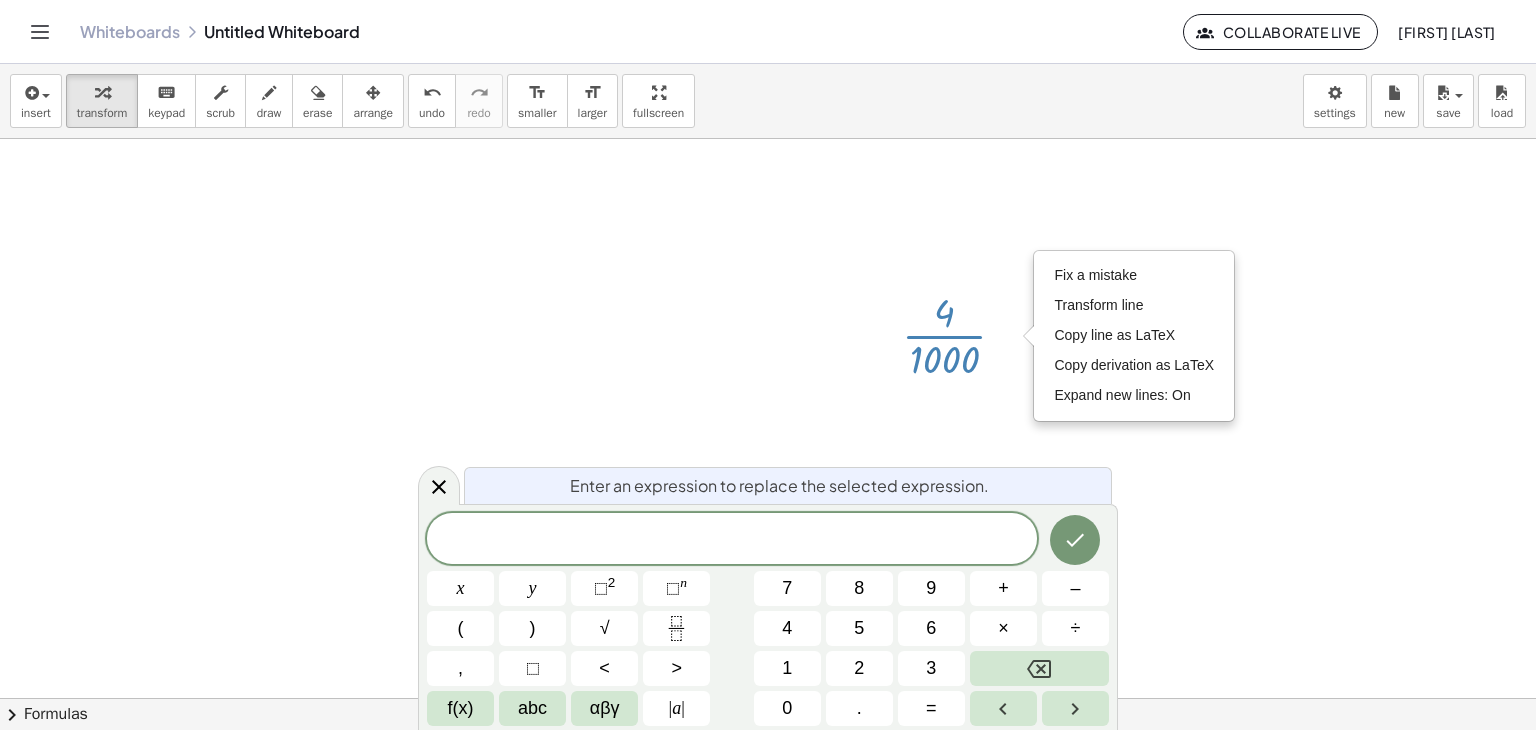click on "Whiteboards Untitled Whiteboard Collaborate Live  [FIRST] [LAST]" at bounding box center (768, 31) 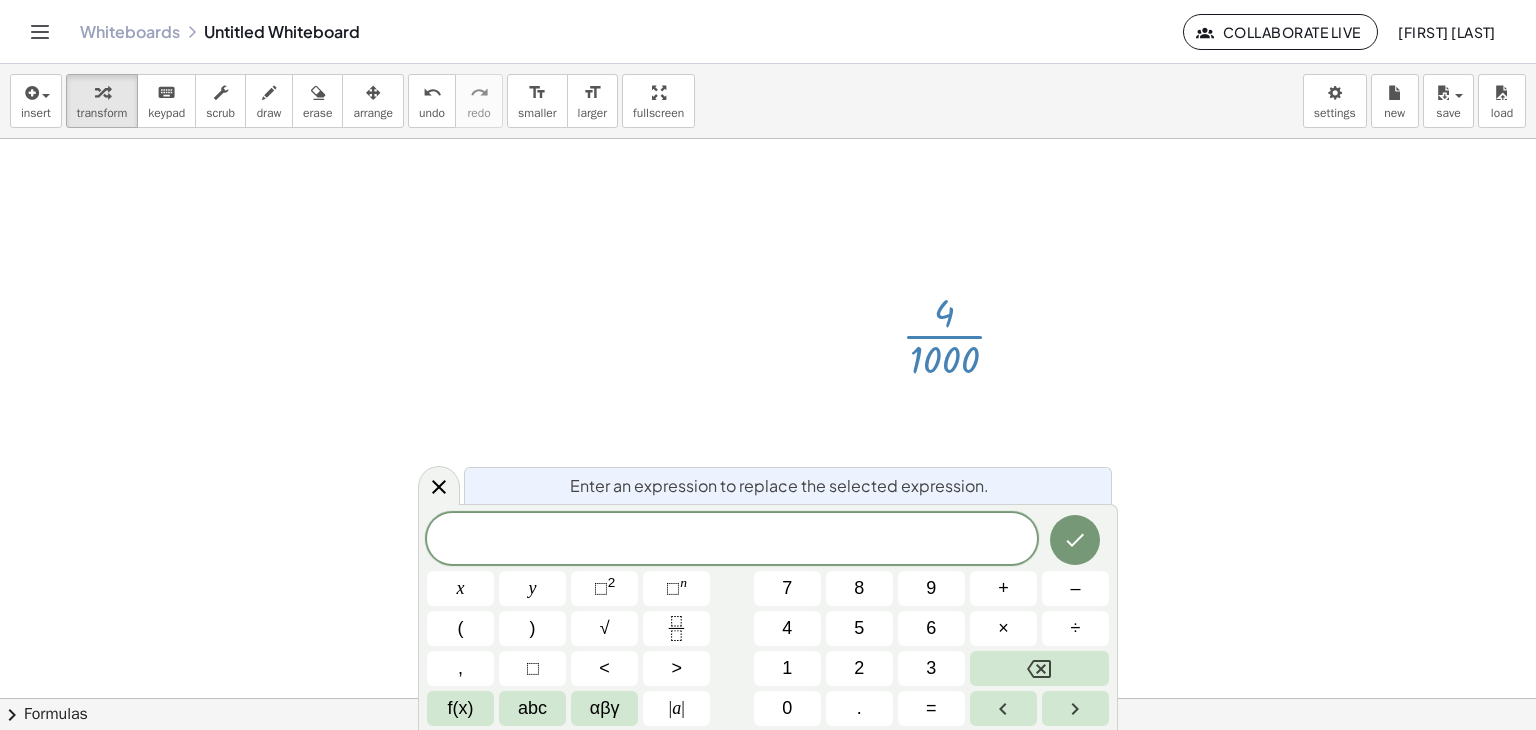 click on "Whiteboards Untitled Whiteboard Collaborate Live  [FIRST] [LAST]" at bounding box center [768, 31] 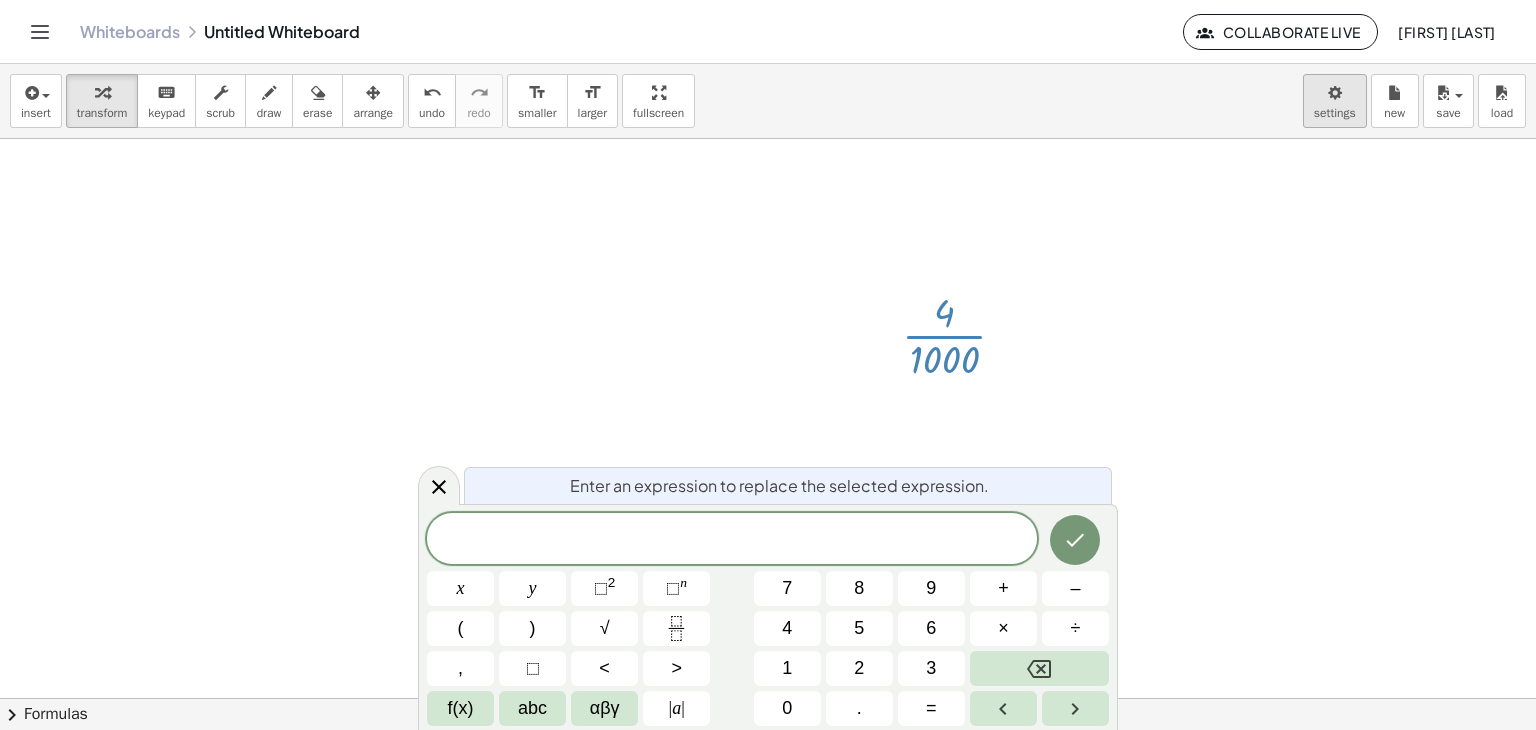 click on "Graspable Math Activities Whiteboards Account v1.26.2 | Privacy policy © 2025 | Graspable, Inc. Whiteboards Untitled Whiteboard Collaborate Live  [FIRST] [LAST]   insert select one: Math Expression Function Text Youtube Video Graphing Geometry Geometry 3D transform keyboard keypad scrub draw erase arrange undo undo redo redo format_size smaller format_size larger fullscreen load   save new settings · 4 · 1000 Fix a mistake Transform line Copy line as LaTeX Copy derivation as LaTeX Expand new lines: On × chevron_right  Formulas
Drag one side of a formula onto a highlighted expression on the canvas to apply it.
Quadratic Formula
+ · a · x 2 + · b · x + c = 0
⇔
x = · ( − b ± 2 √ ( + b 2 − · 4 · a · c ) ) · 2 · a
+ x 2 + · p · x + q = 0
x = − · p" at bounding box center (768, 365) 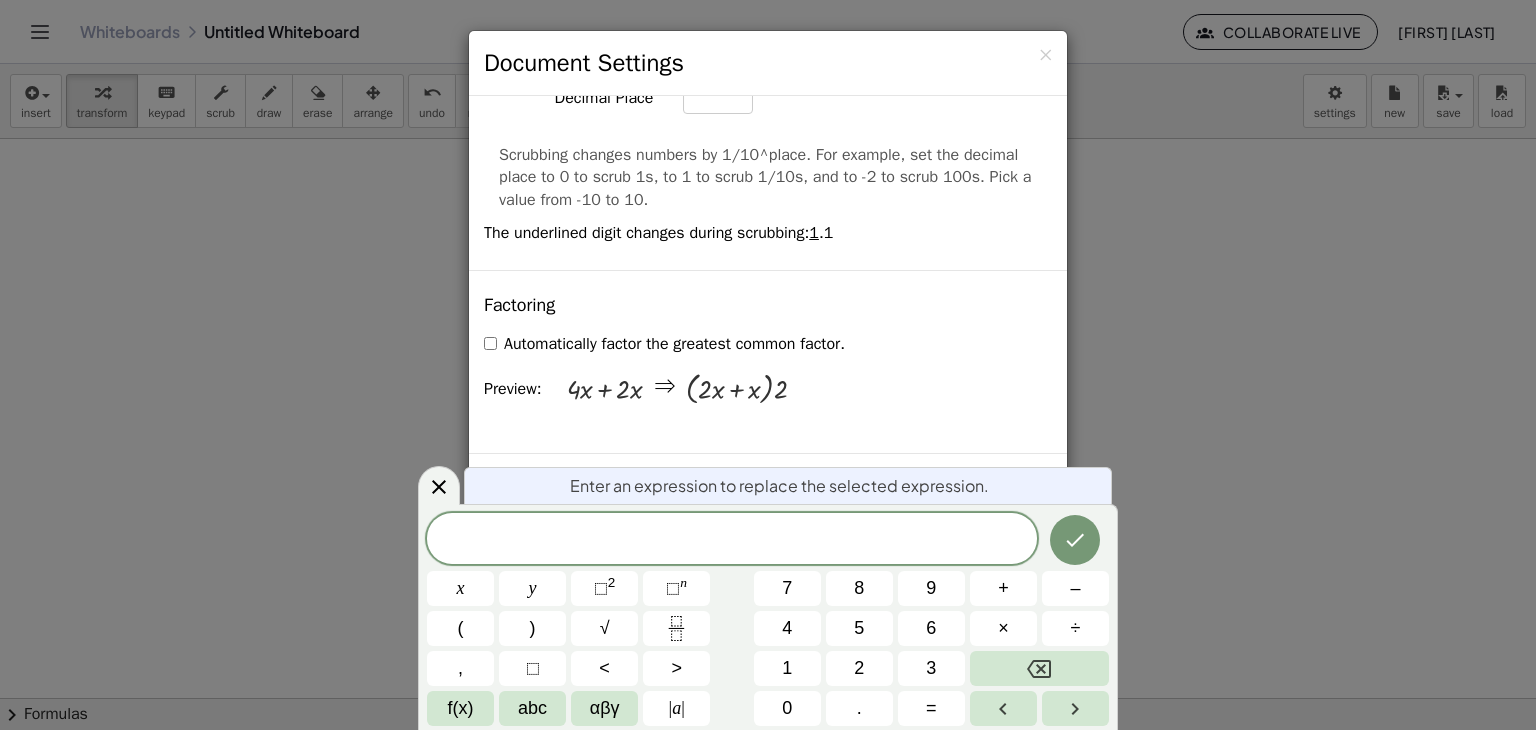scroll, scrollTop: 1100, scrollLeft: 0, axis: vertical 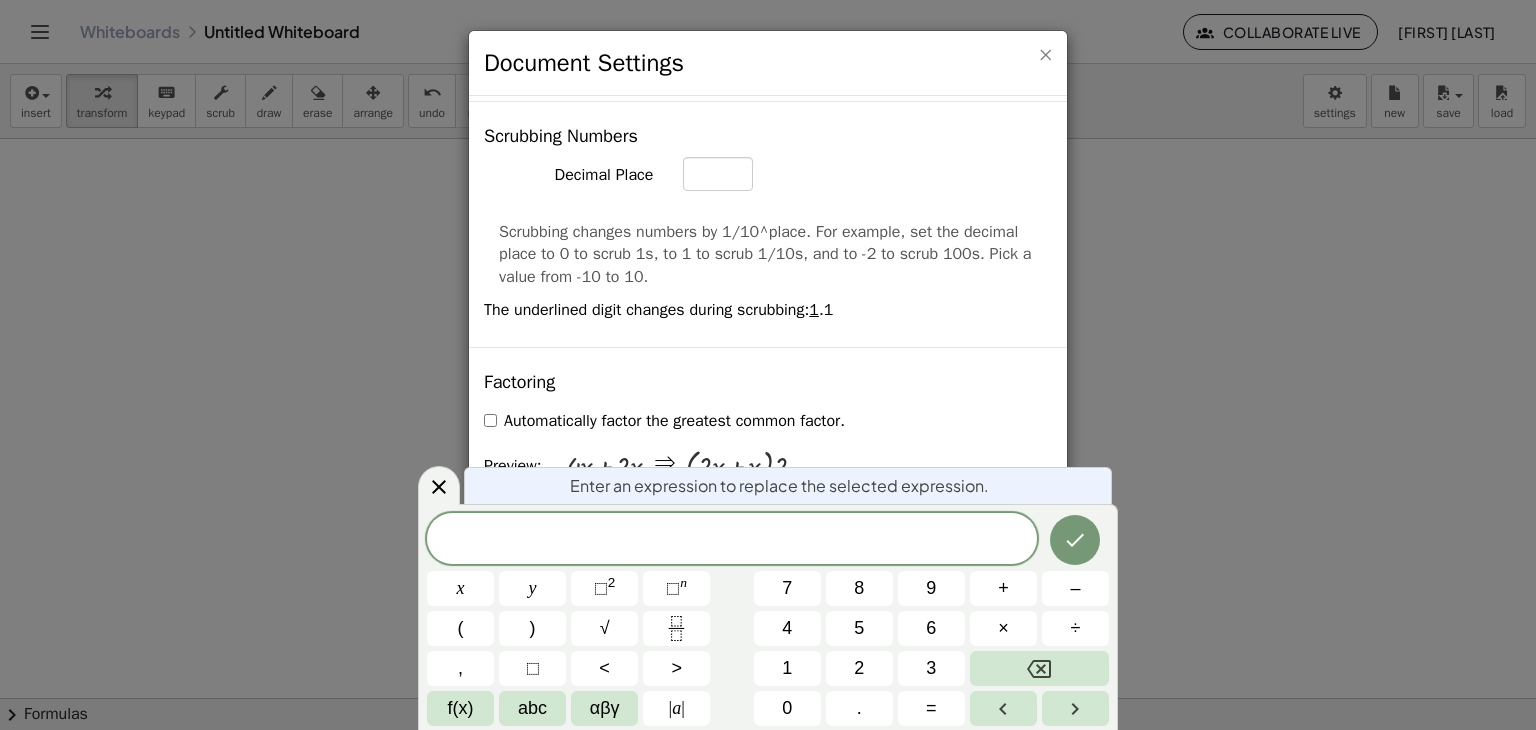 click on "×" at bounding box center (1045, 54) 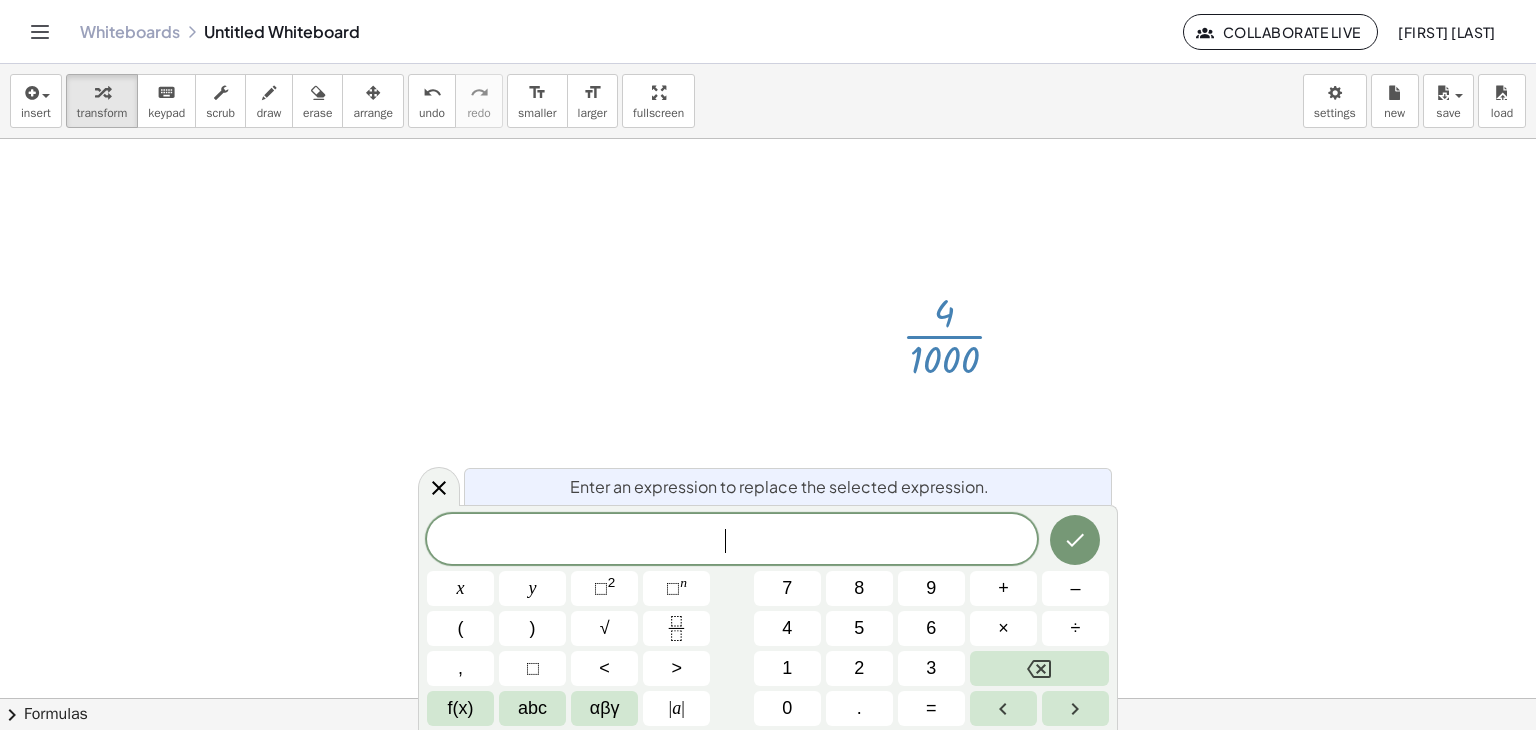click on "​" at bounding box center [732, 541] 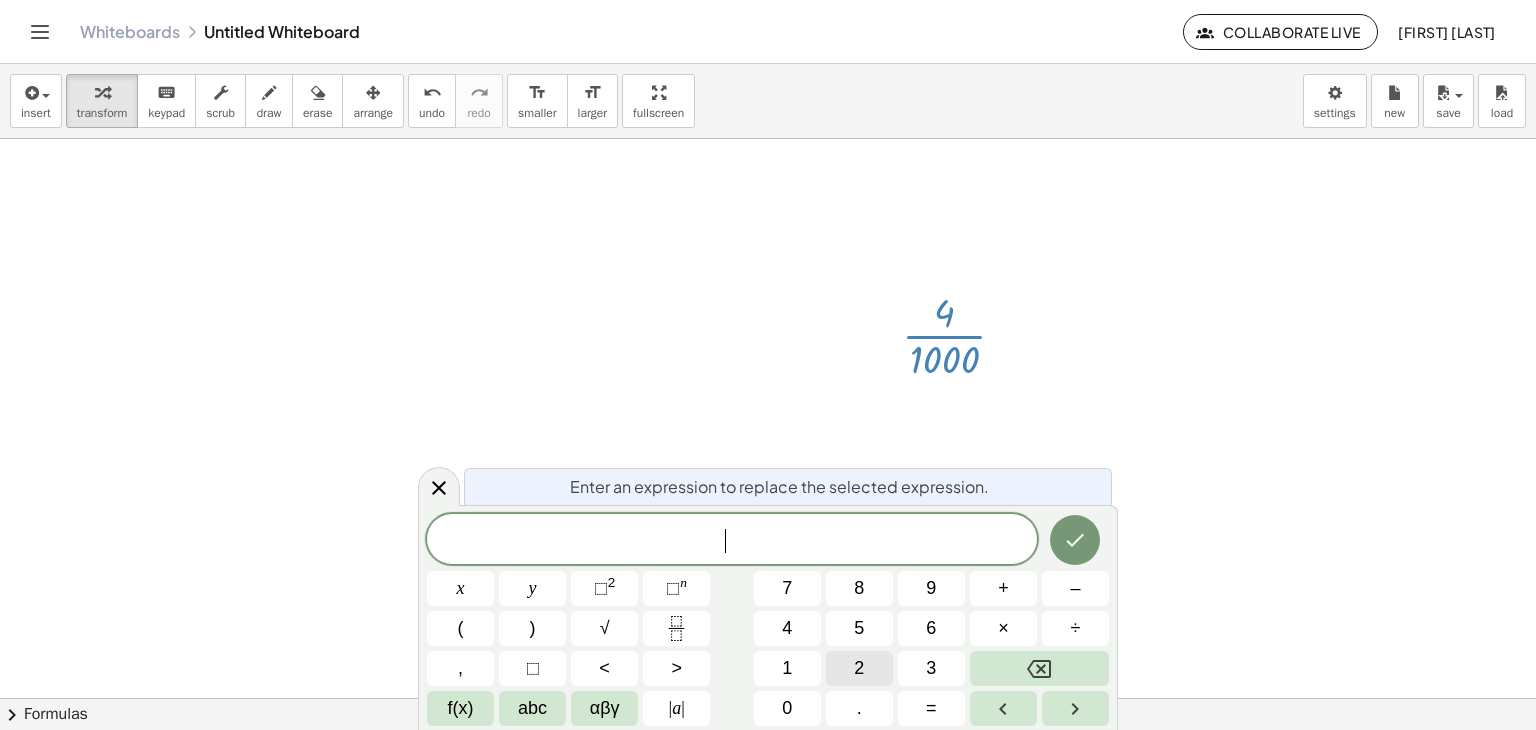click on "2" at bounding box center (859, 668) 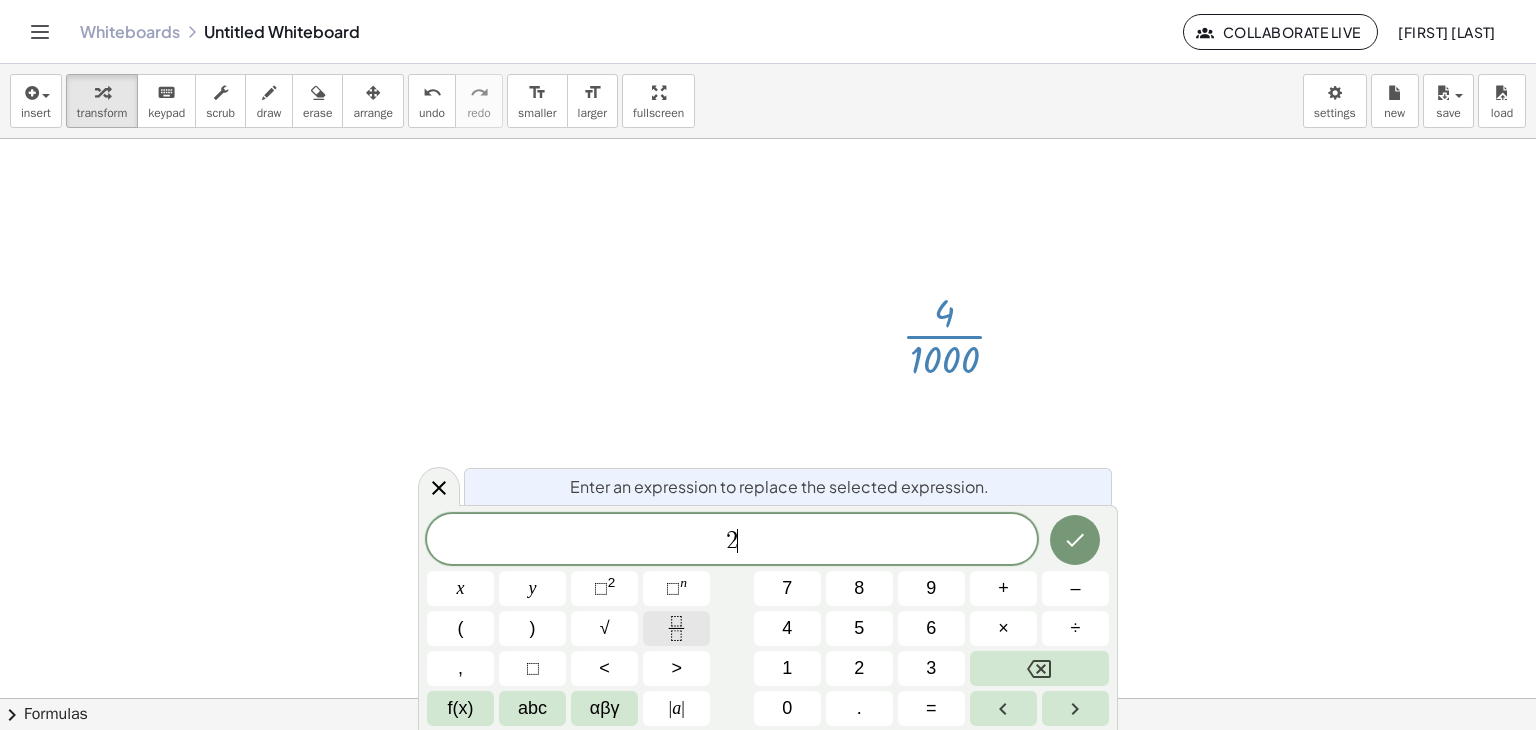 click 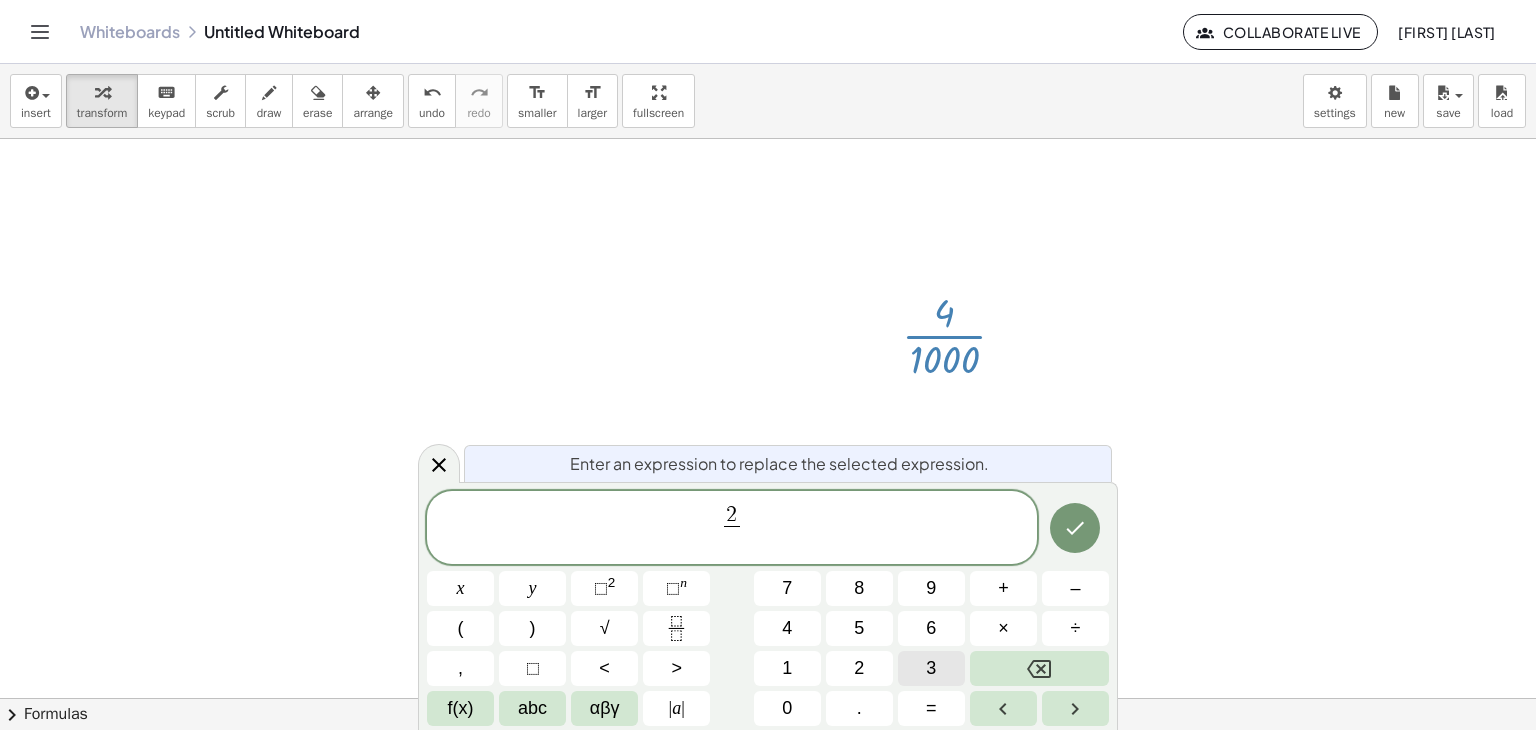 click on "3" at bounding box center (931, 668) 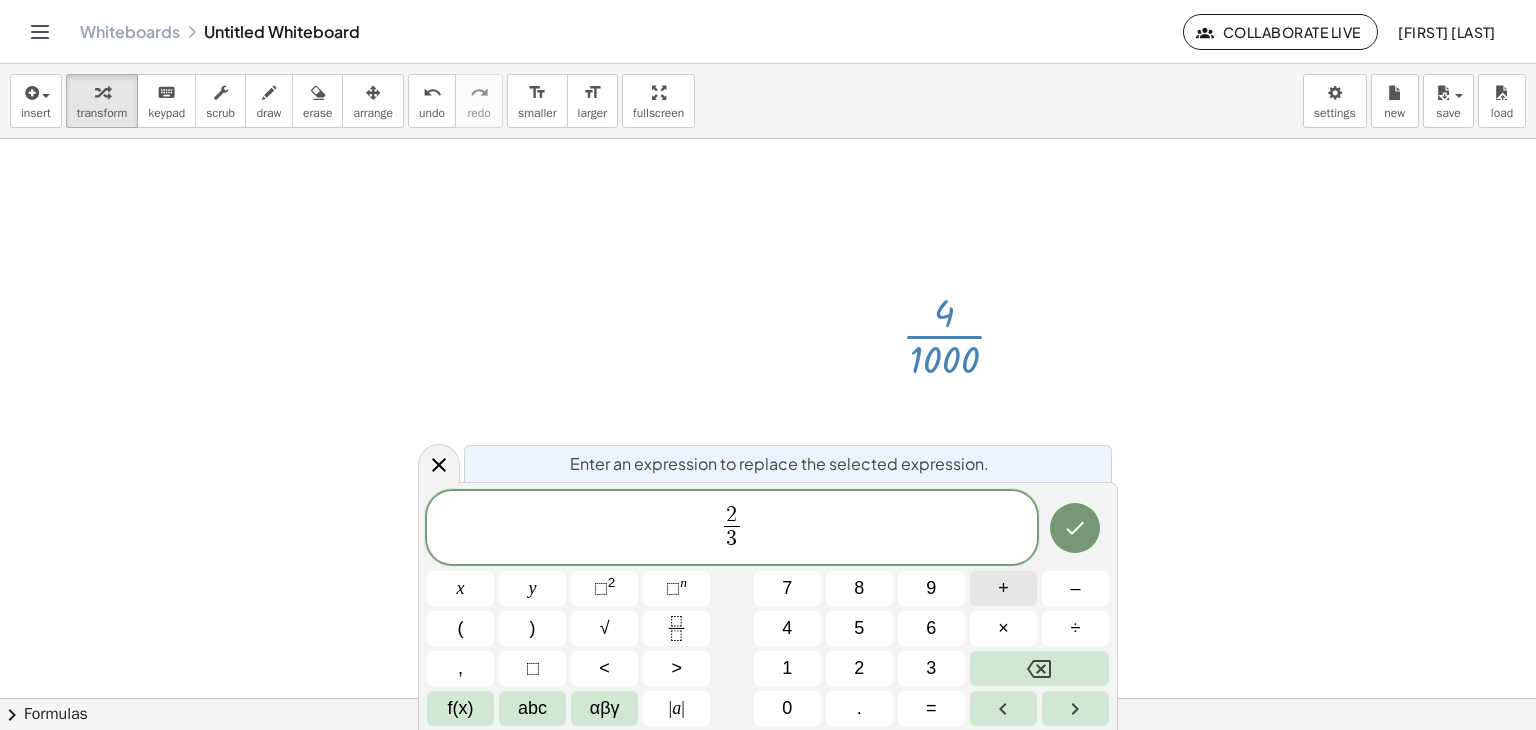 click on "+" at bounding box center [1003, 588] 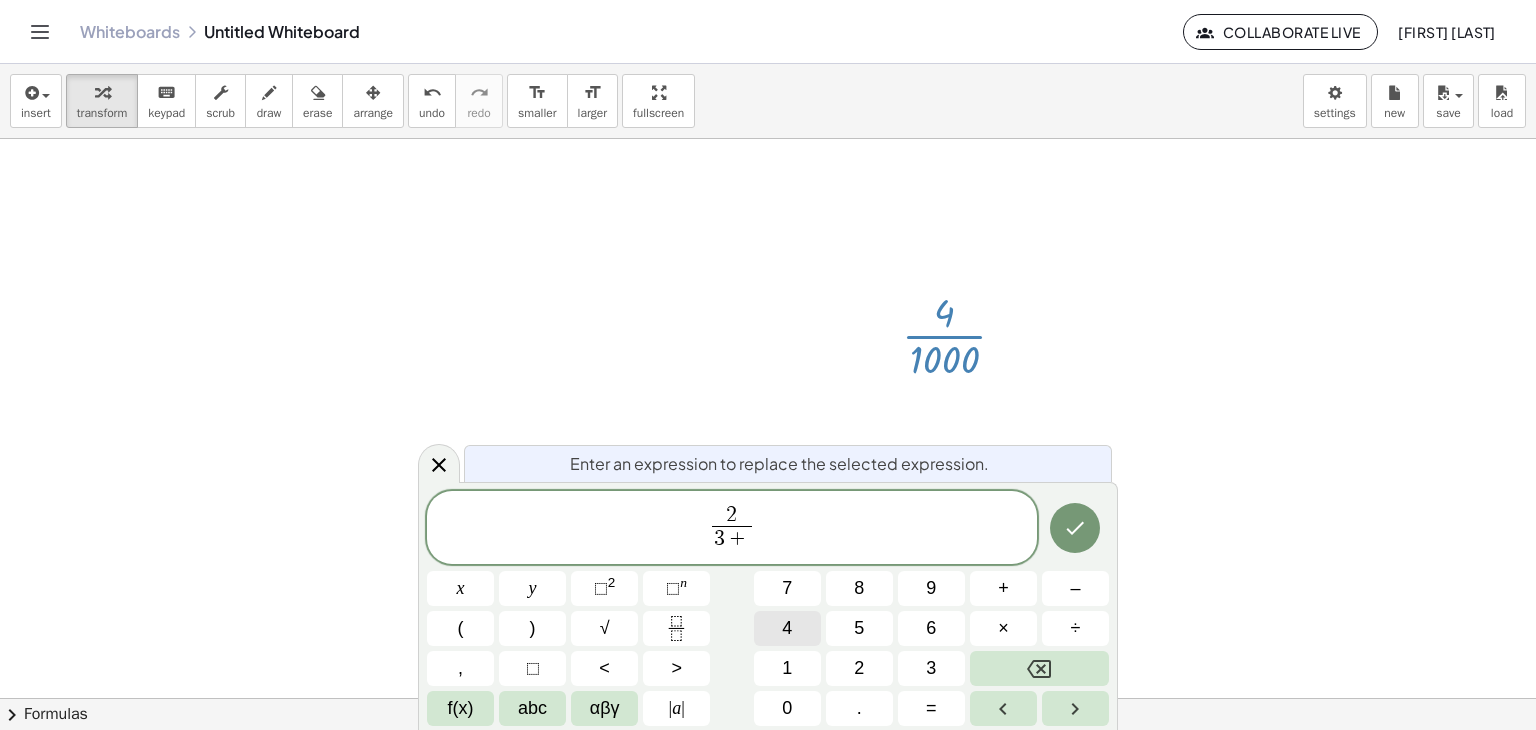 click on "4" at bounding box center [787, 628] 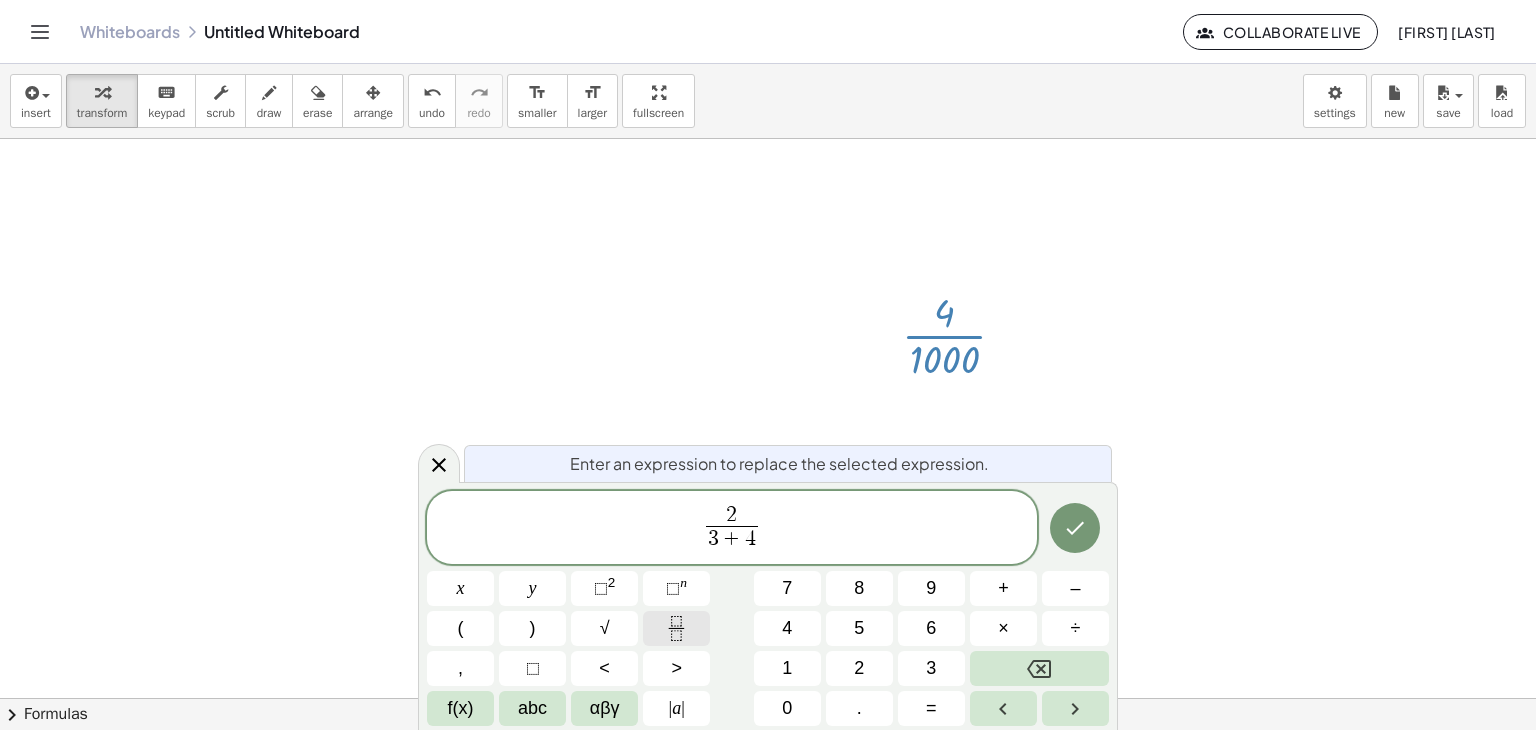 click 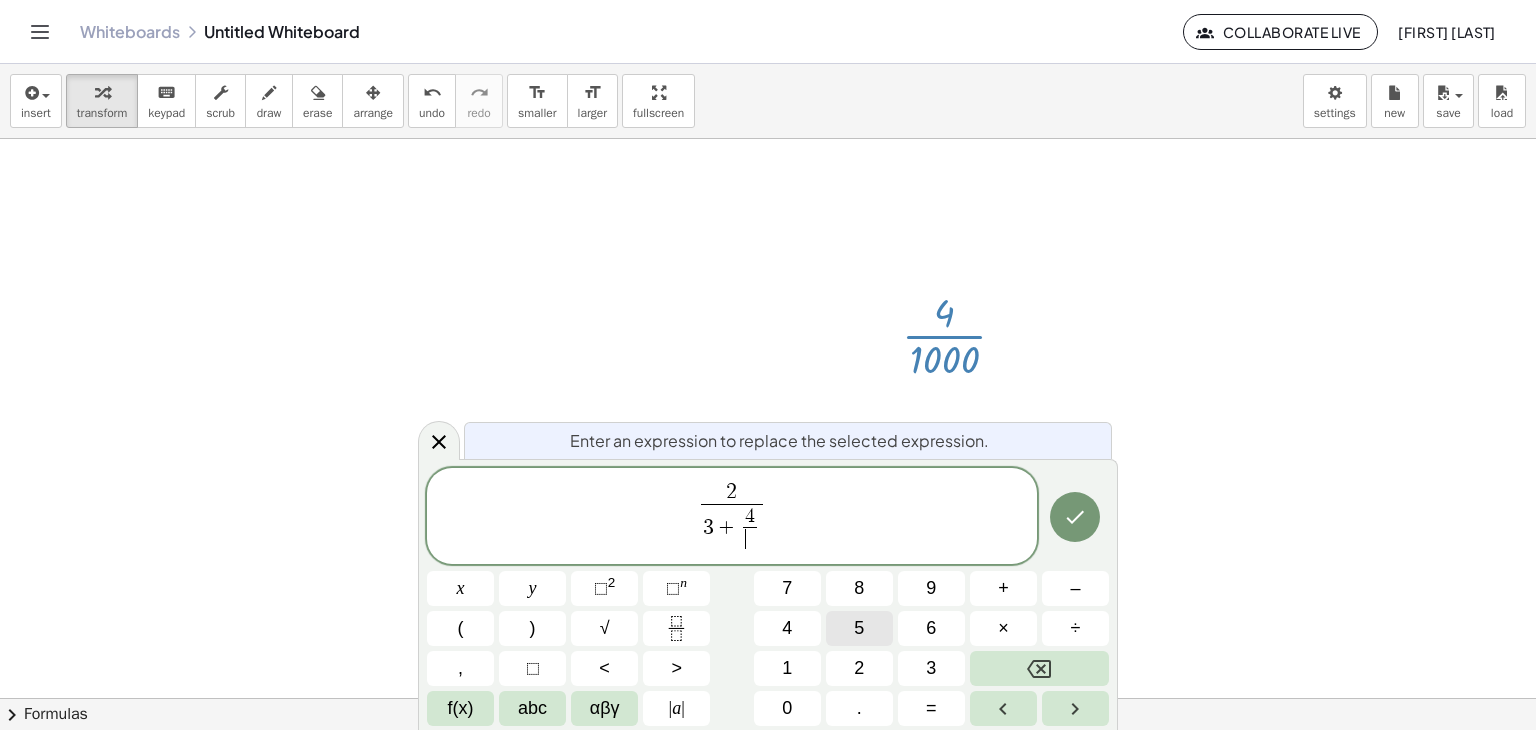 click on "5" at bounding box center [859, 628] 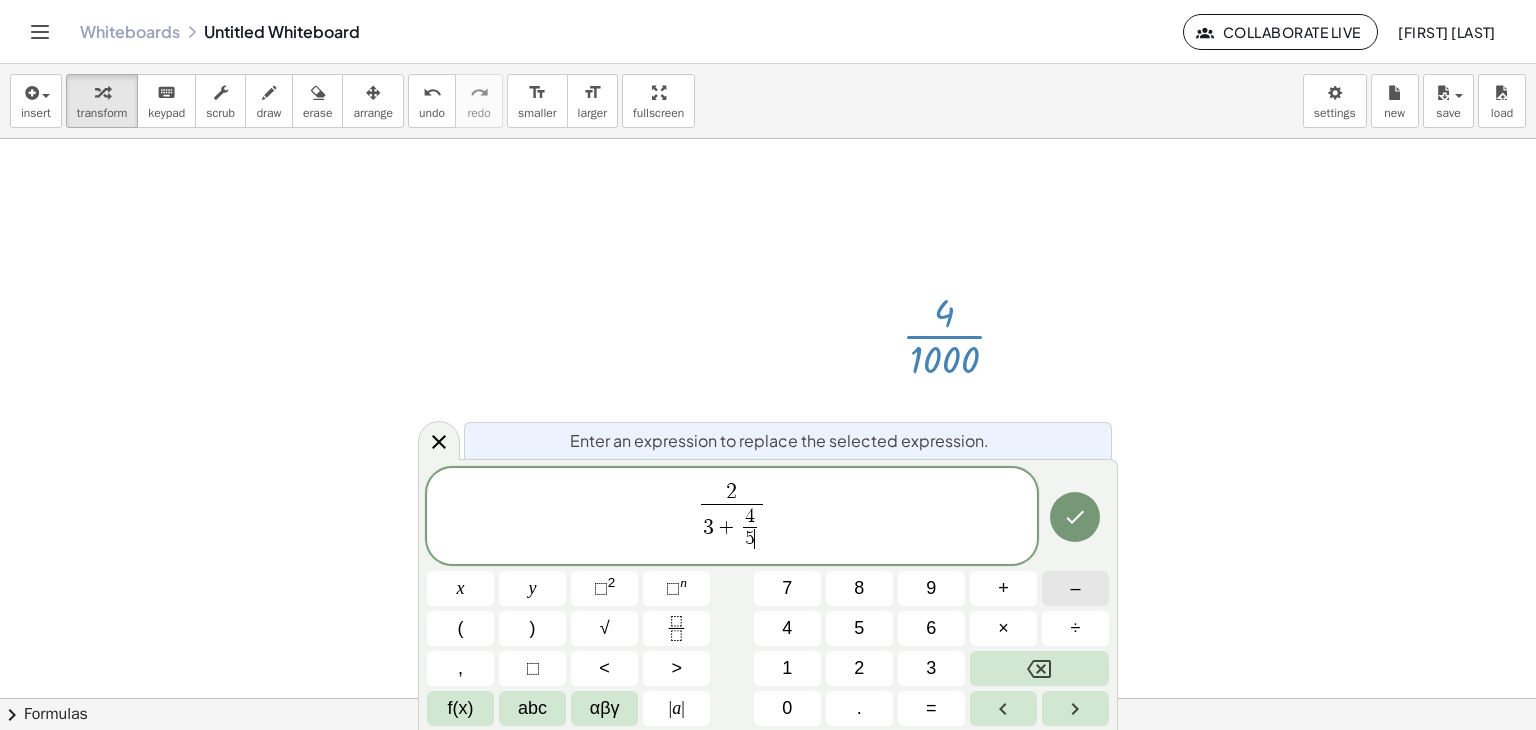 click on "–" at bounding box center (1075, 588) 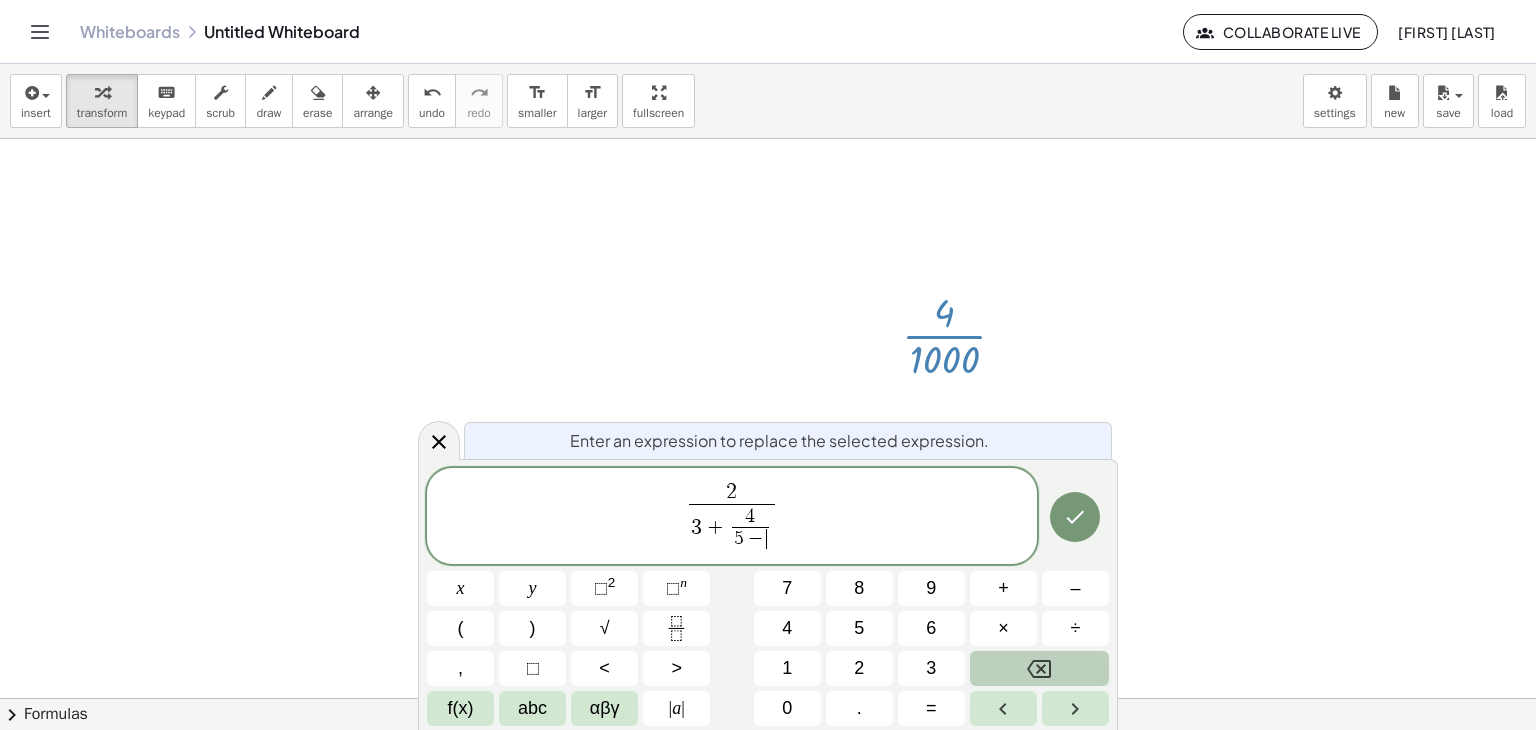 click 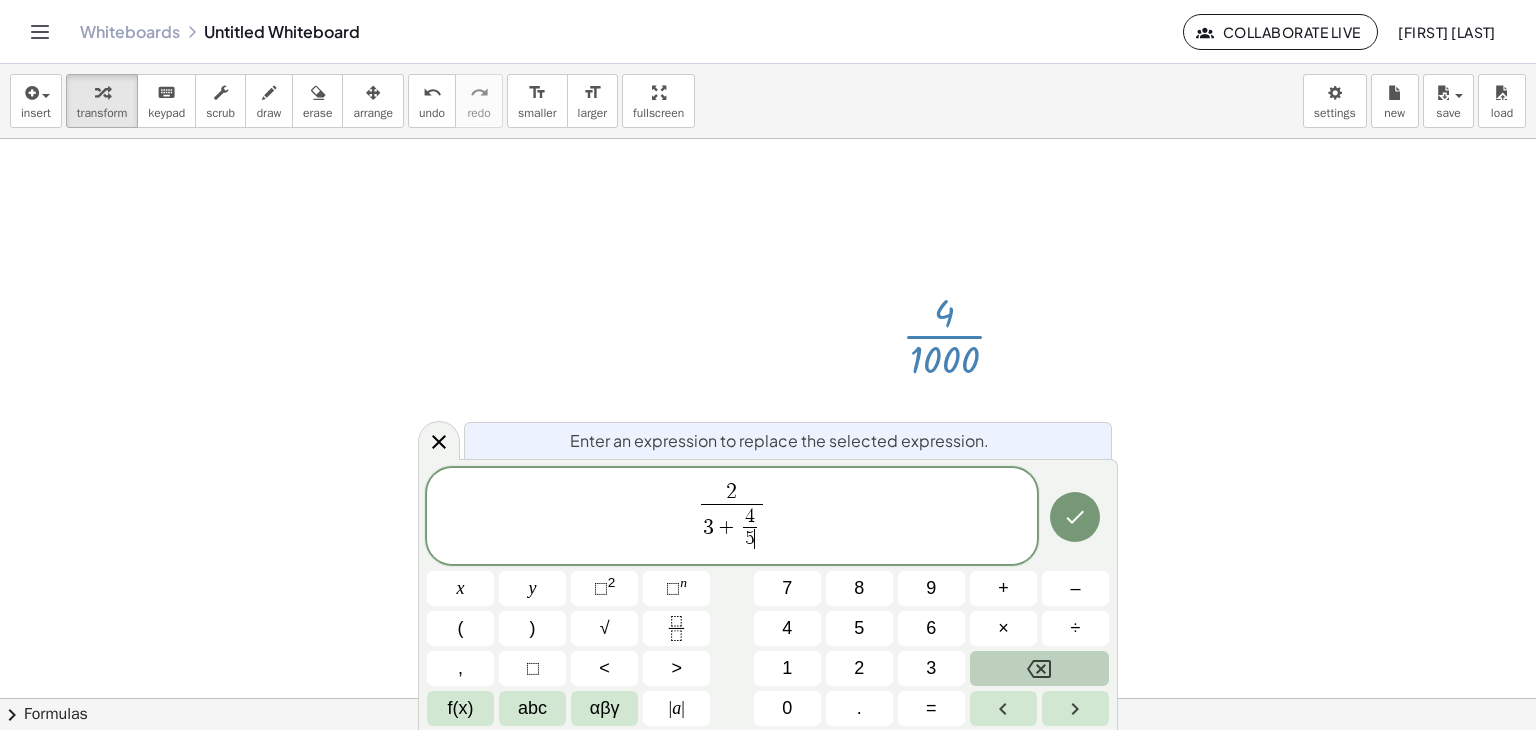 click 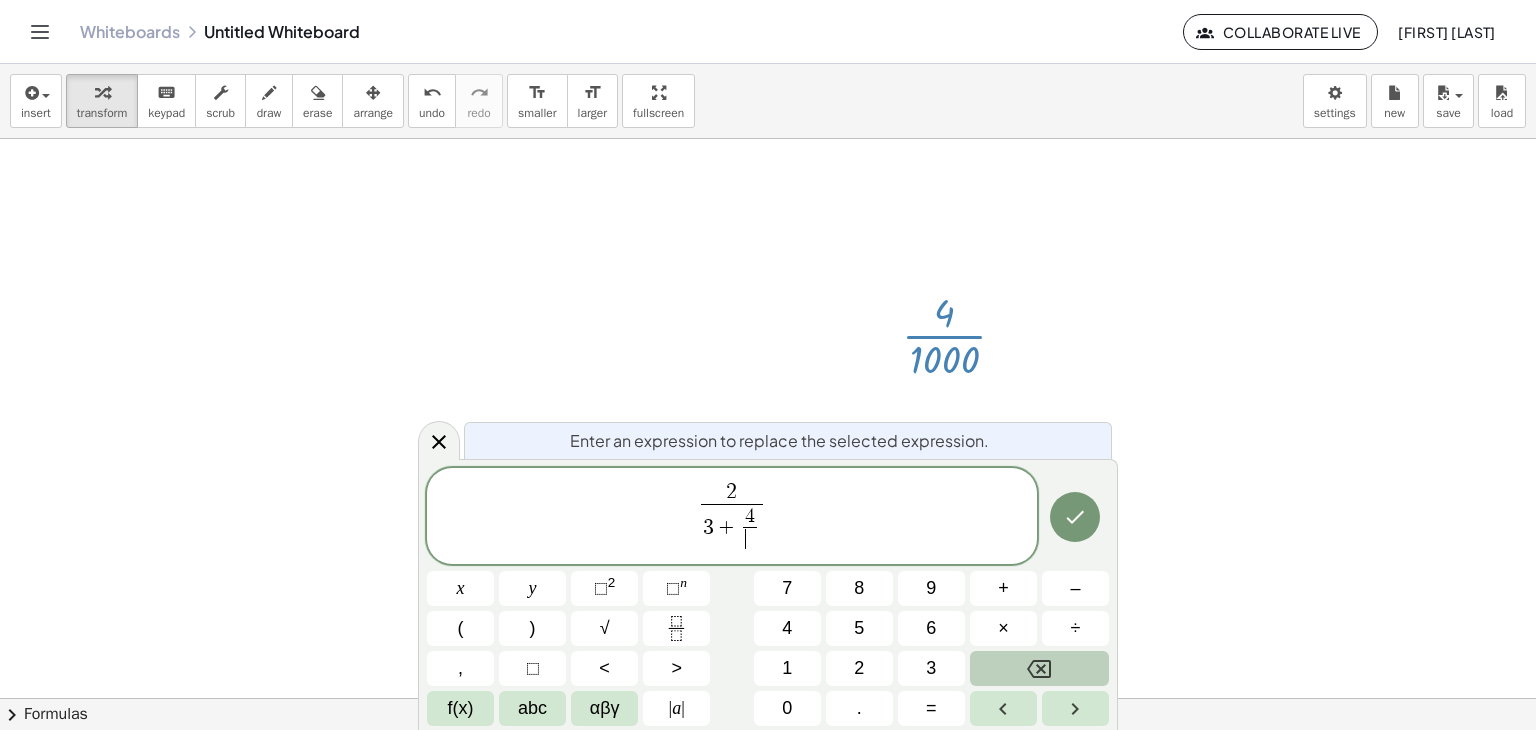 click 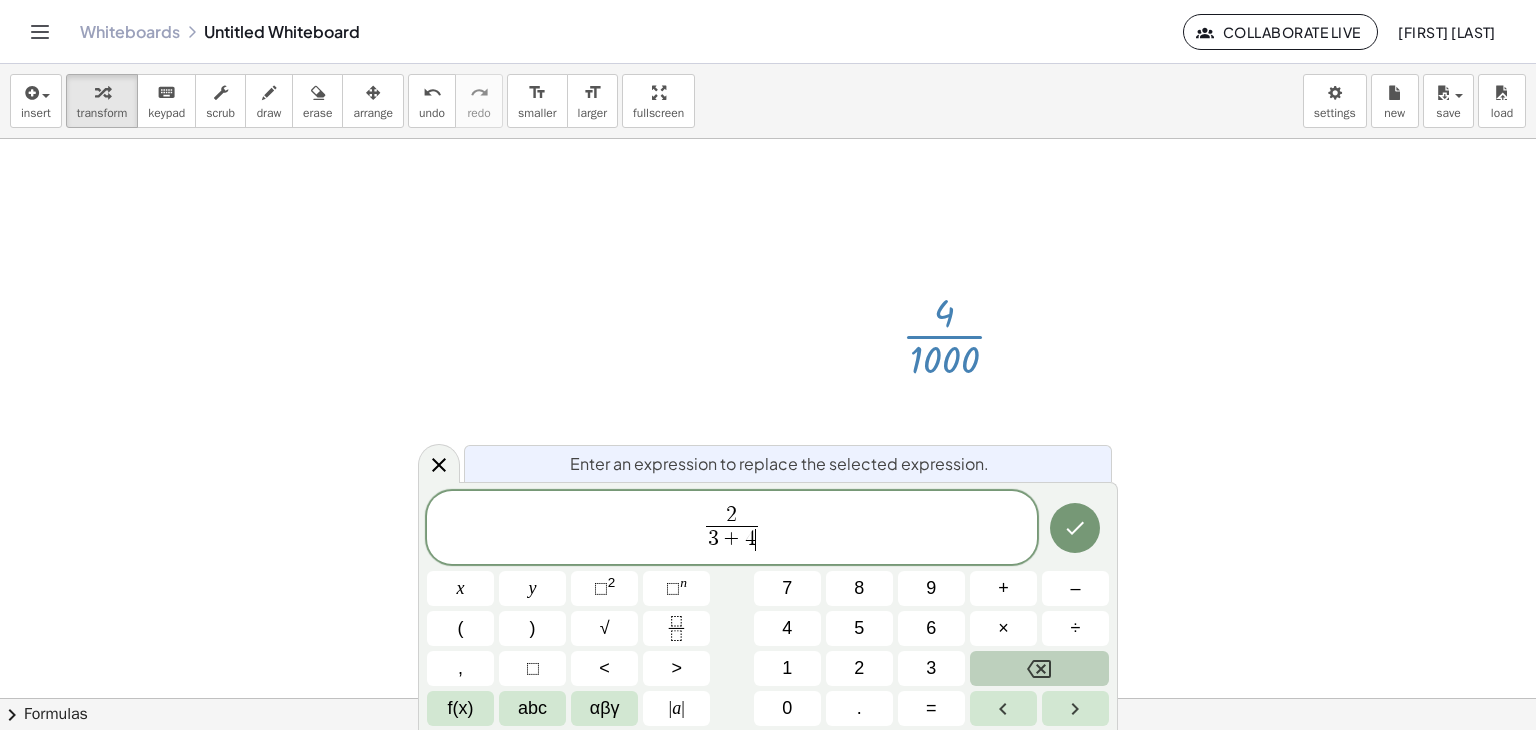 click 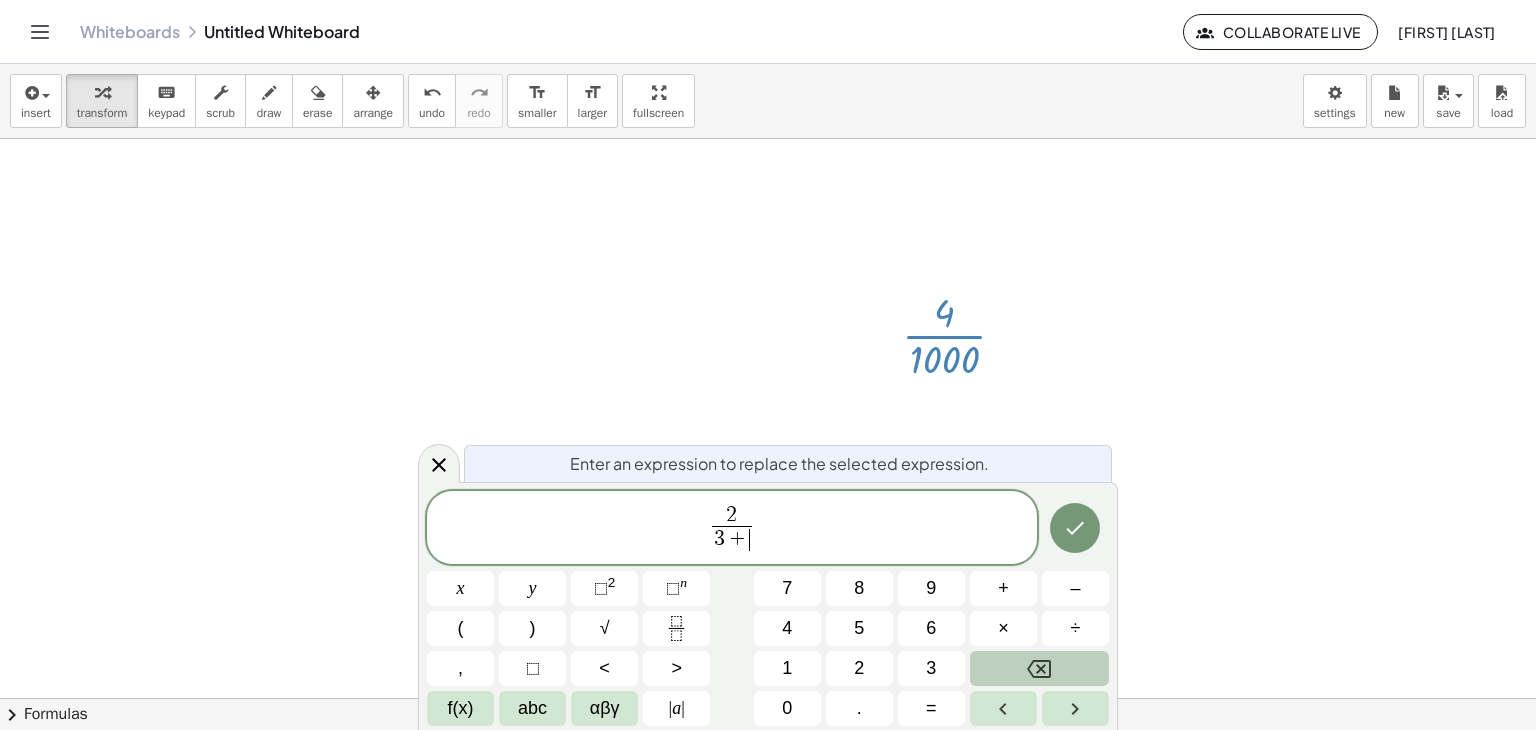 click 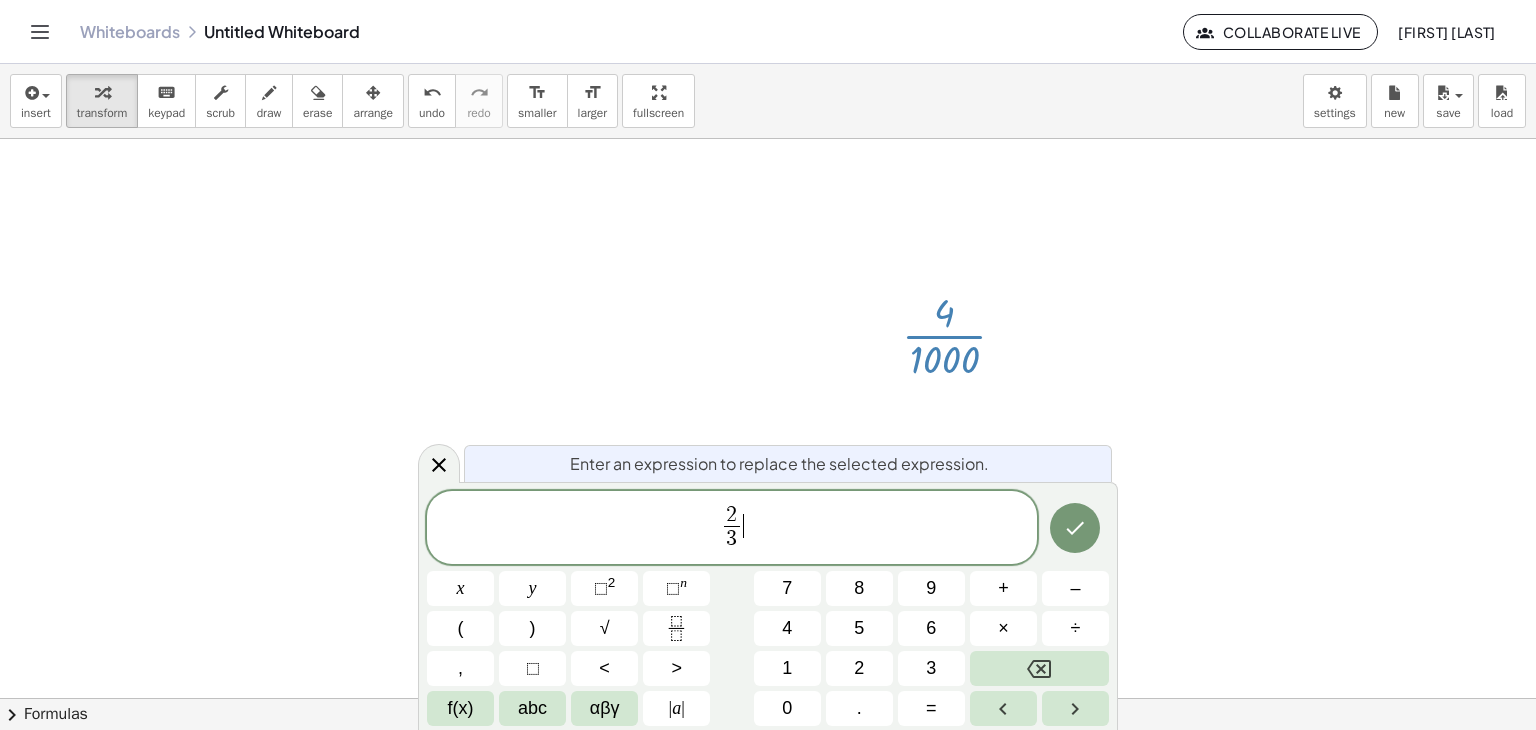 click on "2 3 ​ ​" at bounding box center (732, 529) 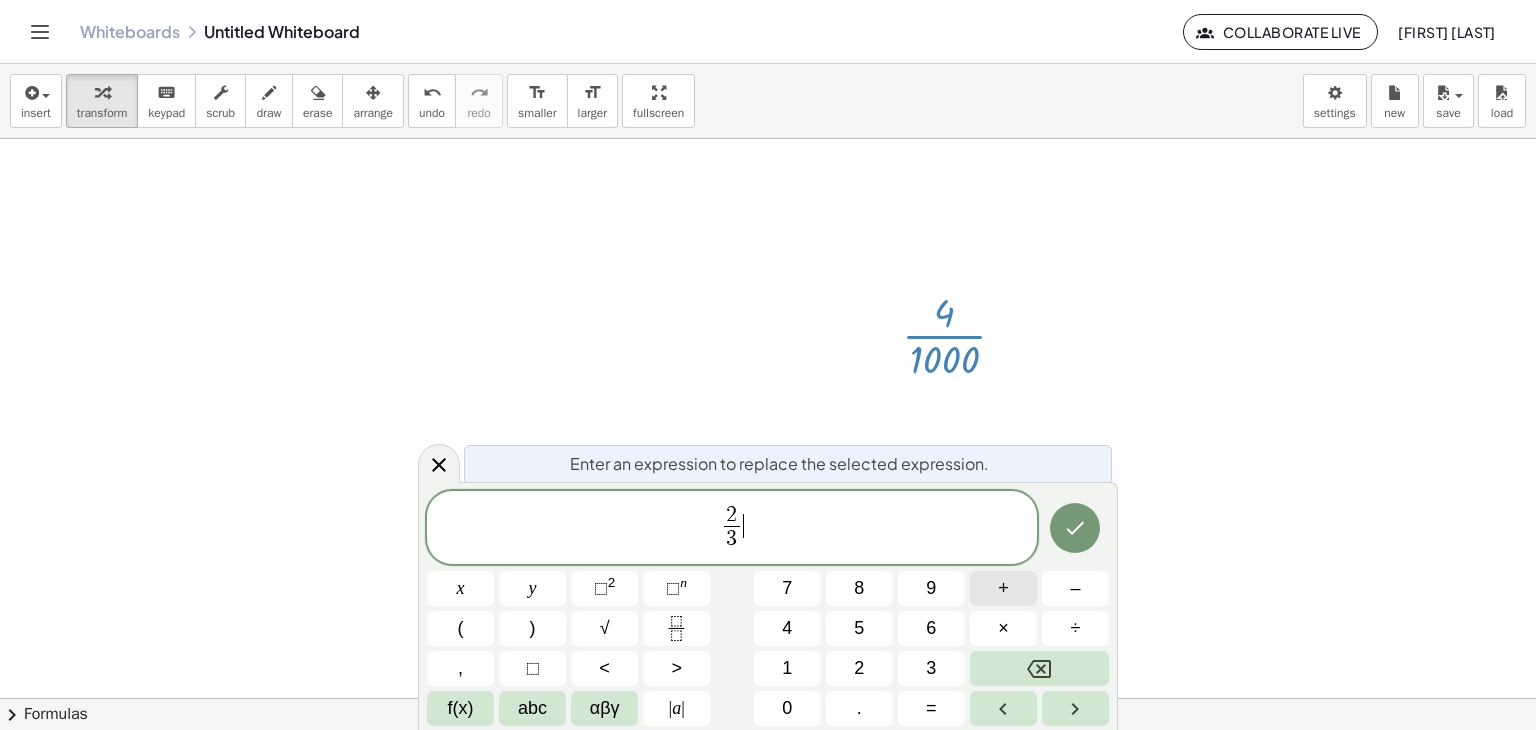 click on "+" at bounding box center [1003, 588] 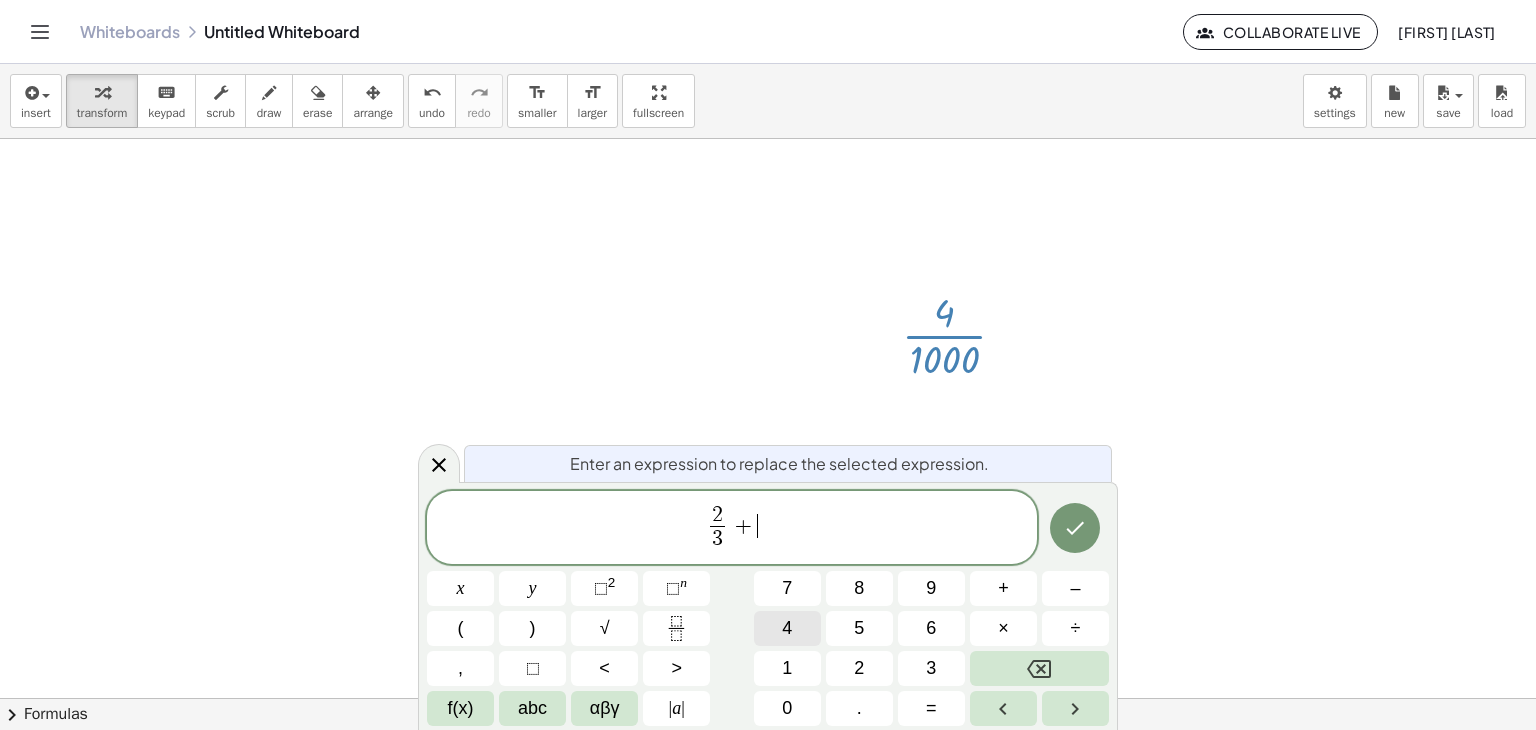 click on "4" at bounding box center [787, 628] 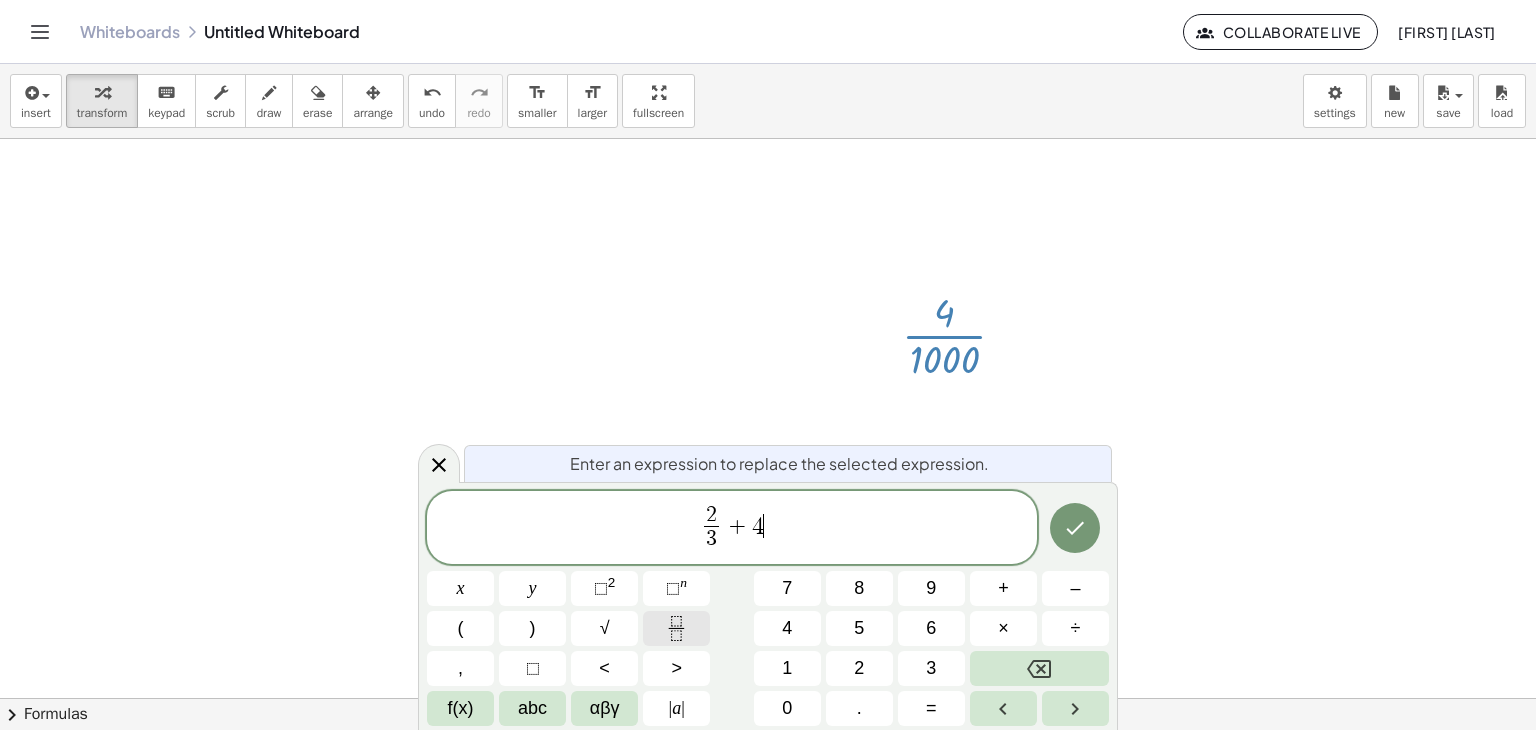 click at bounding box center [676, 628] 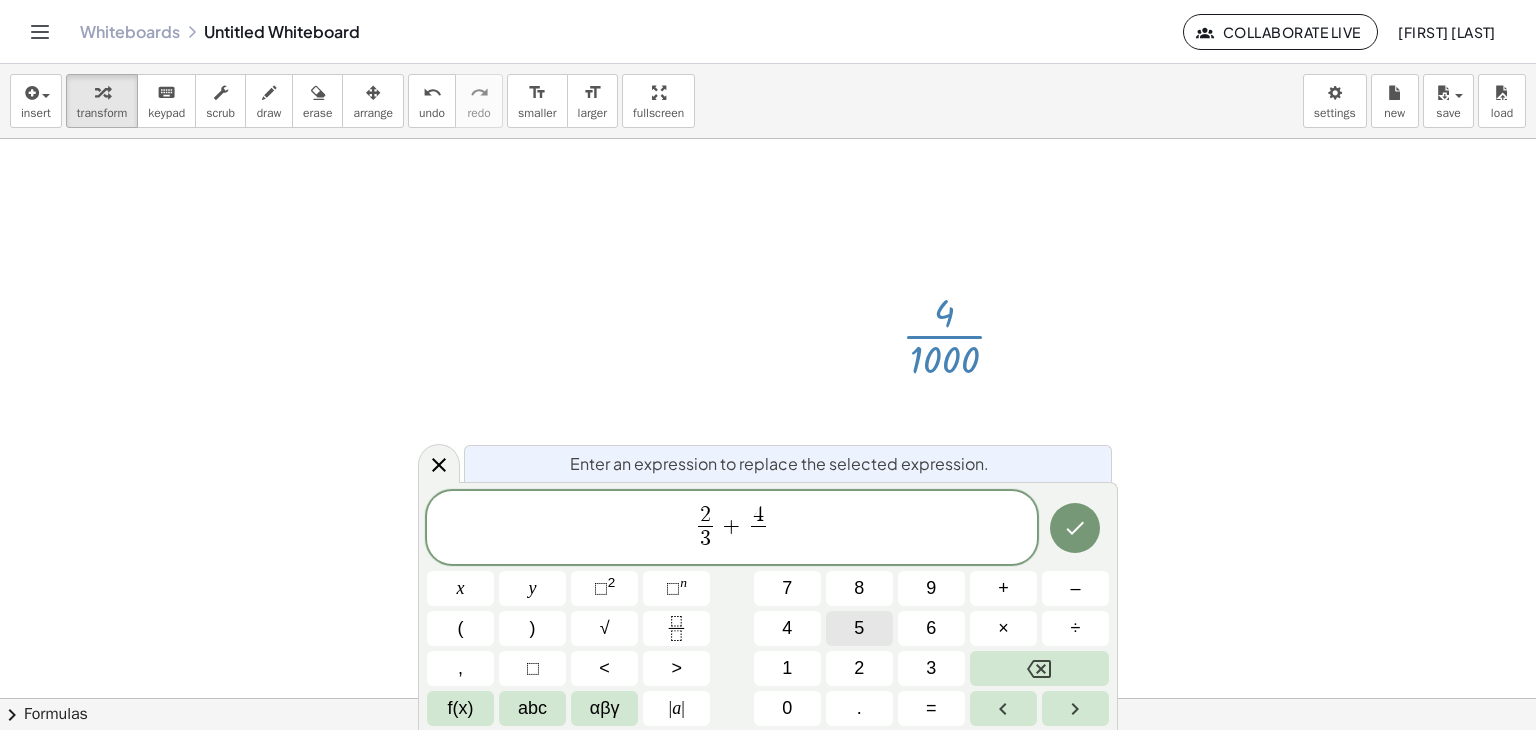 click on "5" at bounding box center (859, 628) 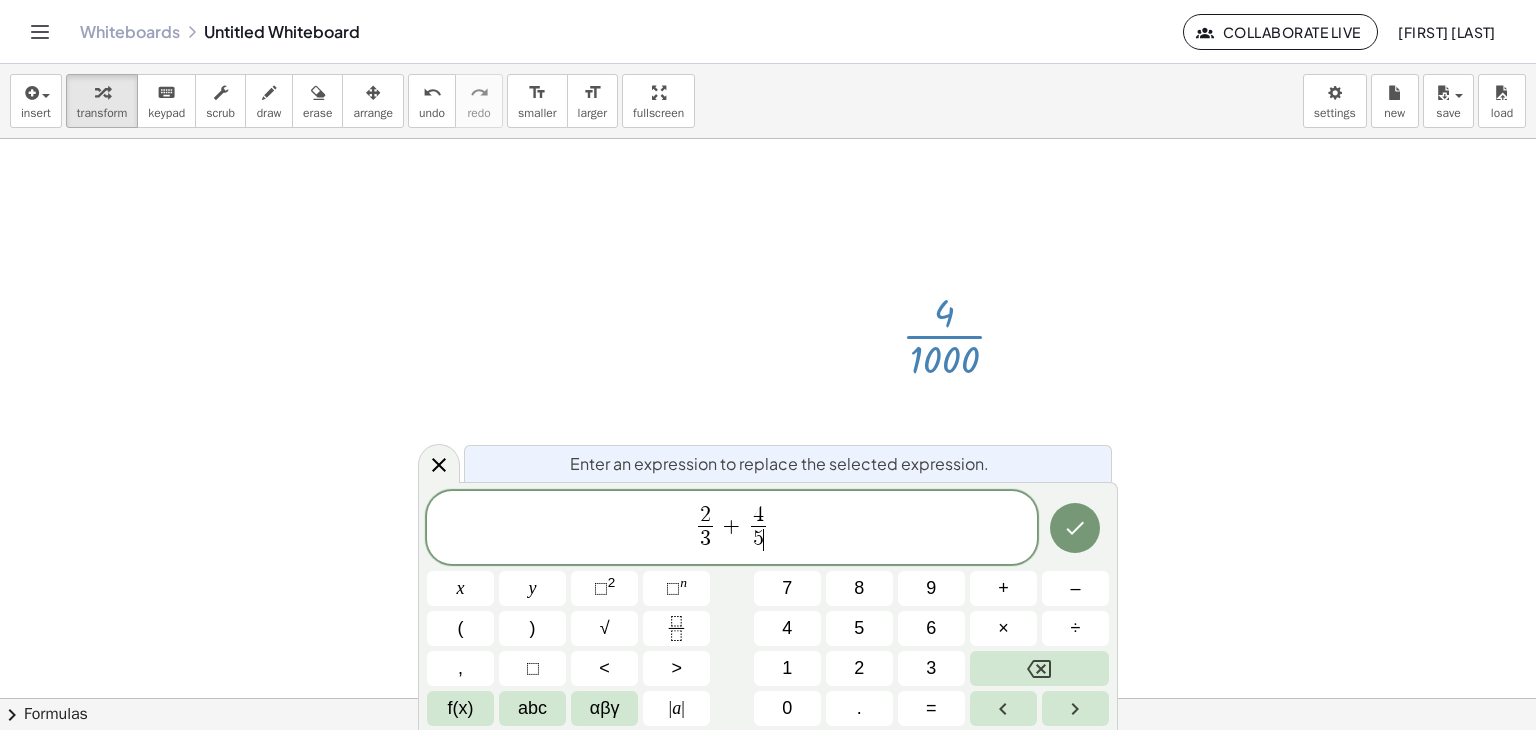 click on "2 3 ​ + 4 5 ​ ​" at bounding box center [732, 529] 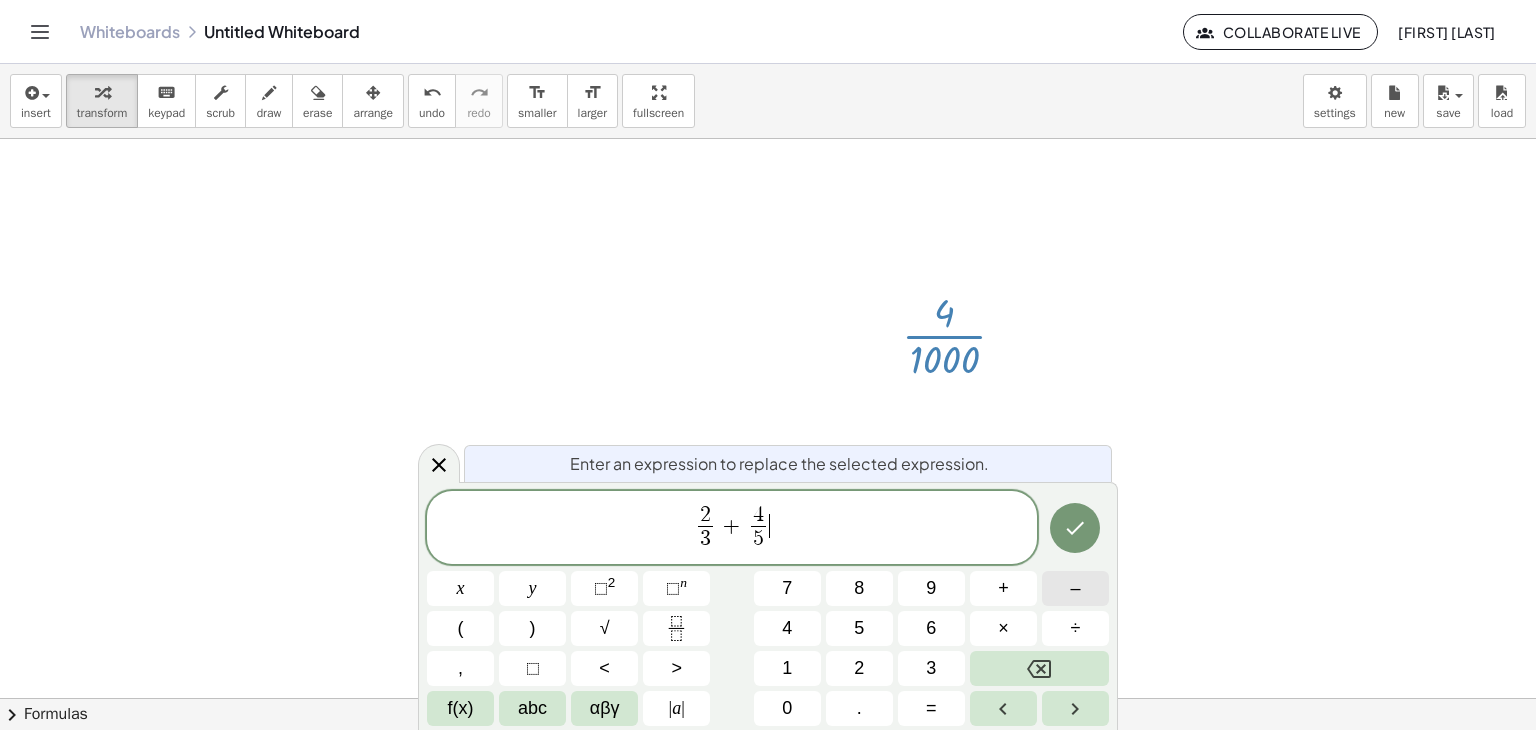 click on "–" at bounding box center [1075, 588] 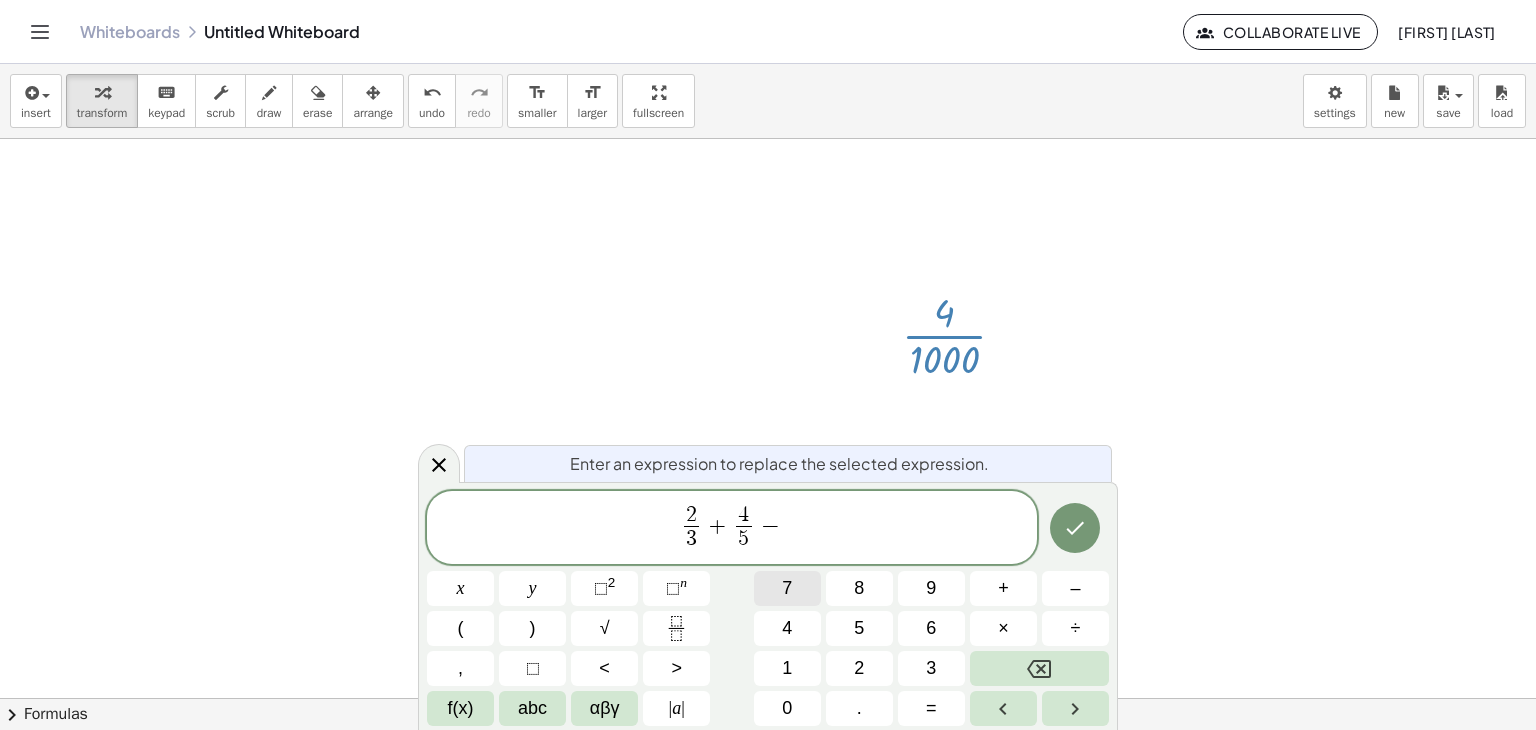 click on "7" at bounding box center (787, 588) 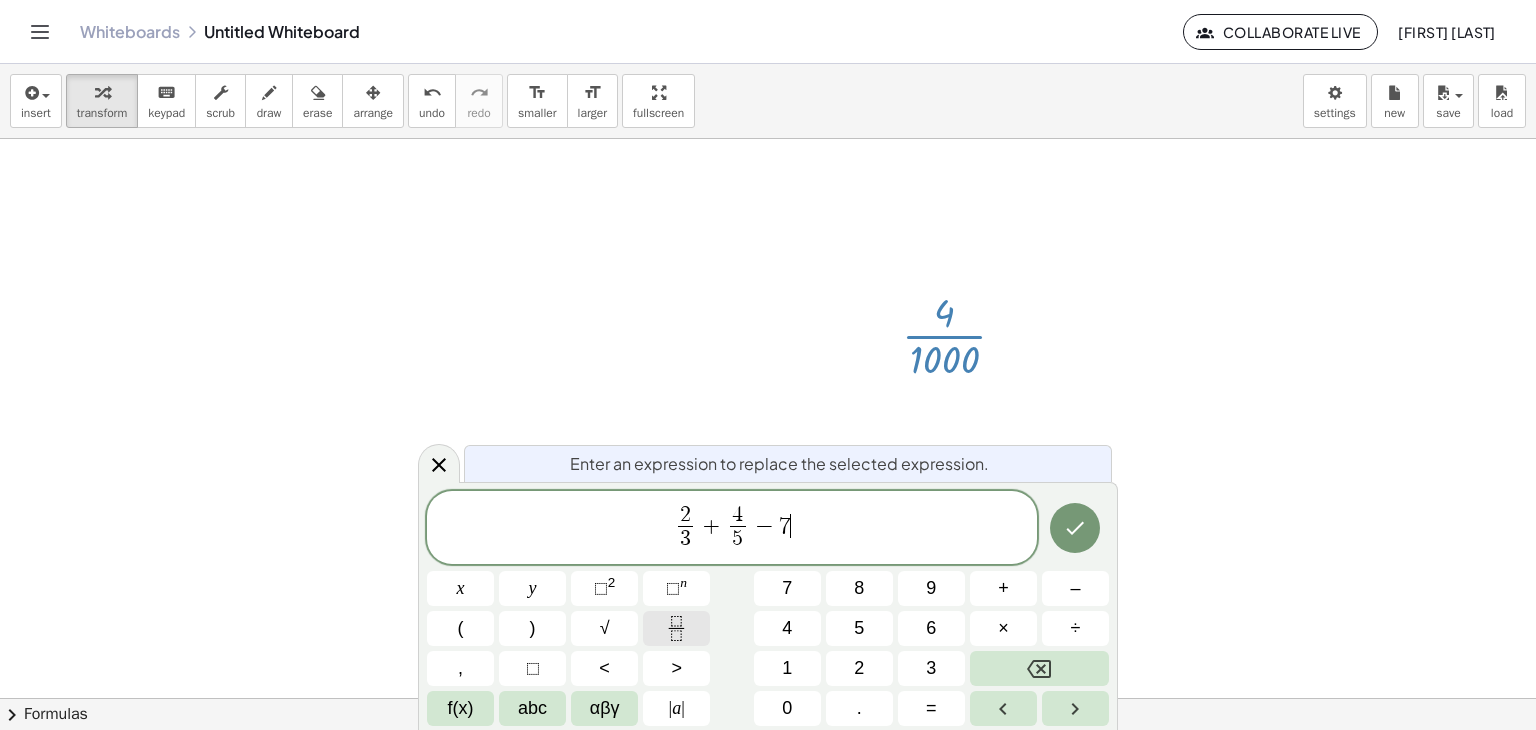 click at bounding box center [676, 628] 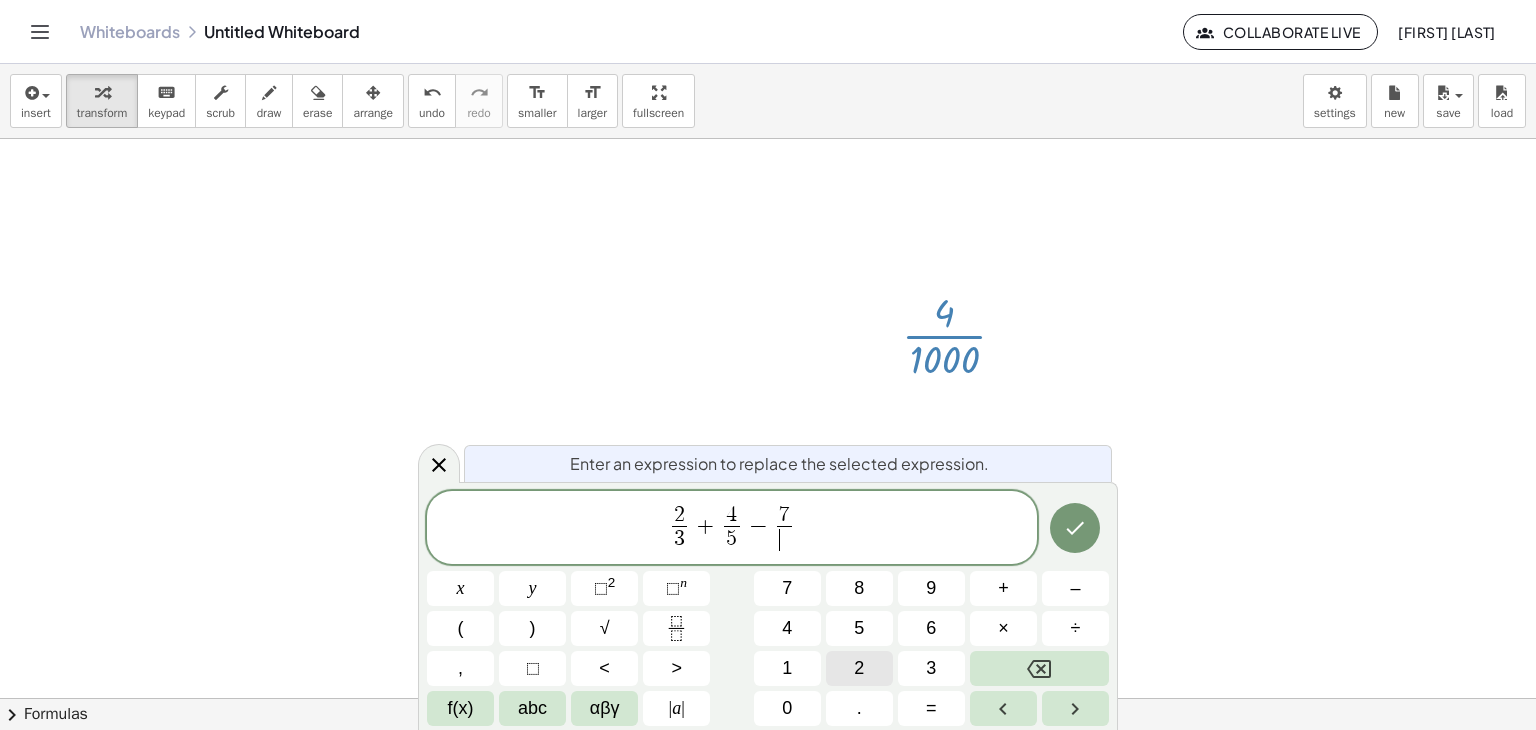 click on "2" at bounding box center [859, 668] 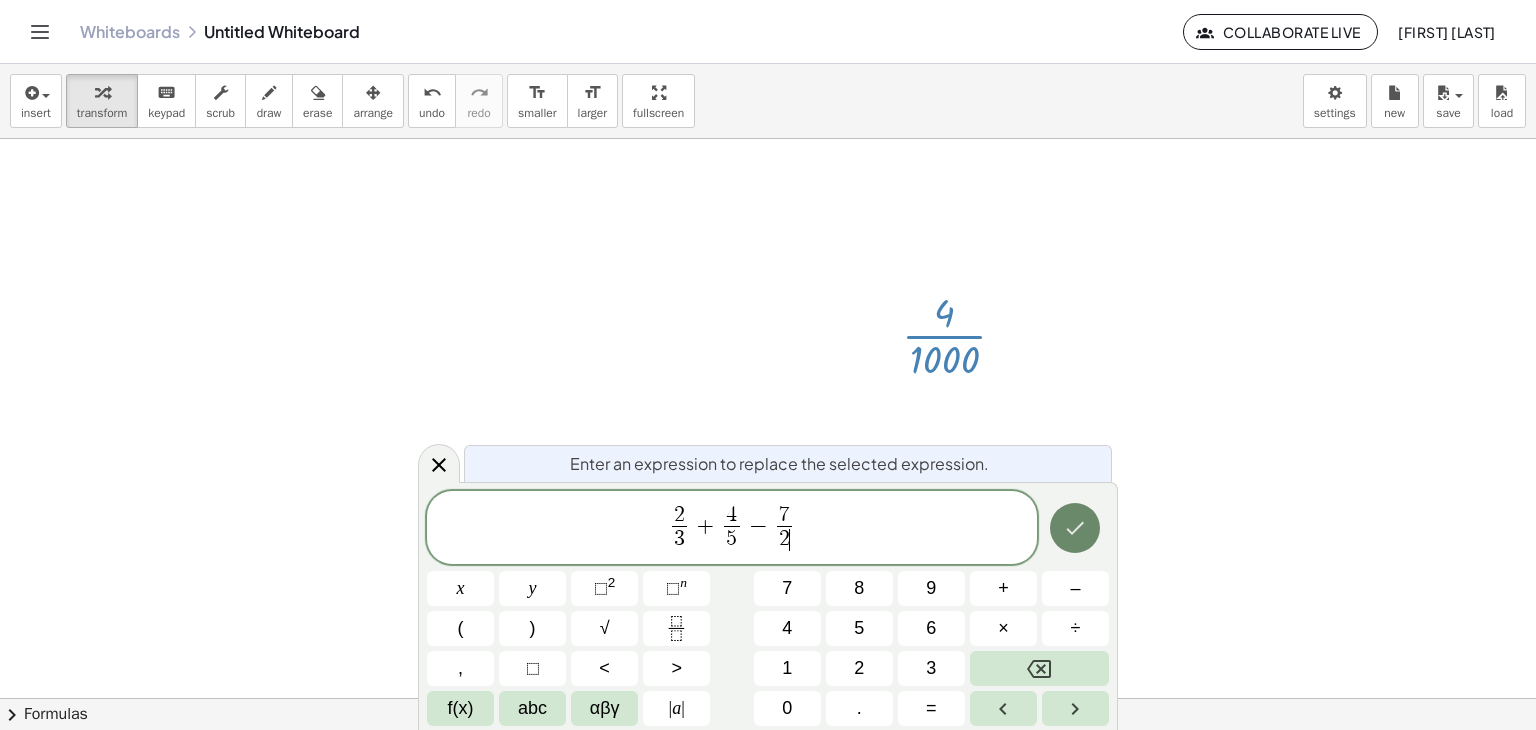 click 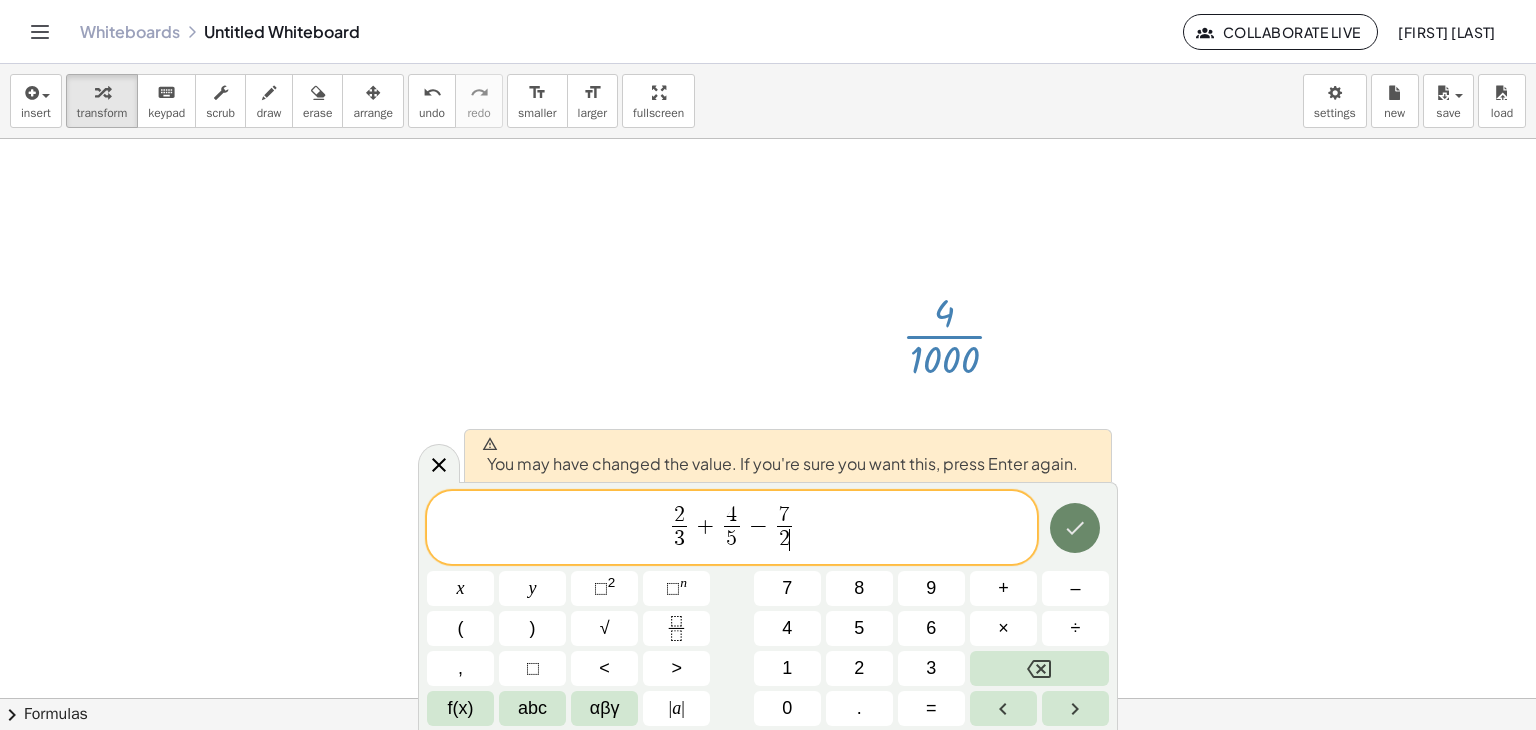 click 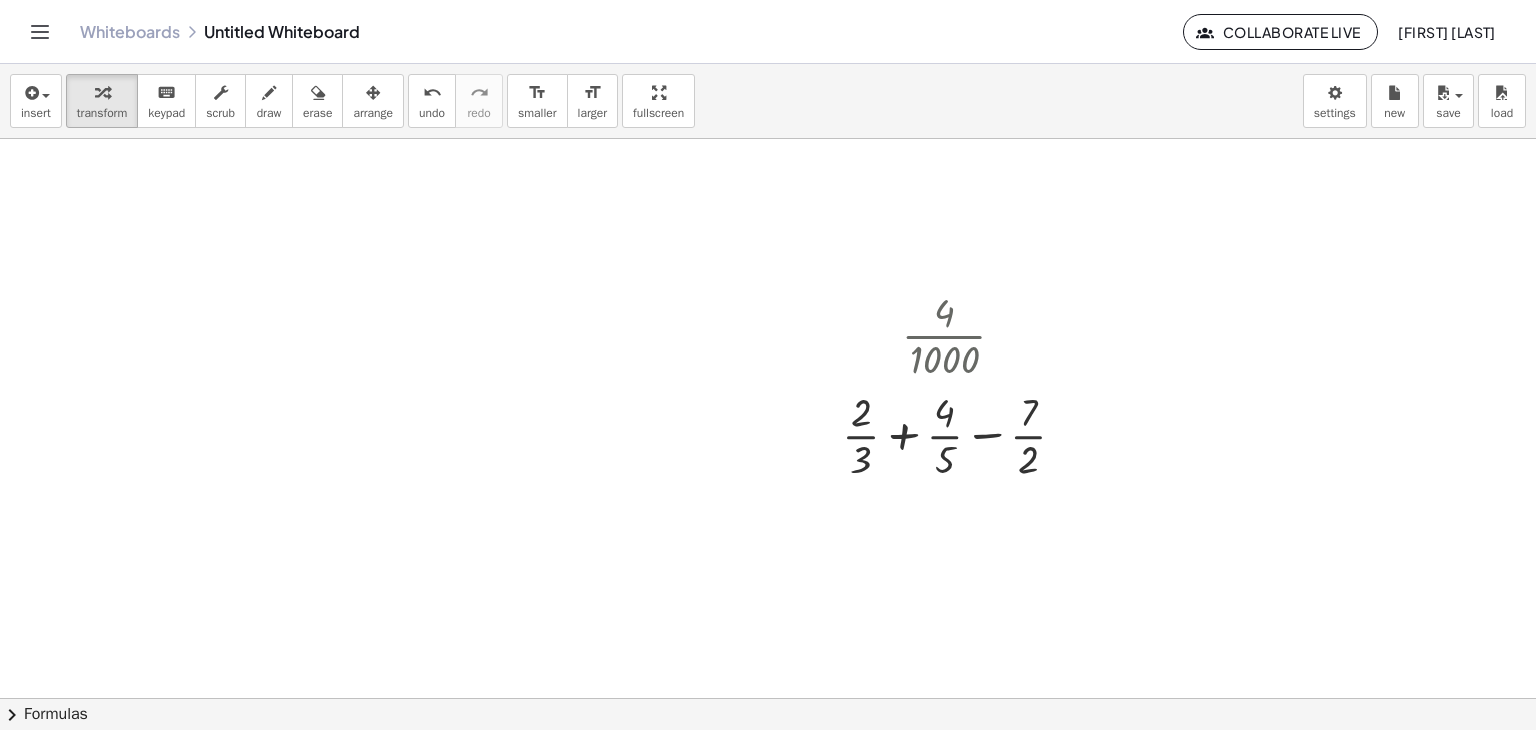 click on "Whiteboards" 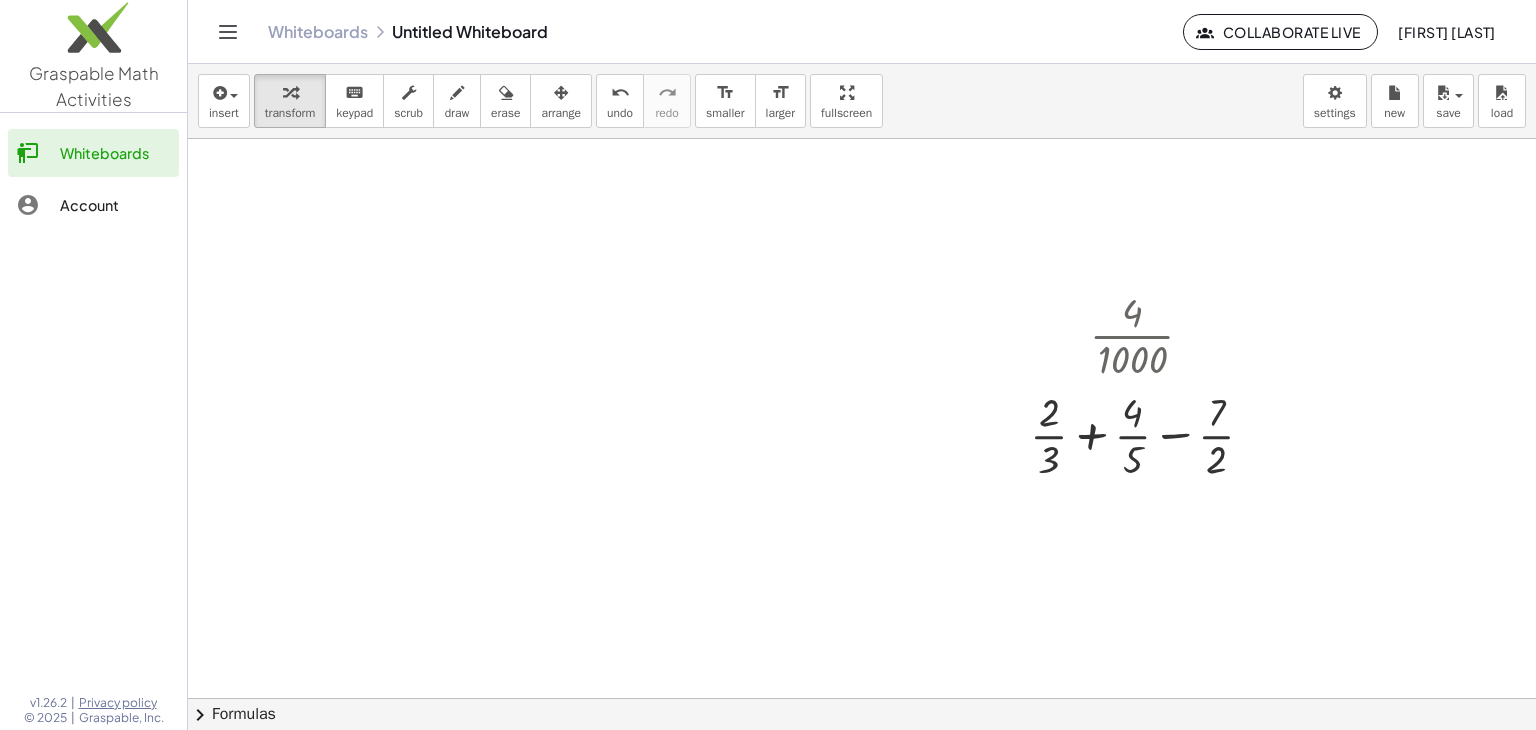 click 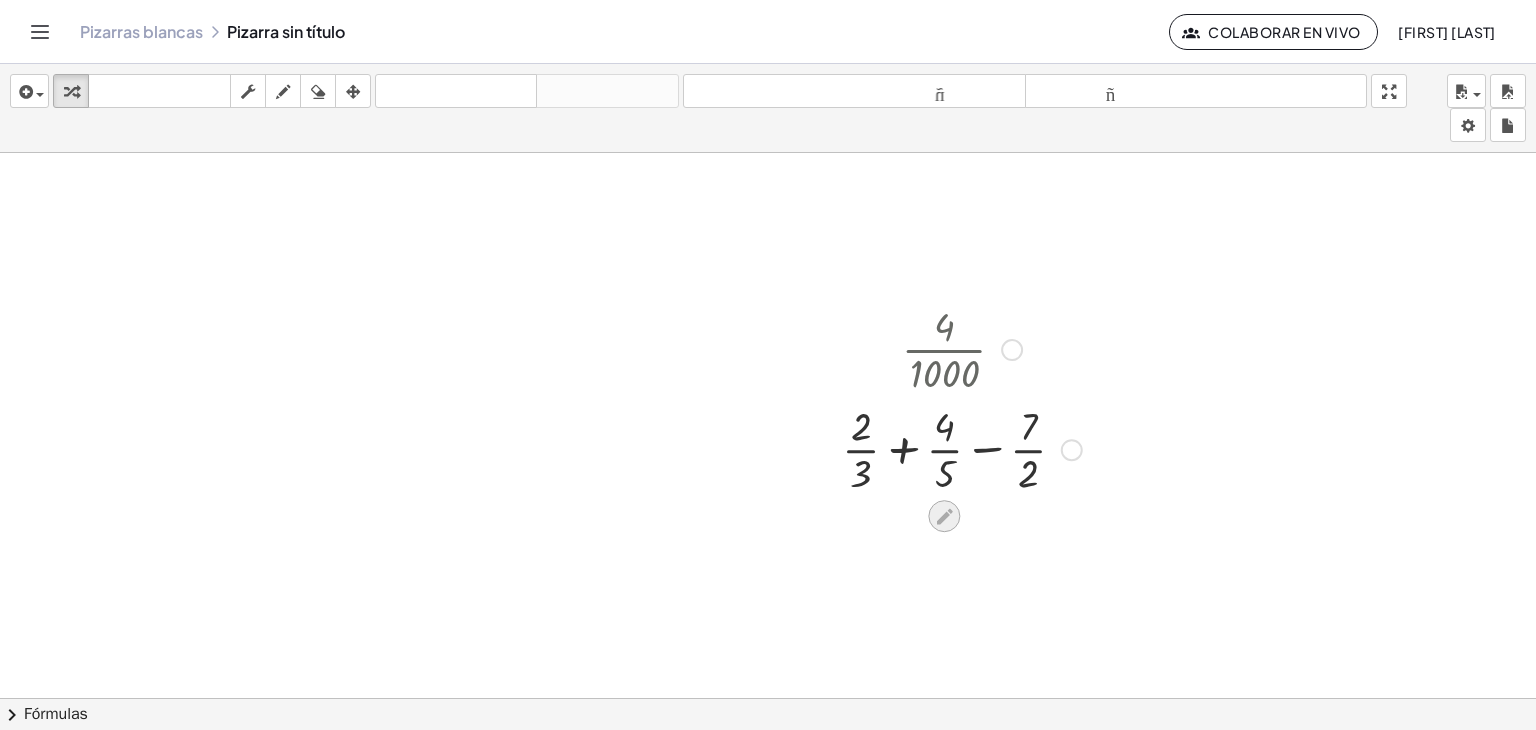 click 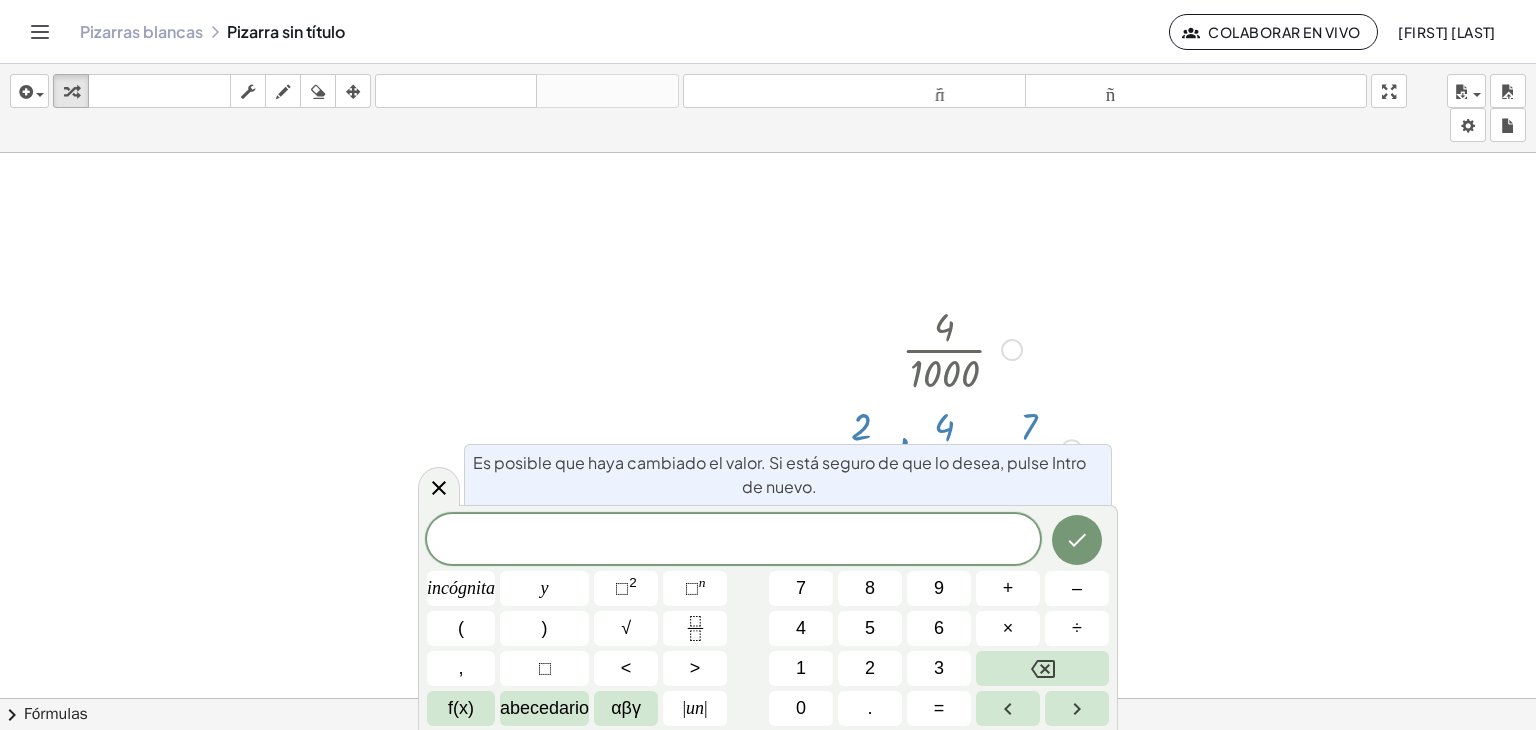 click at bounding box center (1012, 350) 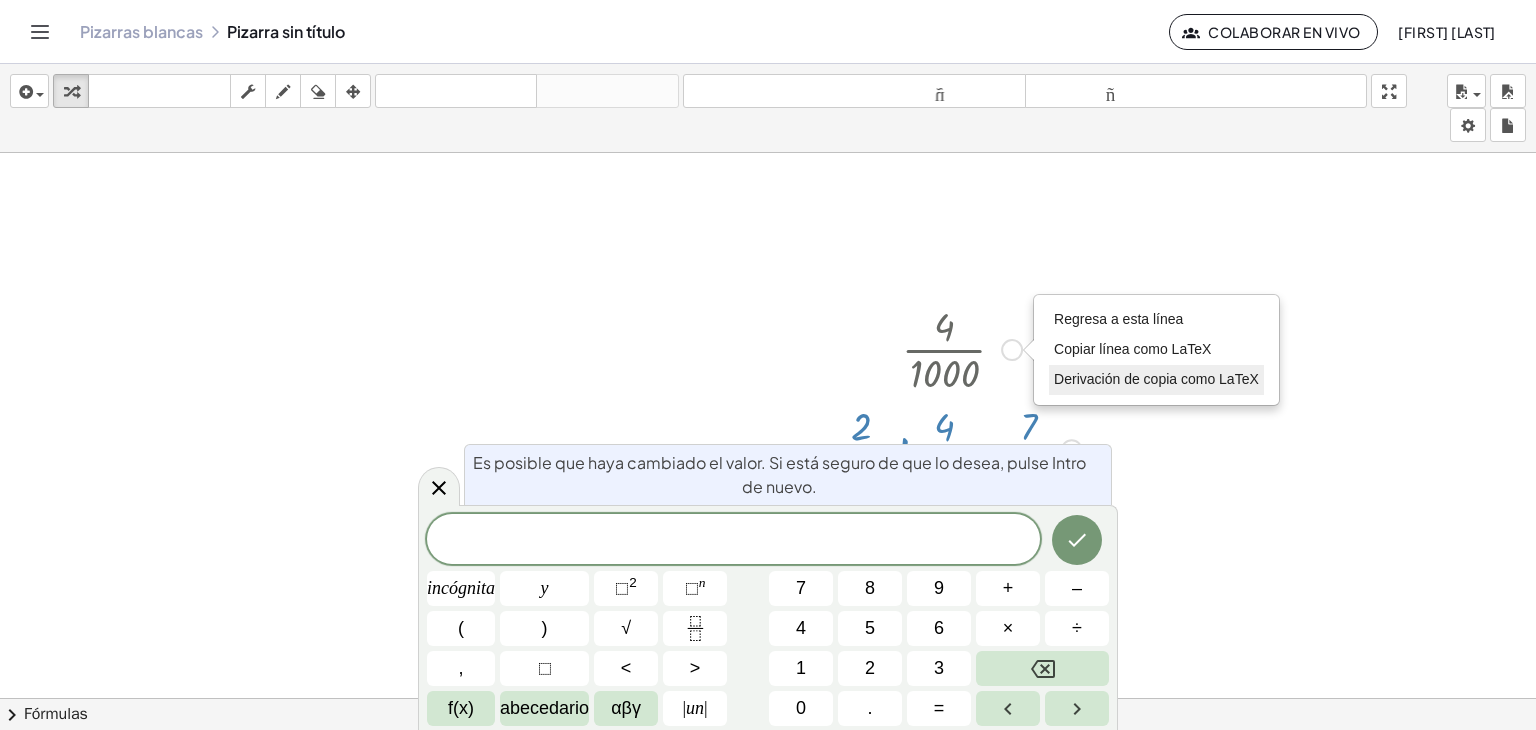 click on "Derivación de copia como LaTeX" at bounding box center (1156, 380) 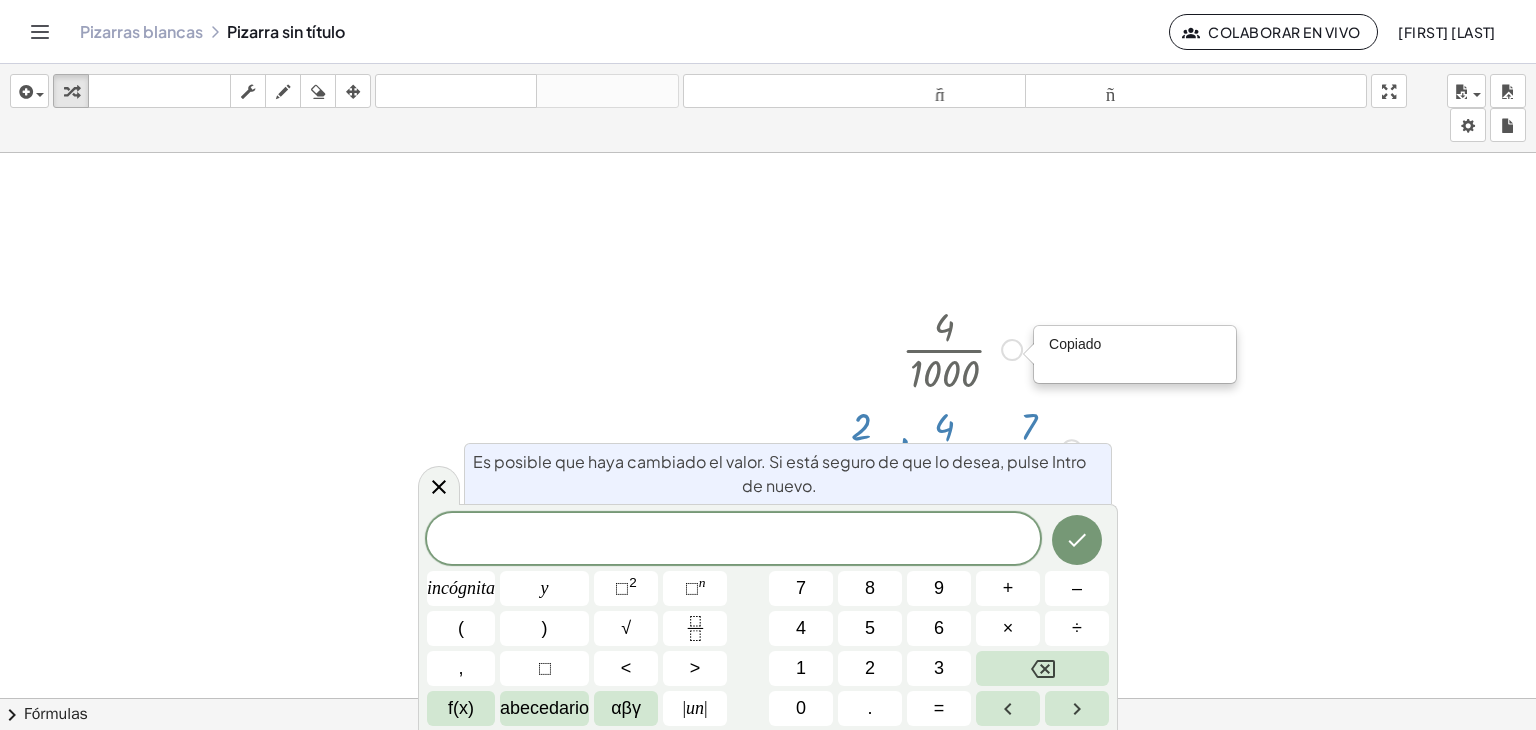 click on "Copiado done" at bounding box center (1012, 350) 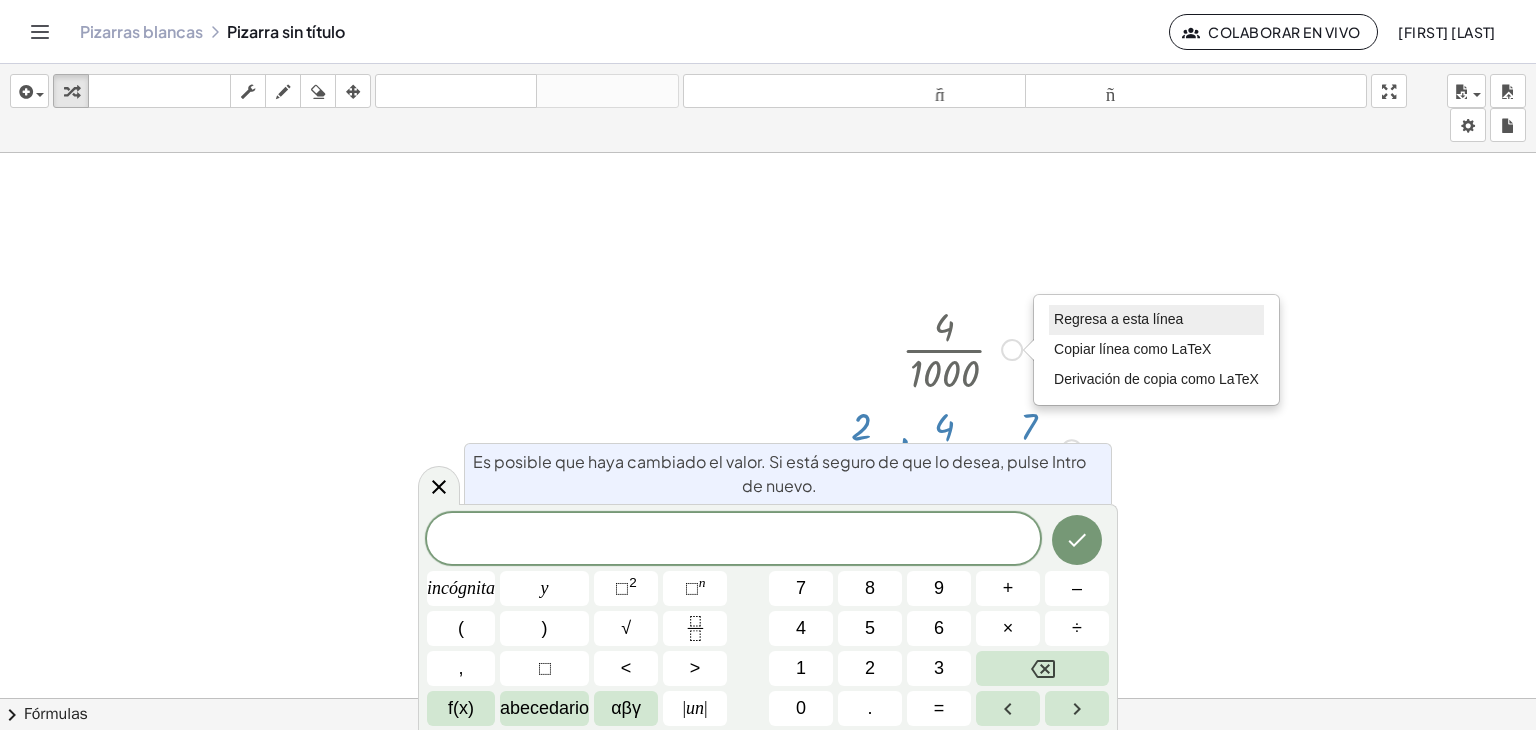 click on "Regresa a esta línea" at bounding box center (1118, 319) 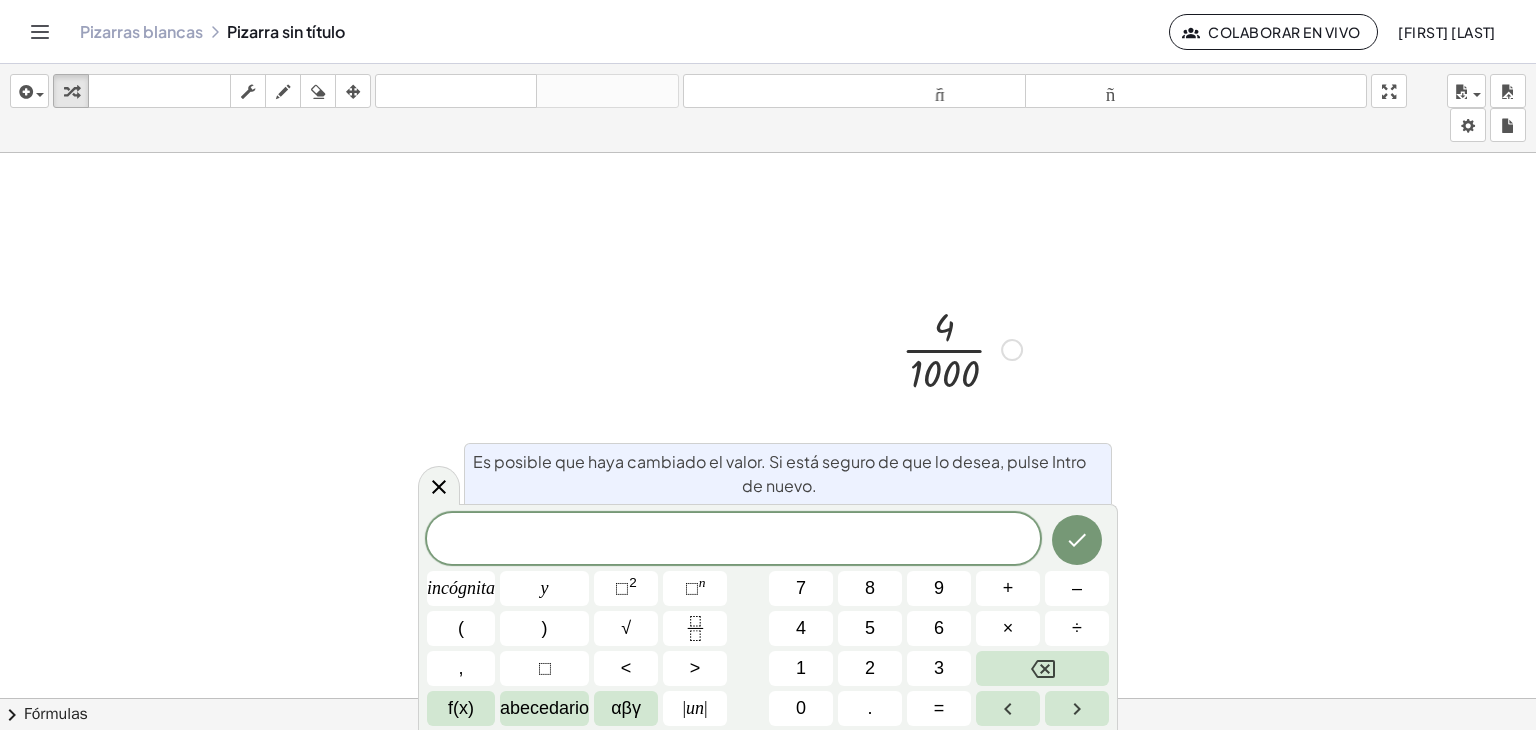 drag, startPoint x: 1010, startPoint y: 343, endPoint x: 729, endPoint y: 260, distance: 293.0017 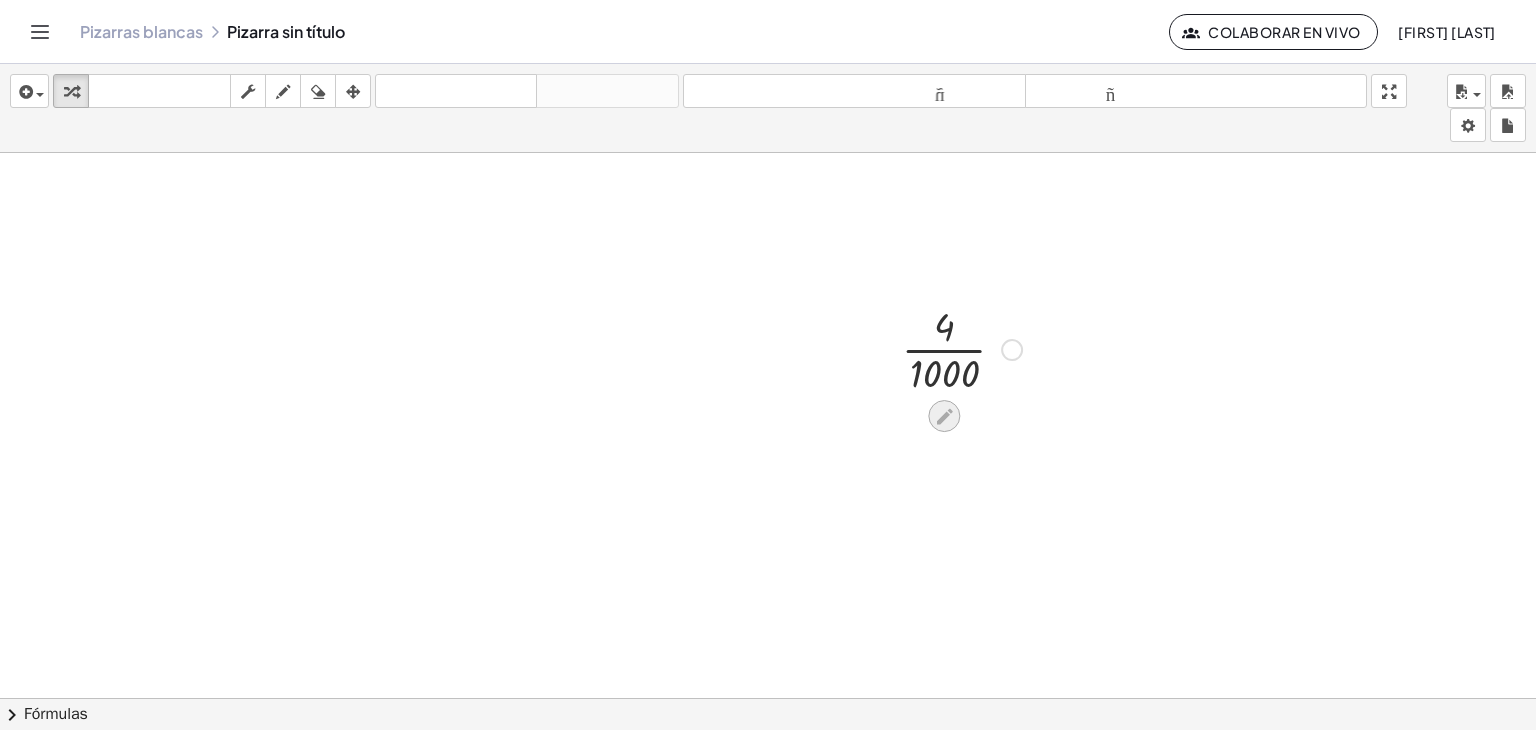 click 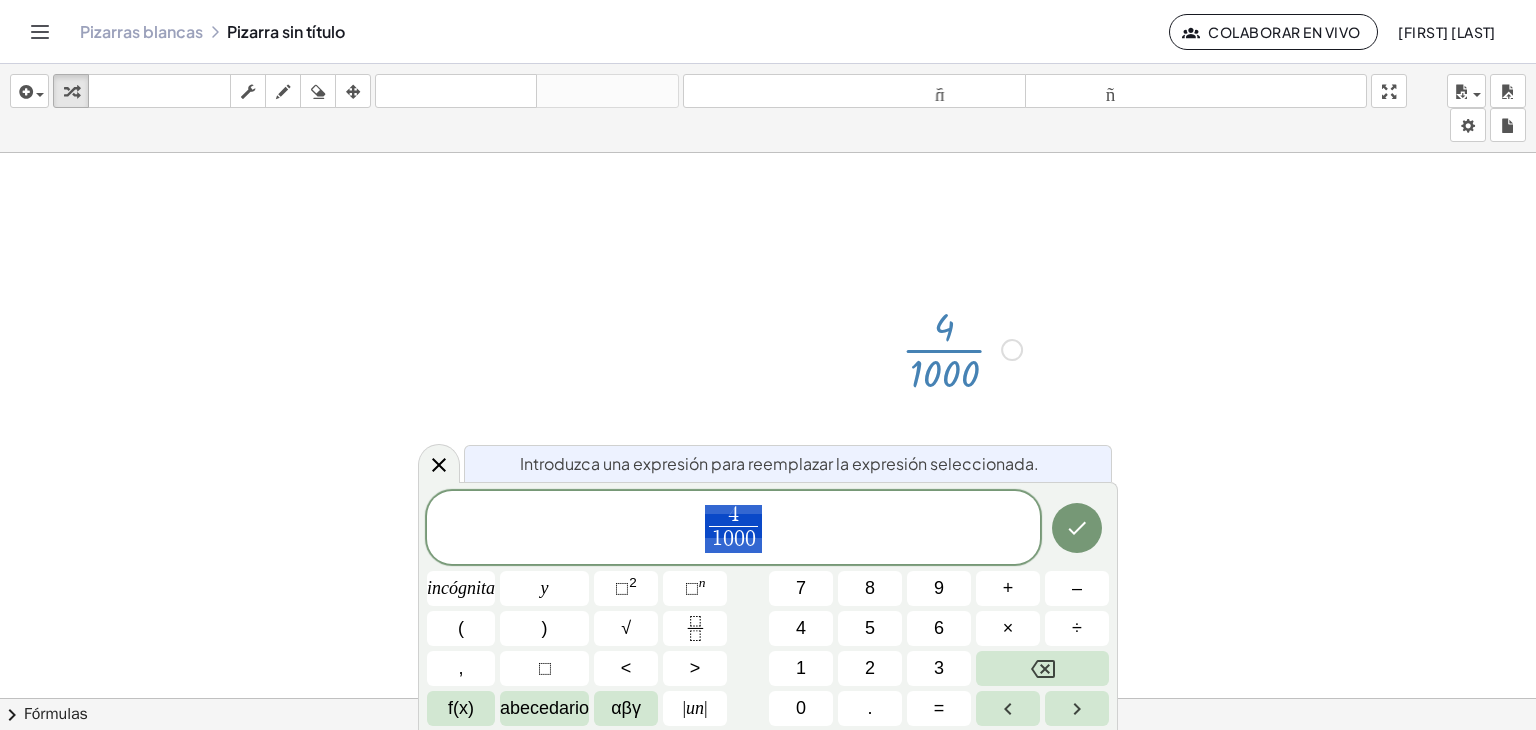 click on "Regresa a esta línea Copiar línea como LaTeX Derivación de copia como LaTeX" at bounding box center (1012, 350) 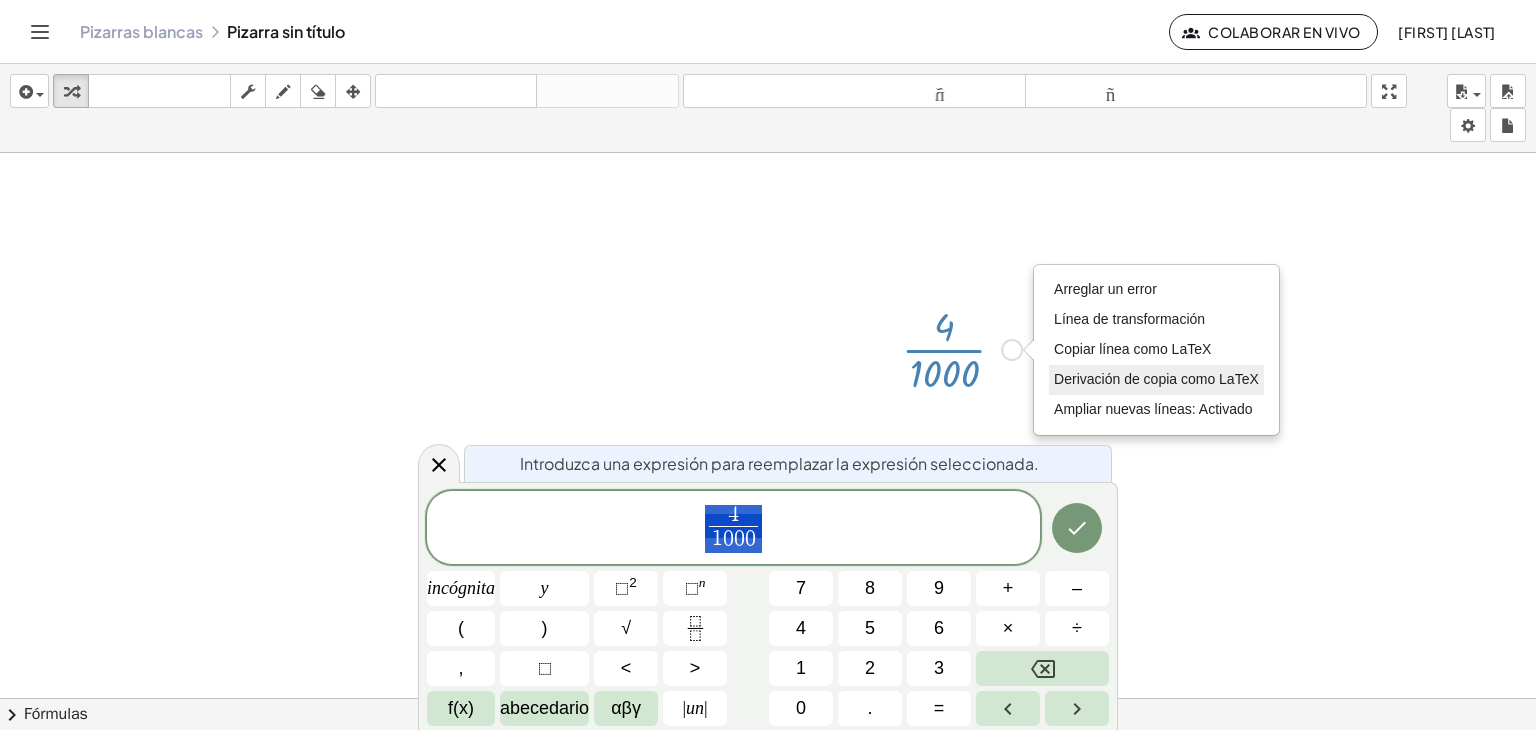 click on "Derivación de copia como LaTeX" at bounding box center (1156, 379) 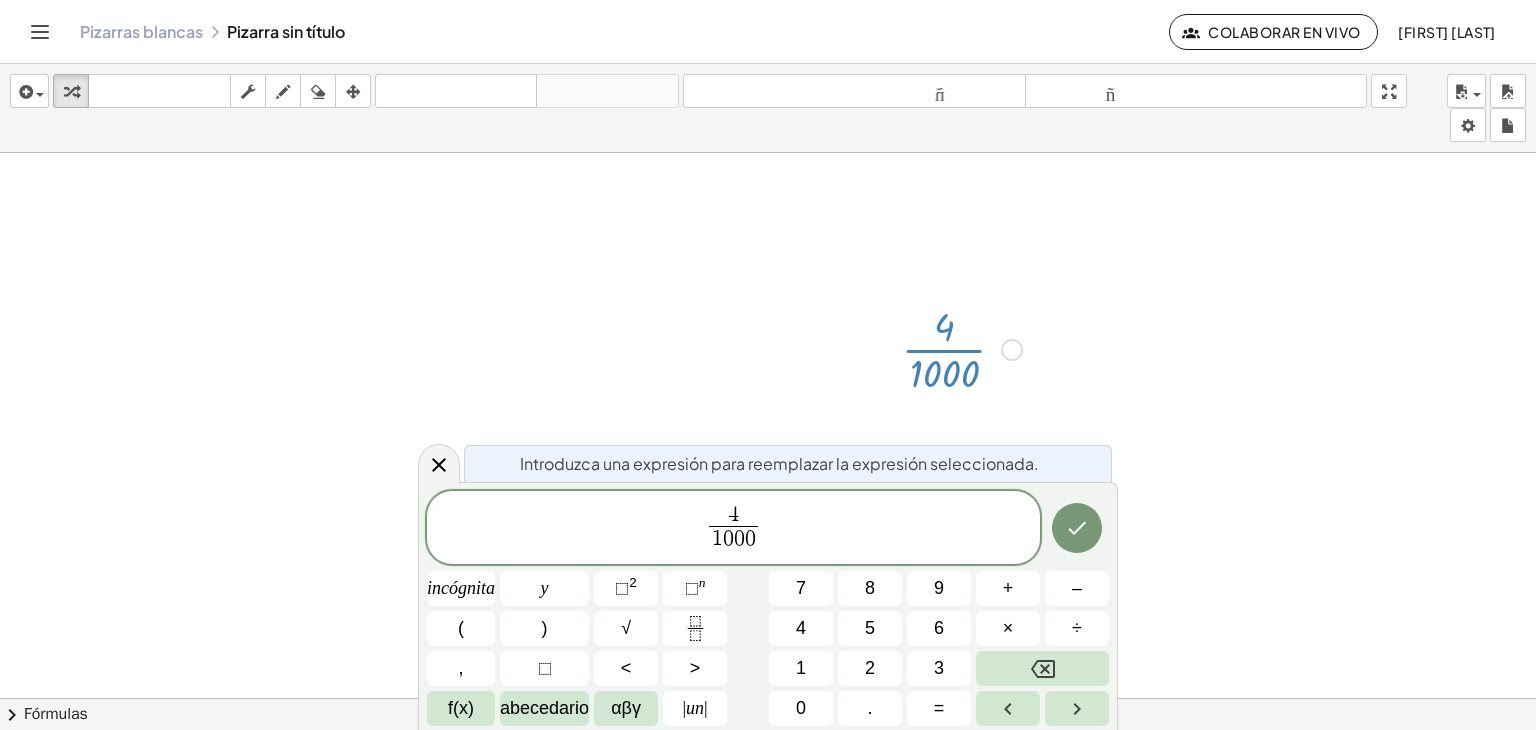 click on "Copiado done" at bounding box center (1012, 350) 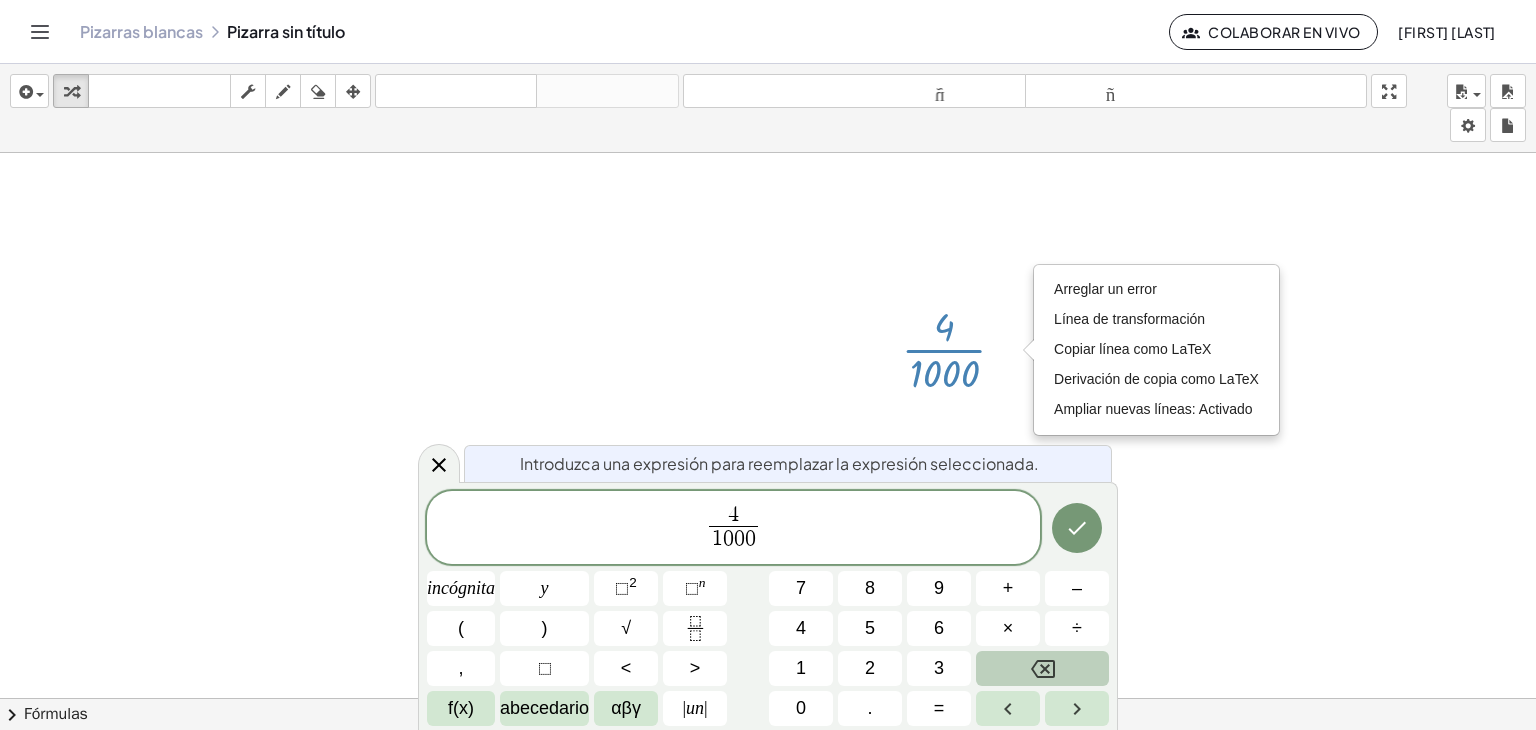 click at bounding box center [1042, 668] 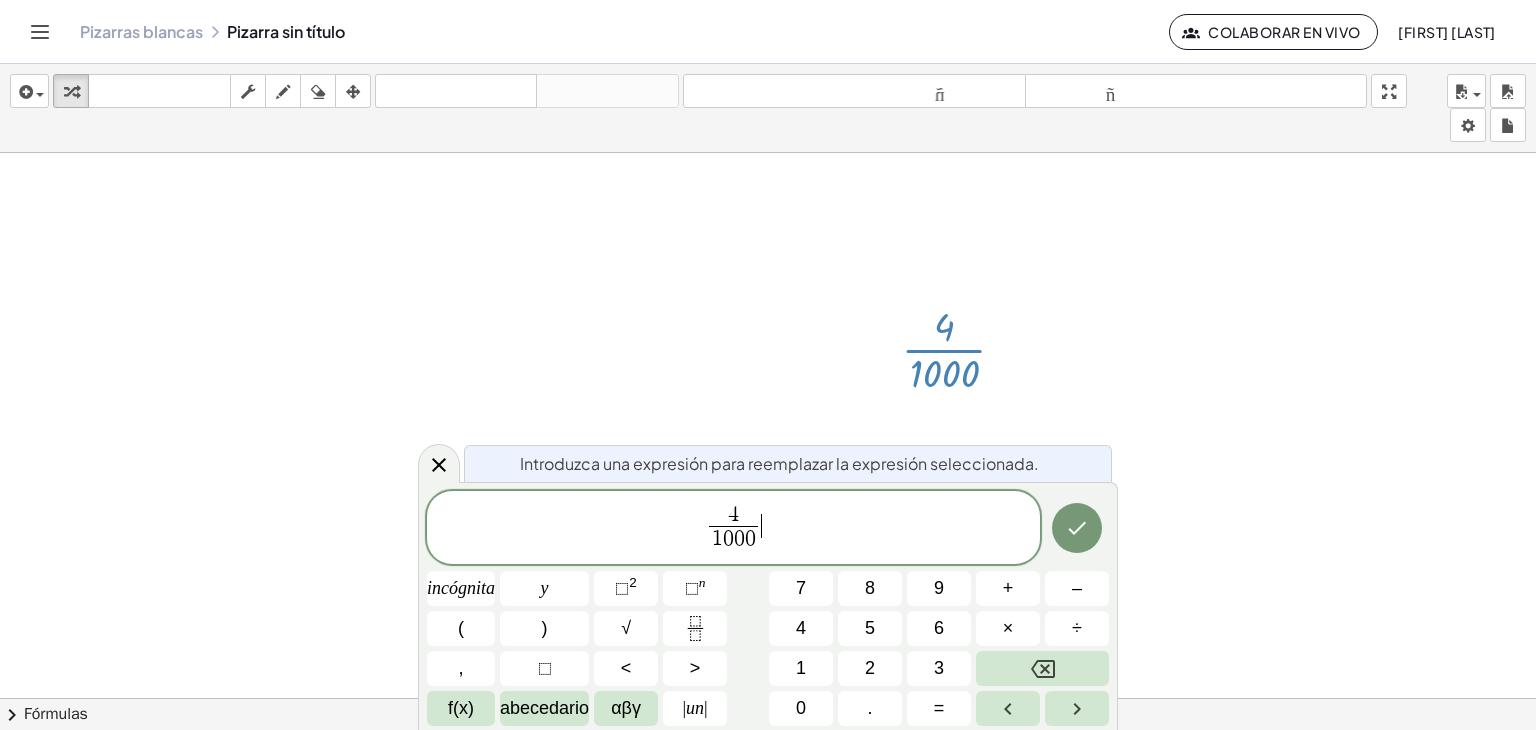 click on "4 1 0 0 0 ​ ​" at bounding box center (733, 529) 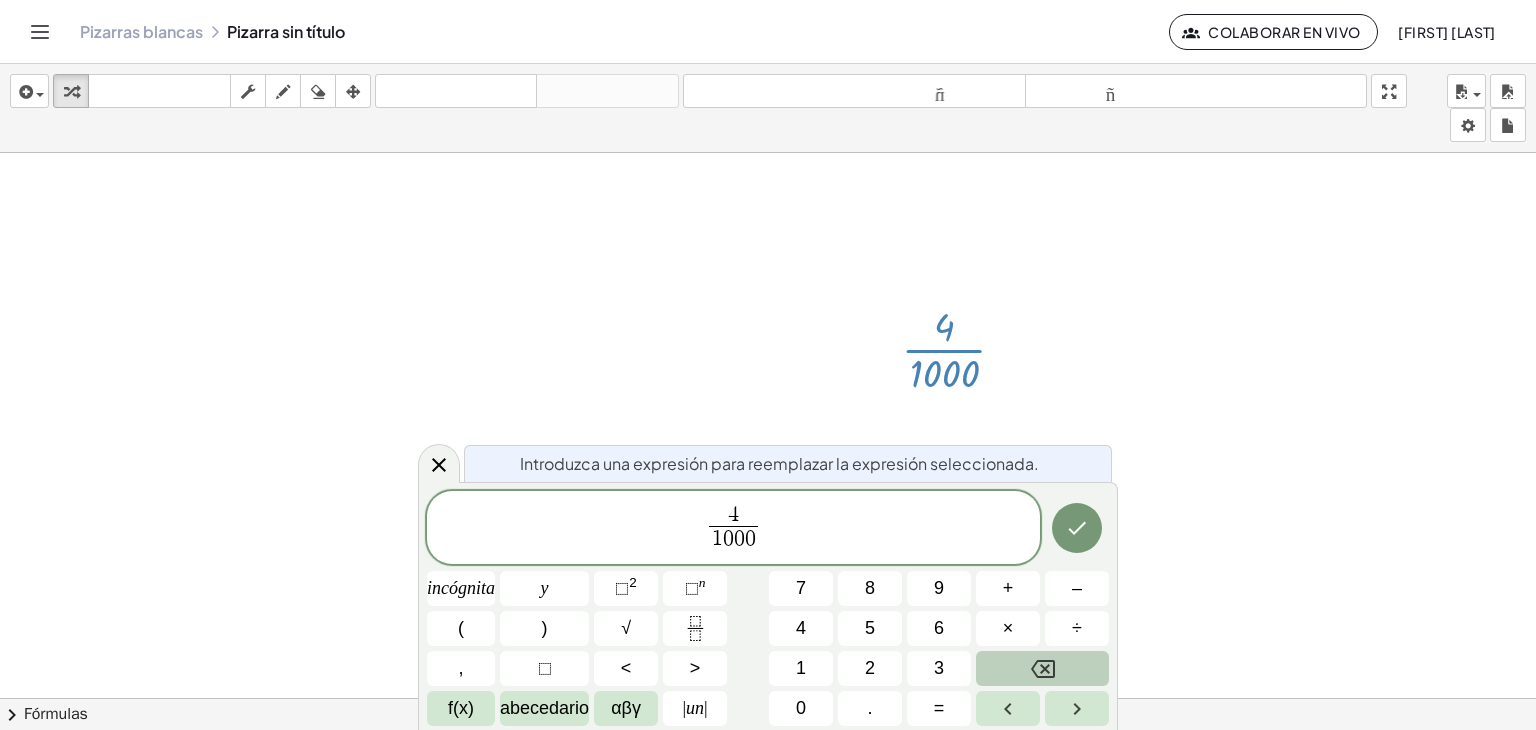 click at bounding box center [1042, 668] 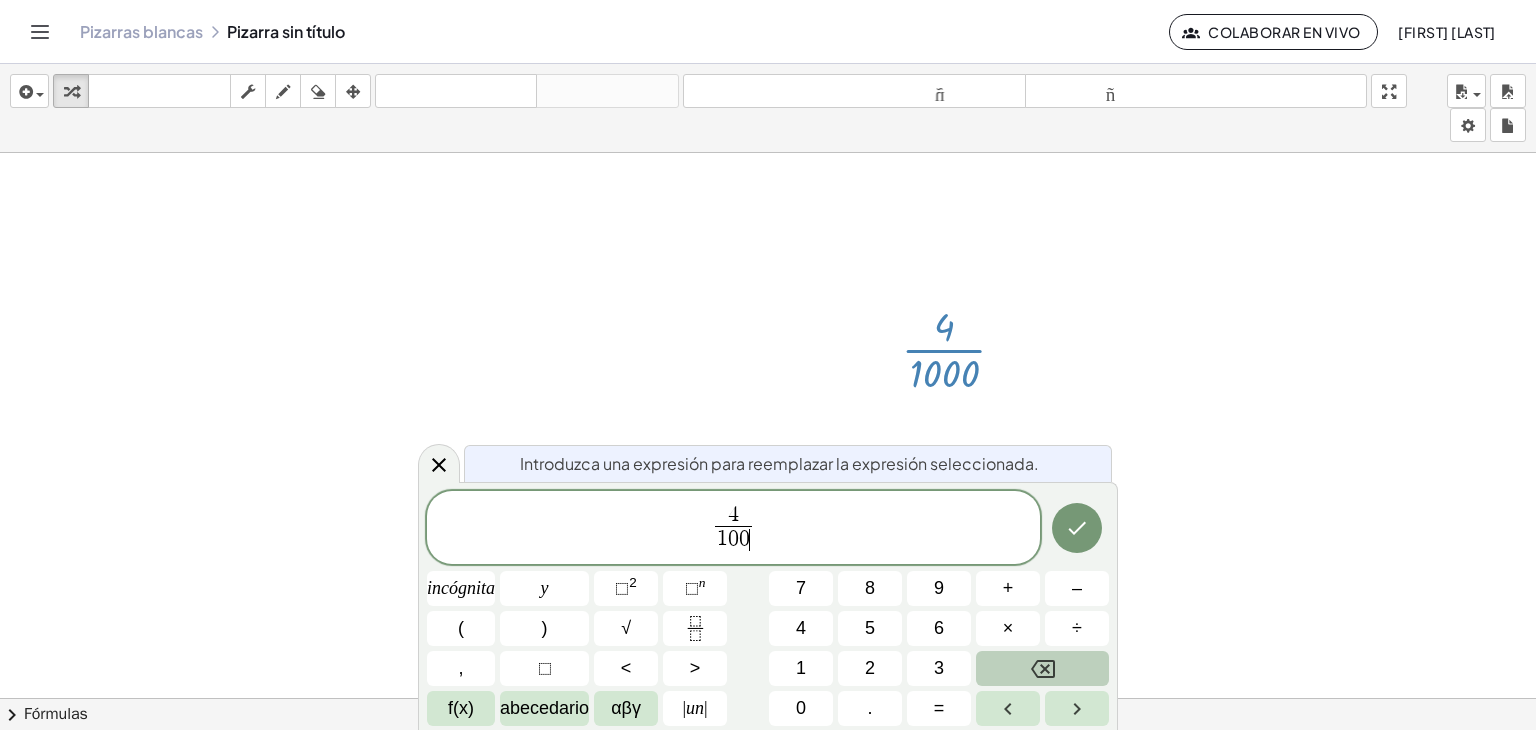 click at bounding box center [1042, 668] 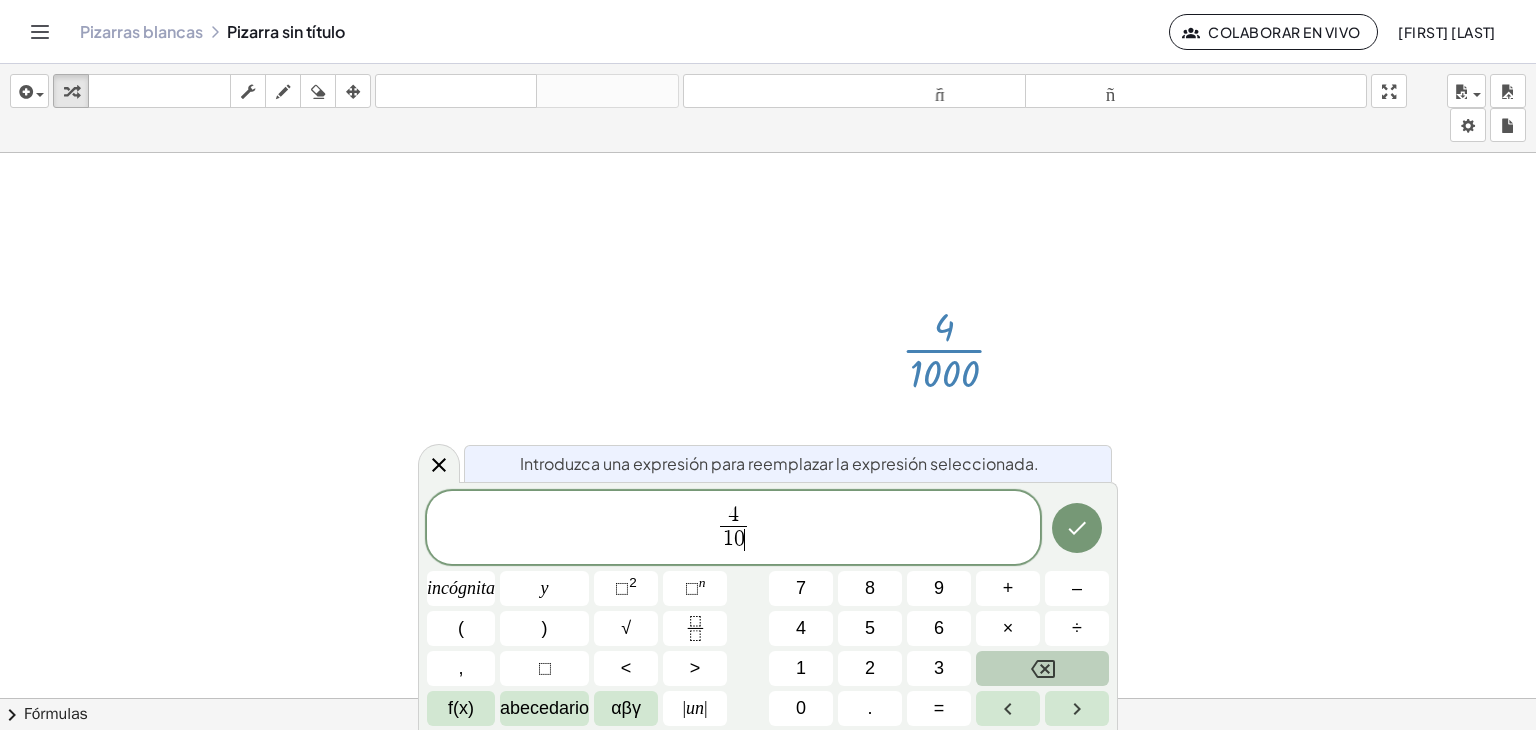 click at bounding box center [1042, 668] 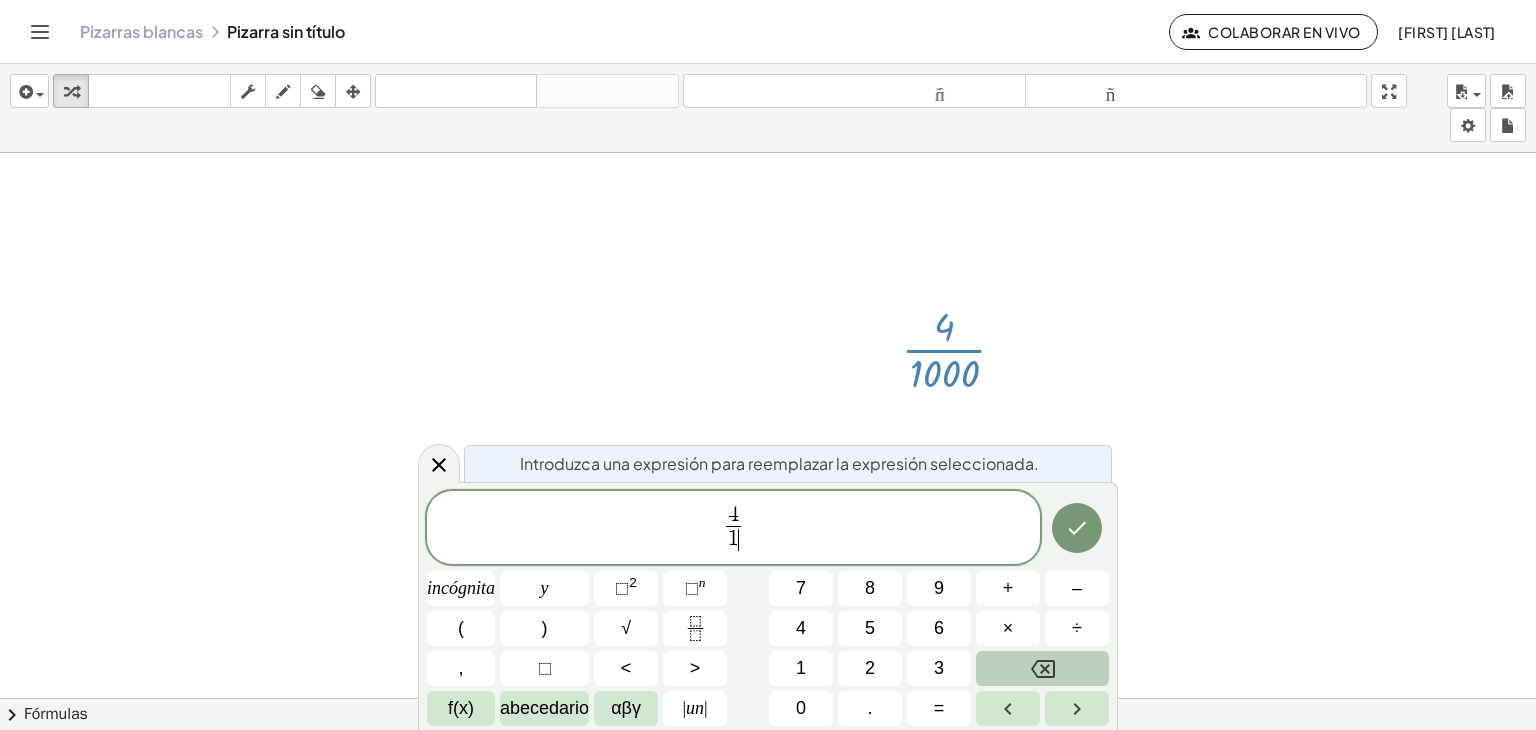 click at bounding box center [1042, 668] 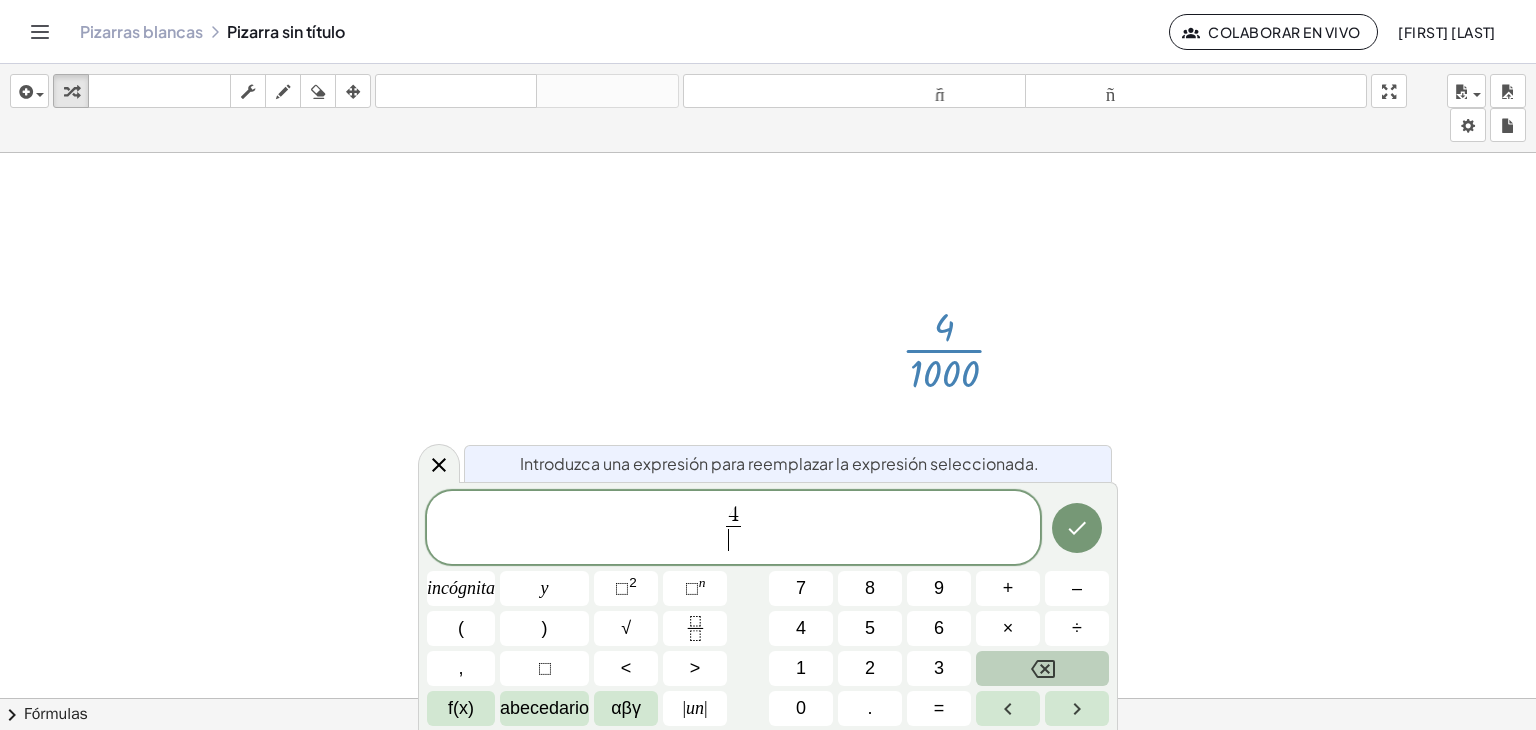 click at bounding box center [1042, 668] 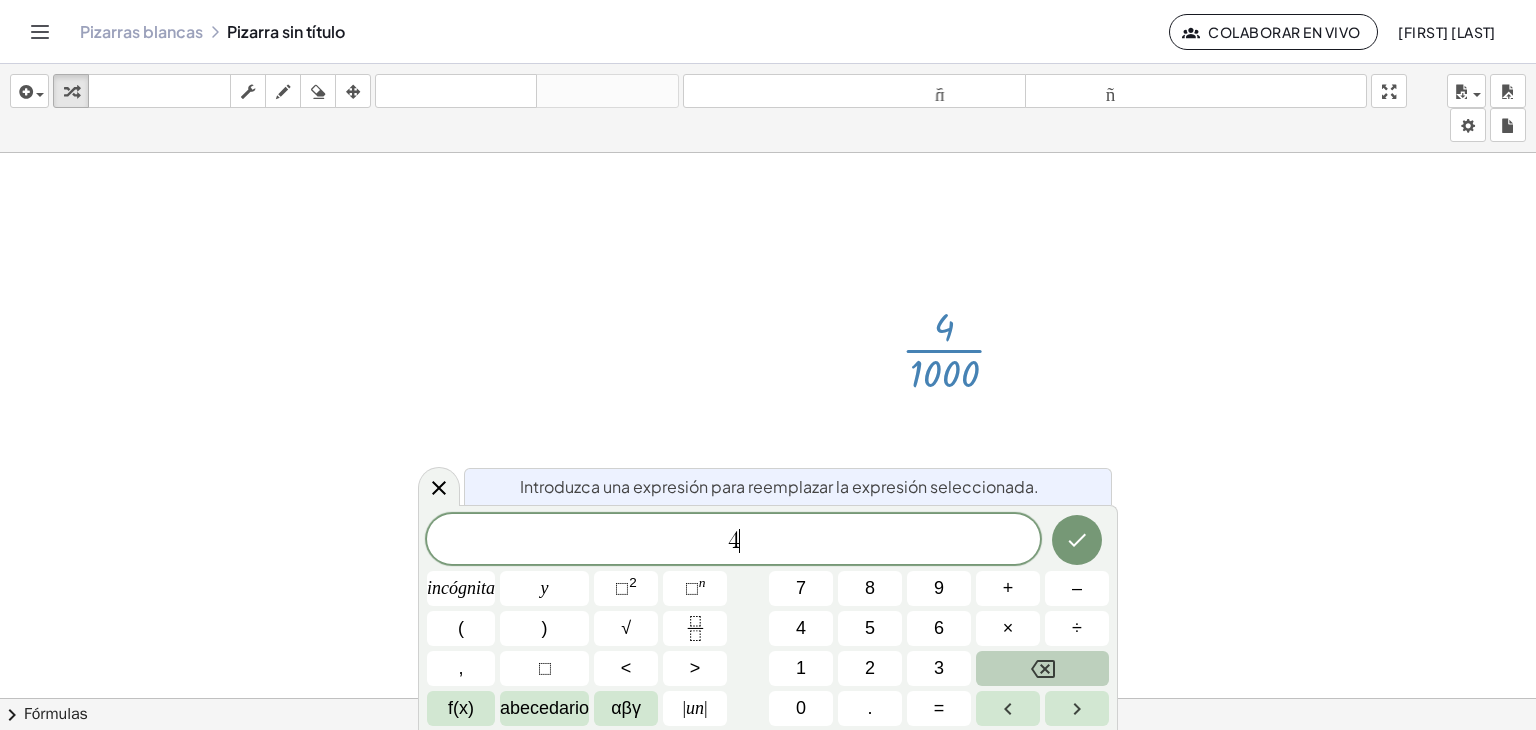click at bounding box center (1042, 668) 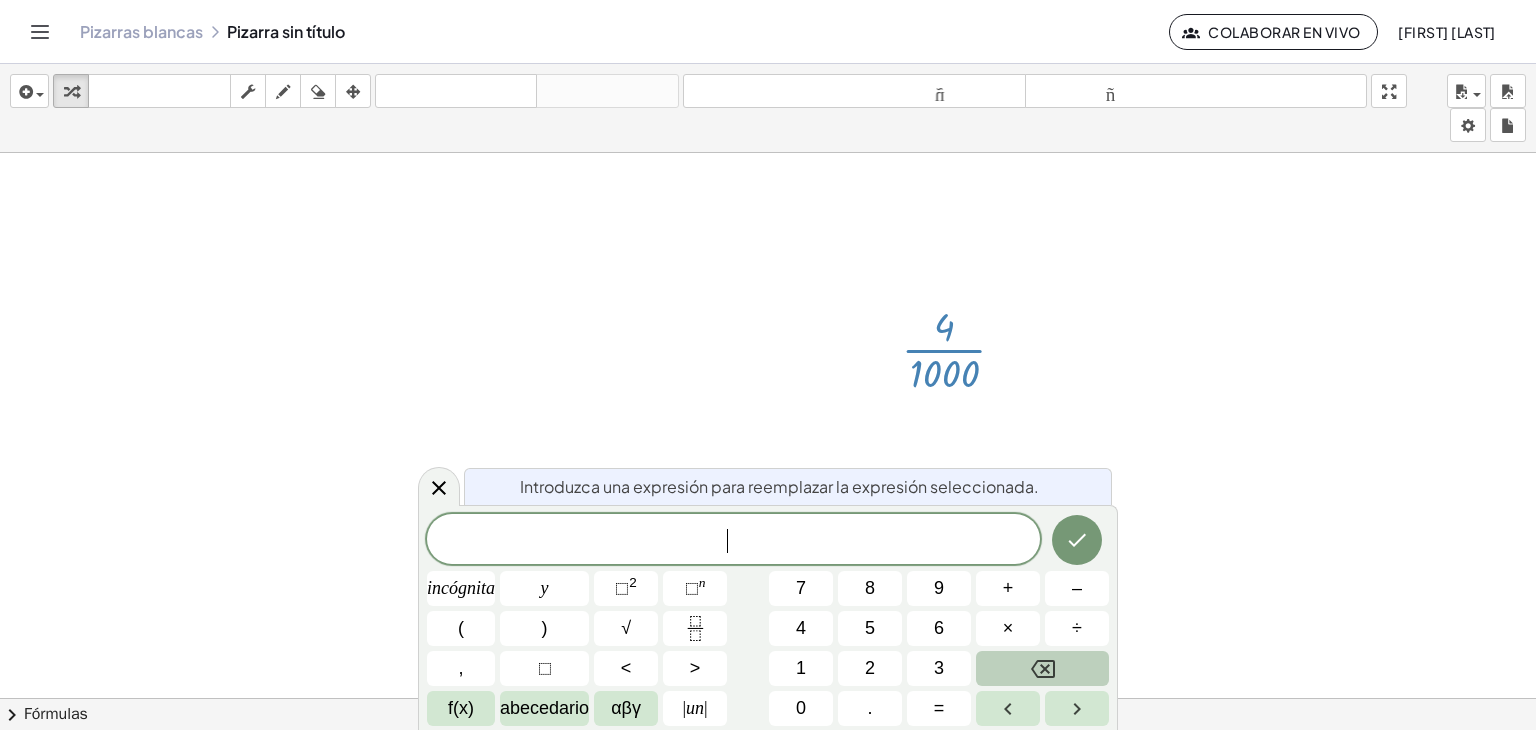 click at bounding box center (1042, 668) 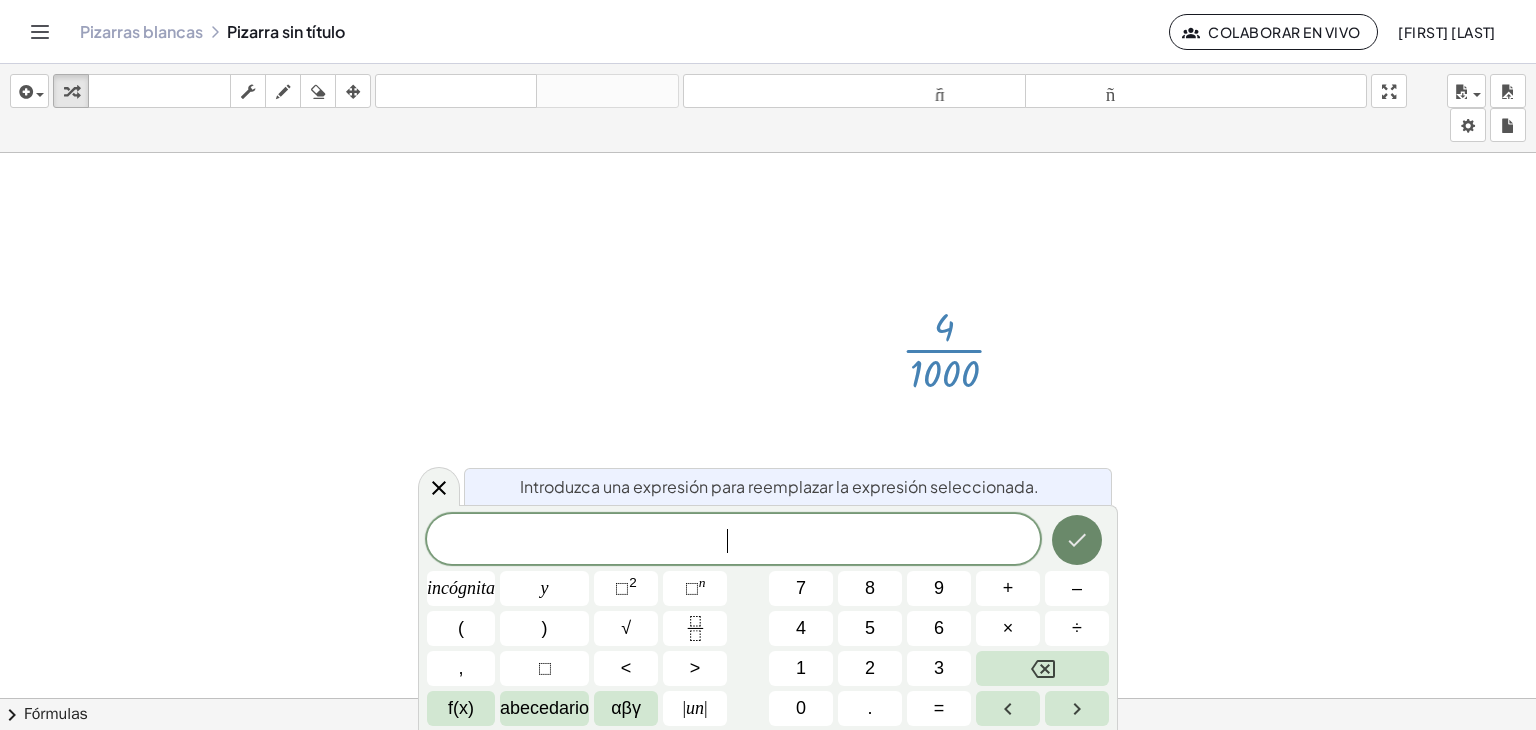 click at bounding box center [1077, 540] 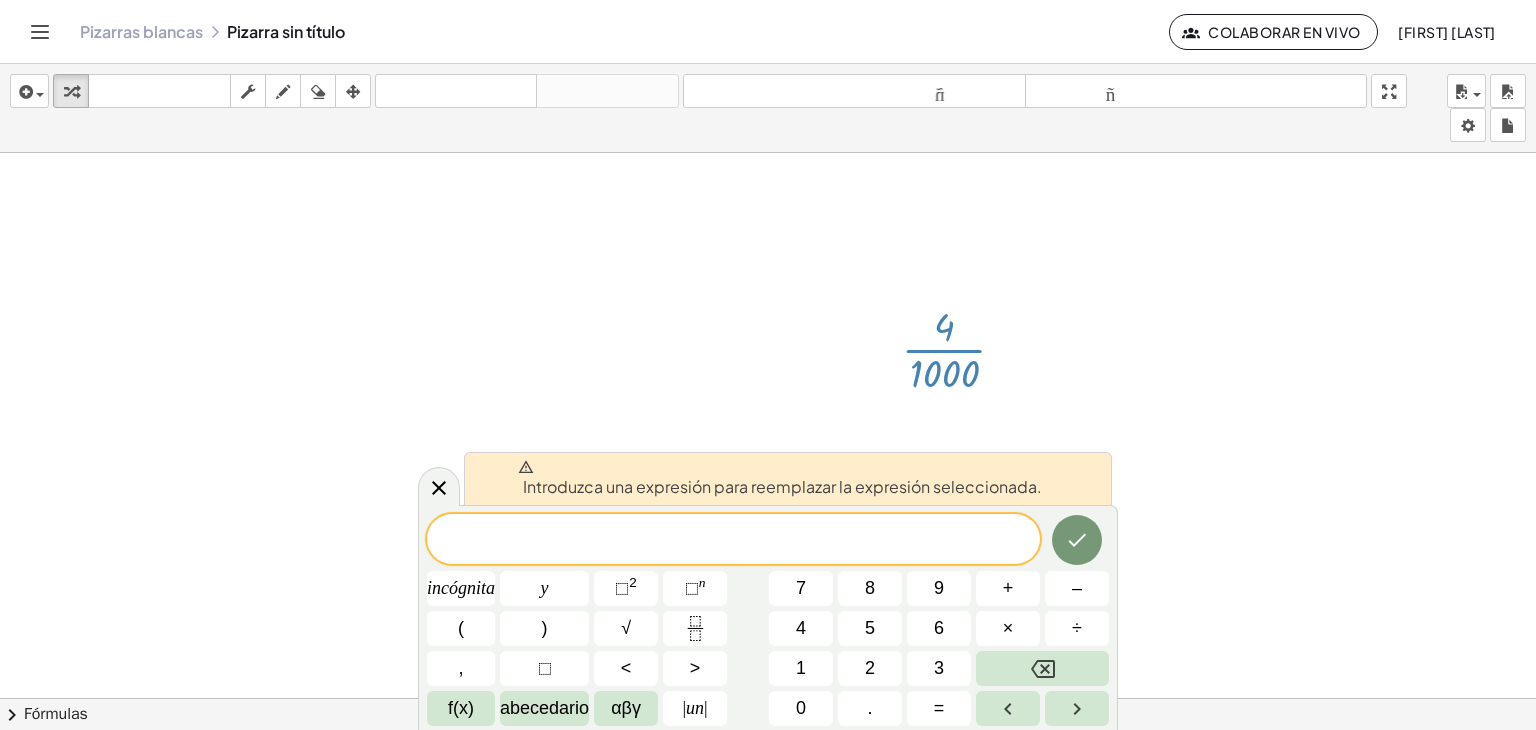 click 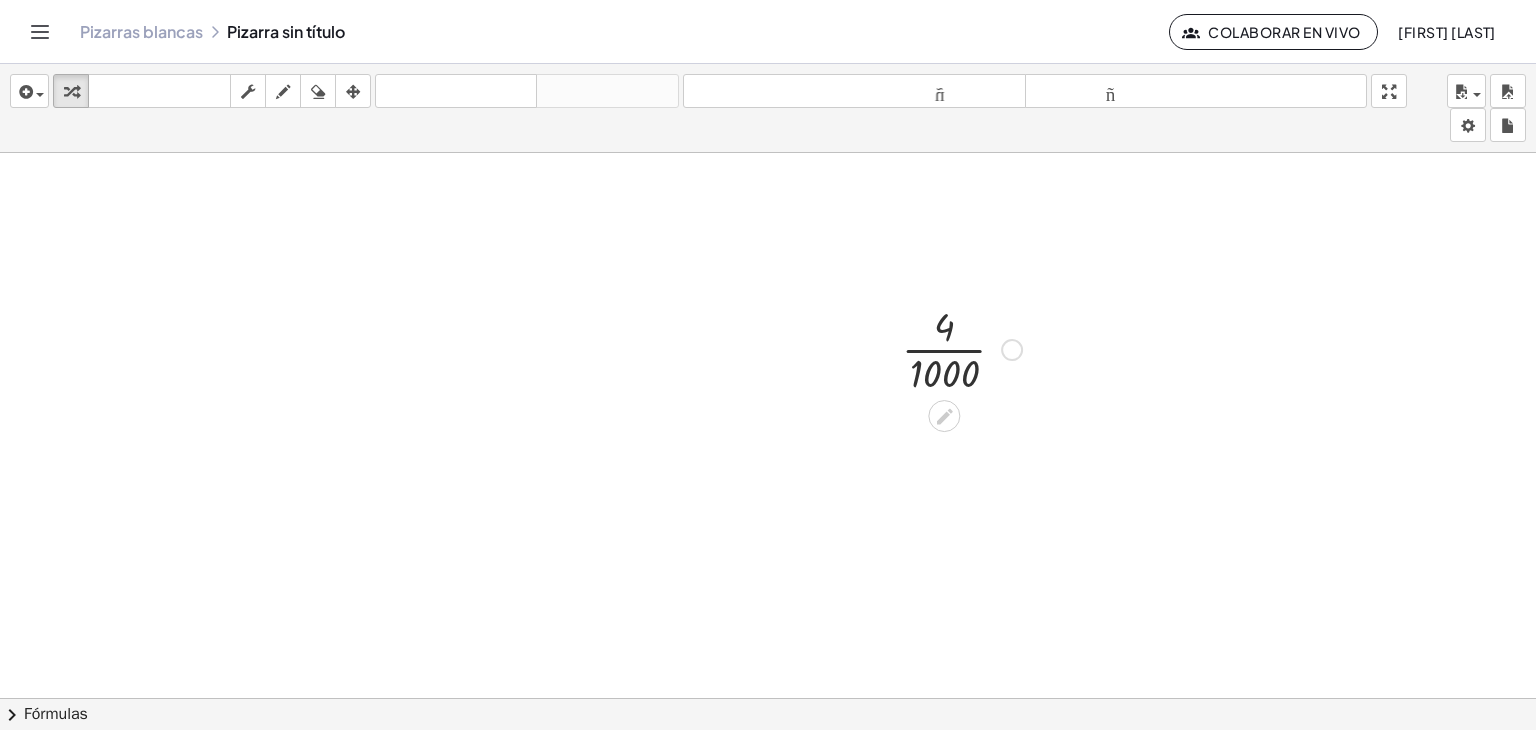 click on "· 4 · 1000 Arreglar un error Línea de transformación Copiar línea como LaTeX Derivación de copia como LaTeX Ampliar nuevas líneas: Activado" at bounding box center [954, 398] 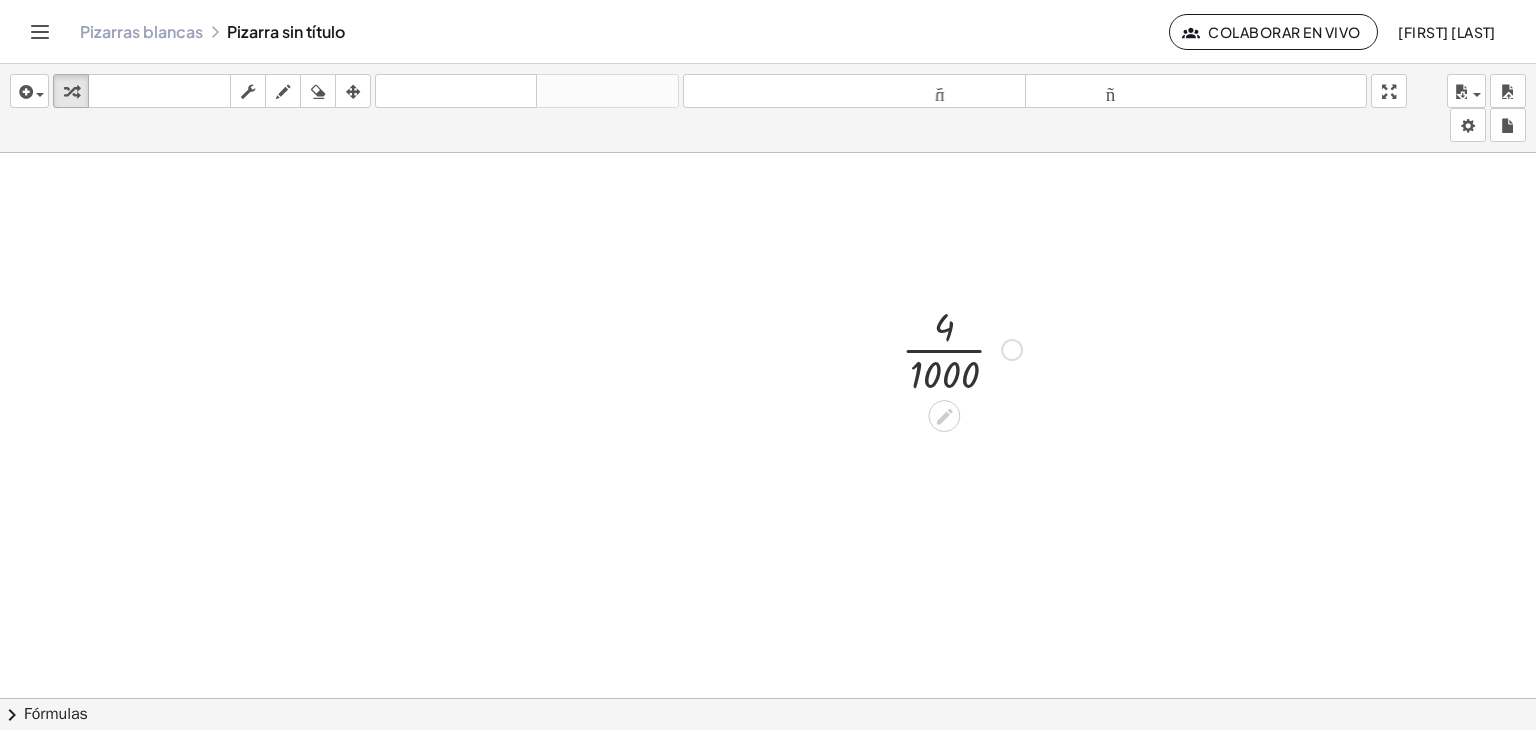 click at bounding box center (962, 348) 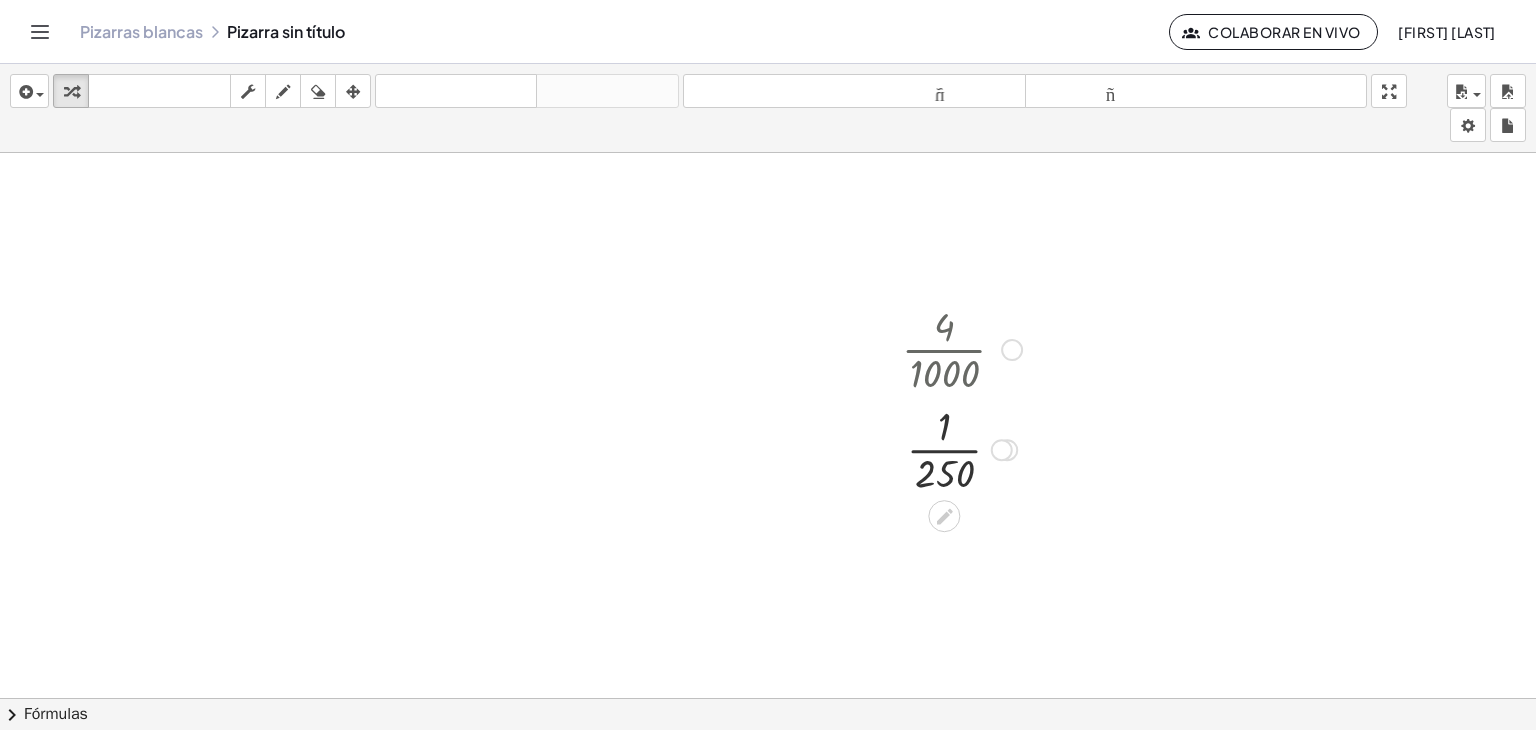 click at bounding box center [1012, 350] 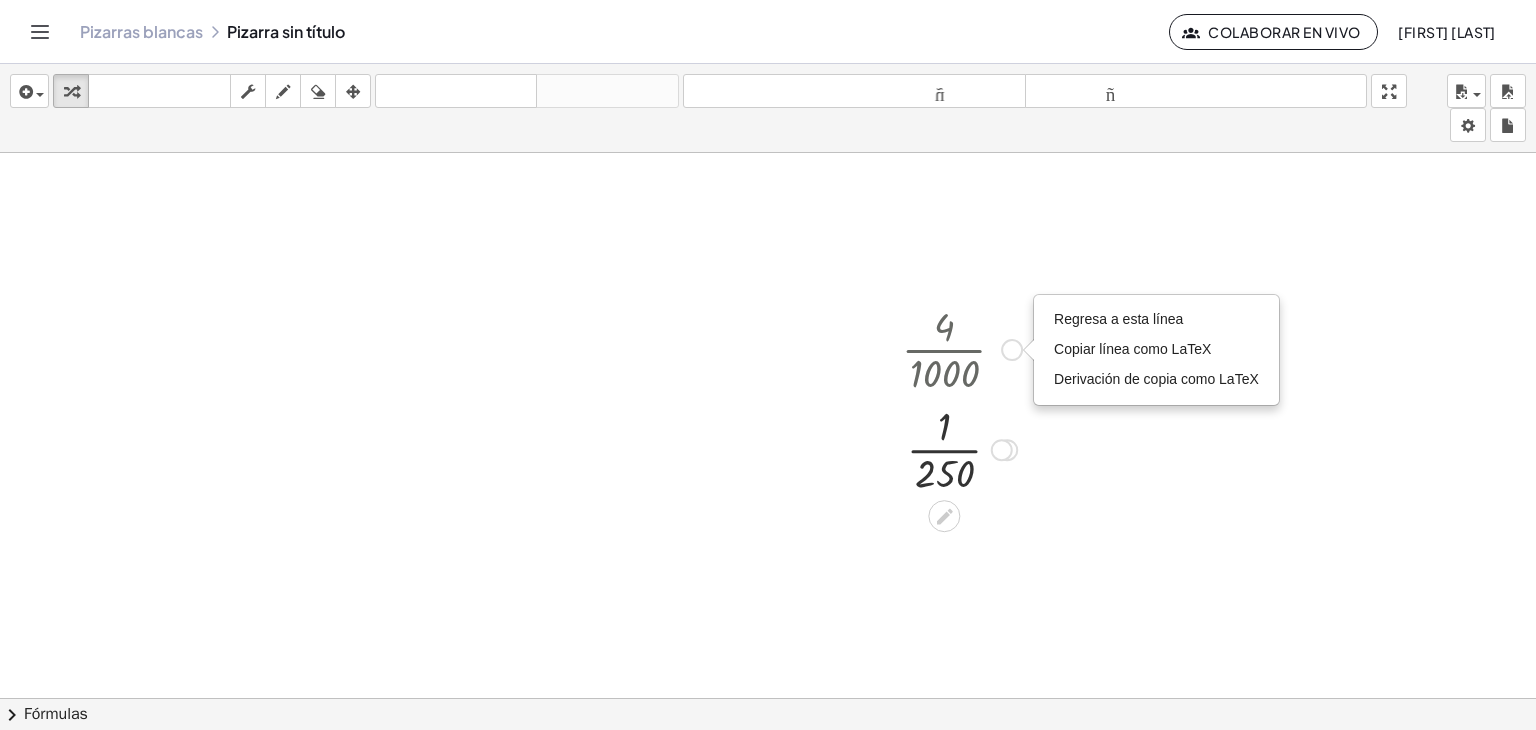 click at bounding box center [962, 448] 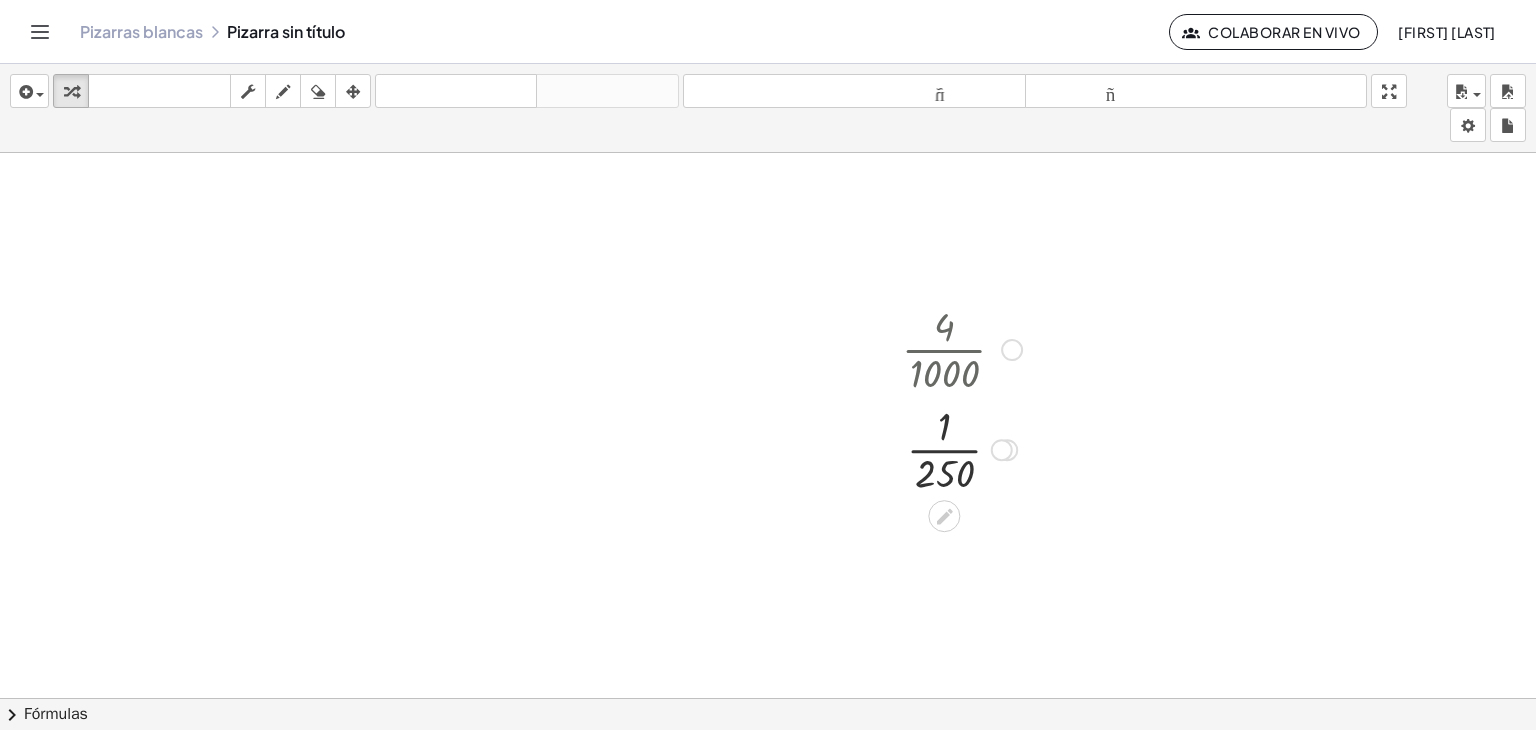 click on "Regresa a esta línea Copiar línea como LaTeX Derivación de copia como LaTeX" at bounding box center [1012, 350] 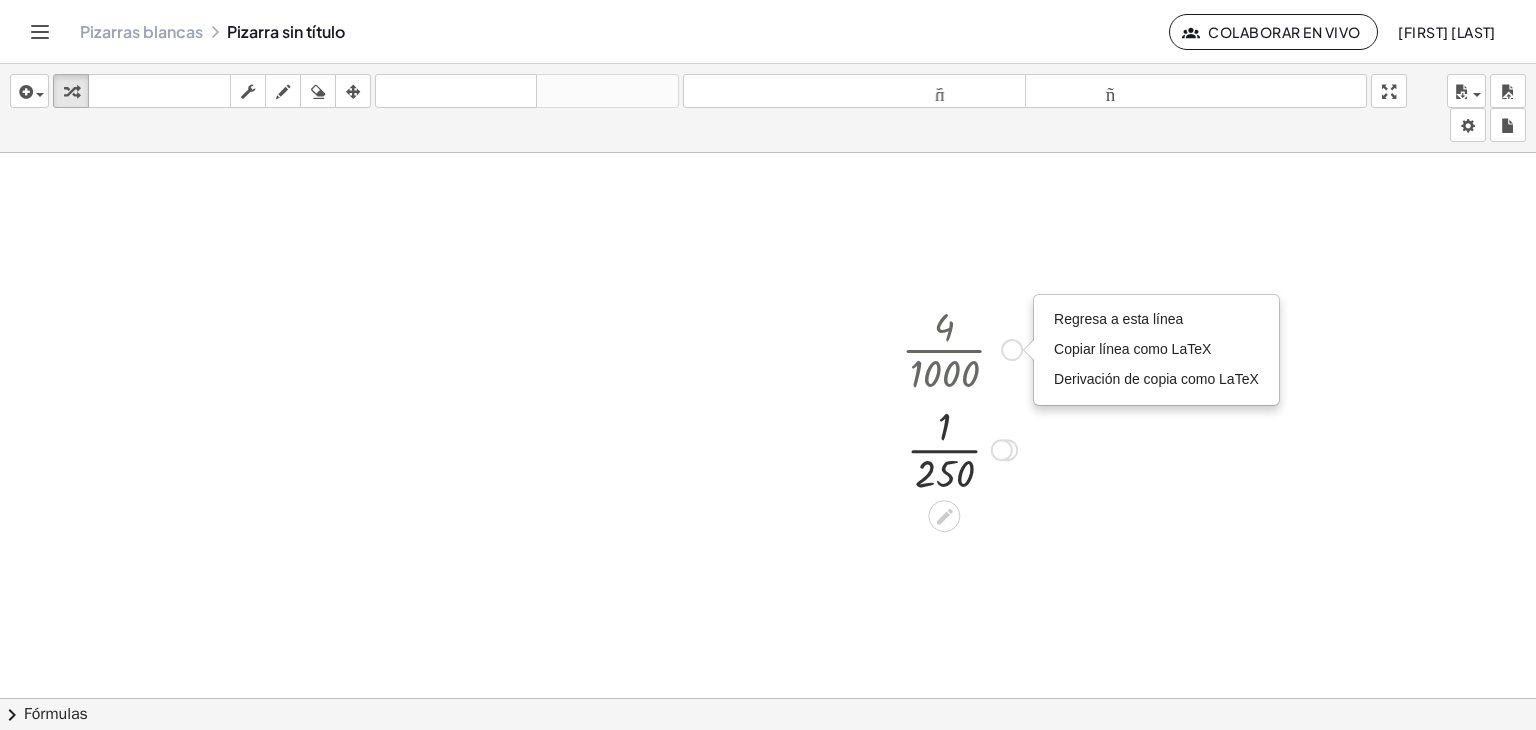click at bounding box center (962, 348) 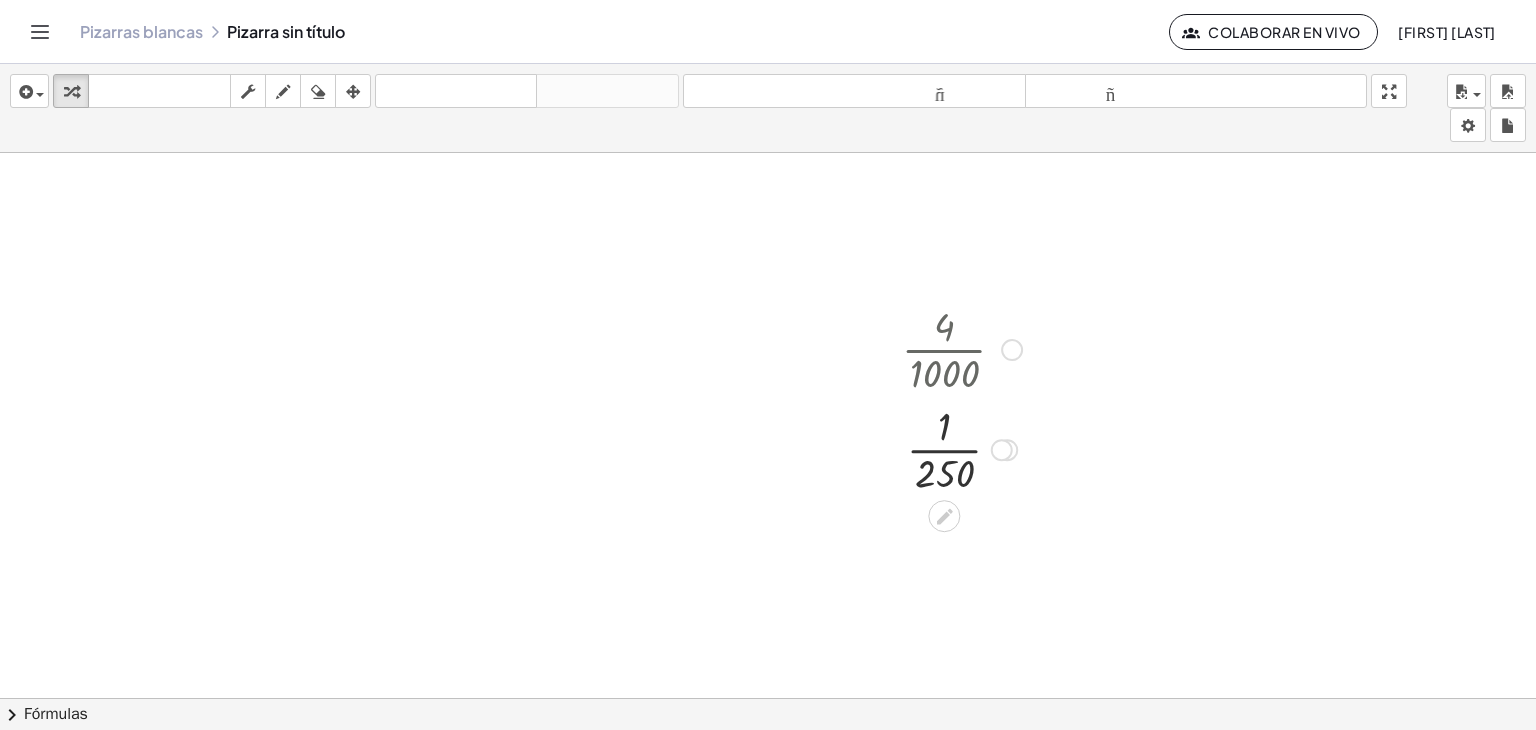 drag, startPoint x: 930, startPoint y: 349, endPoint x: 936, endPoint y: 381, distance: 32.55764 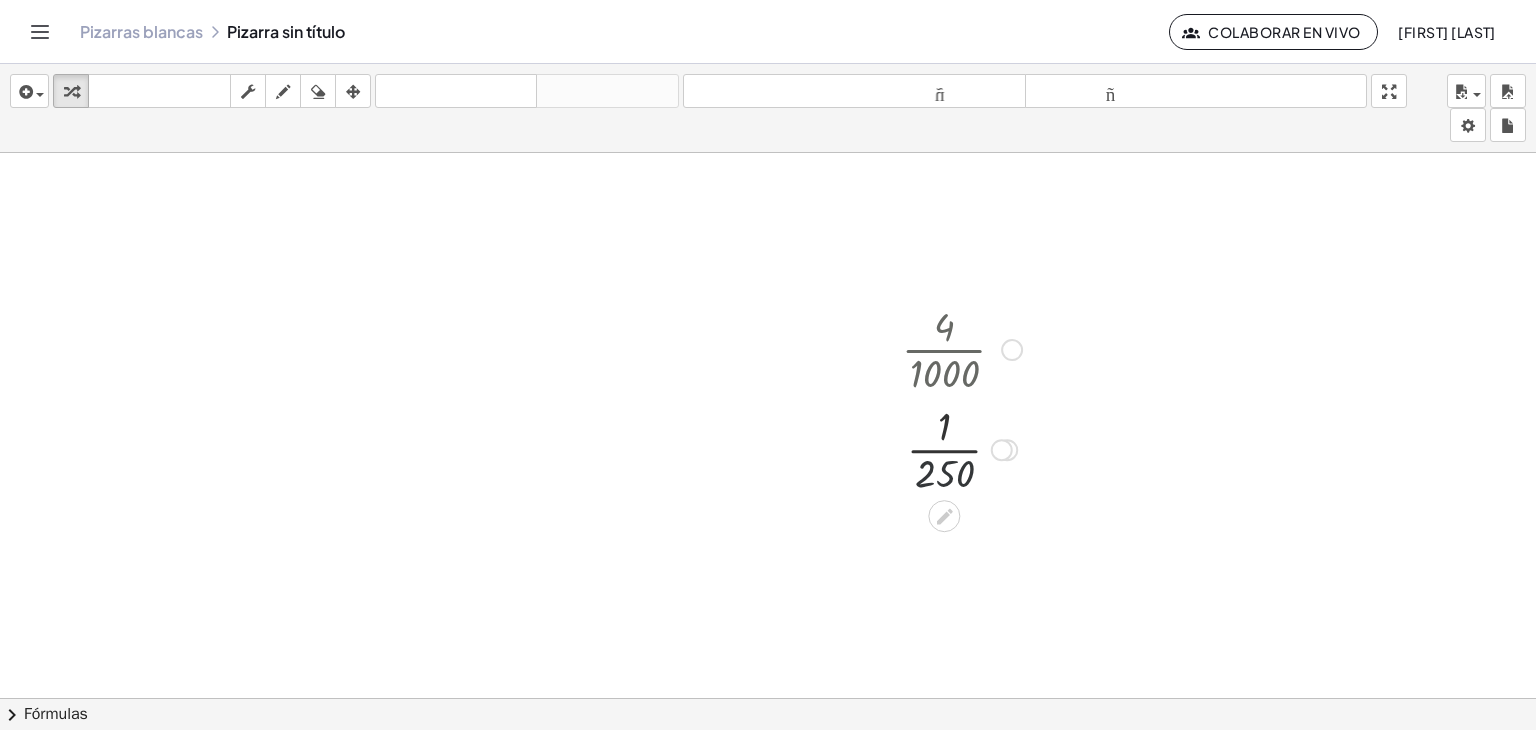 drag, startPoint x: 956, startPoint y: 458, endPoint x: 971, endPoint y: 457, distance: 15.033297 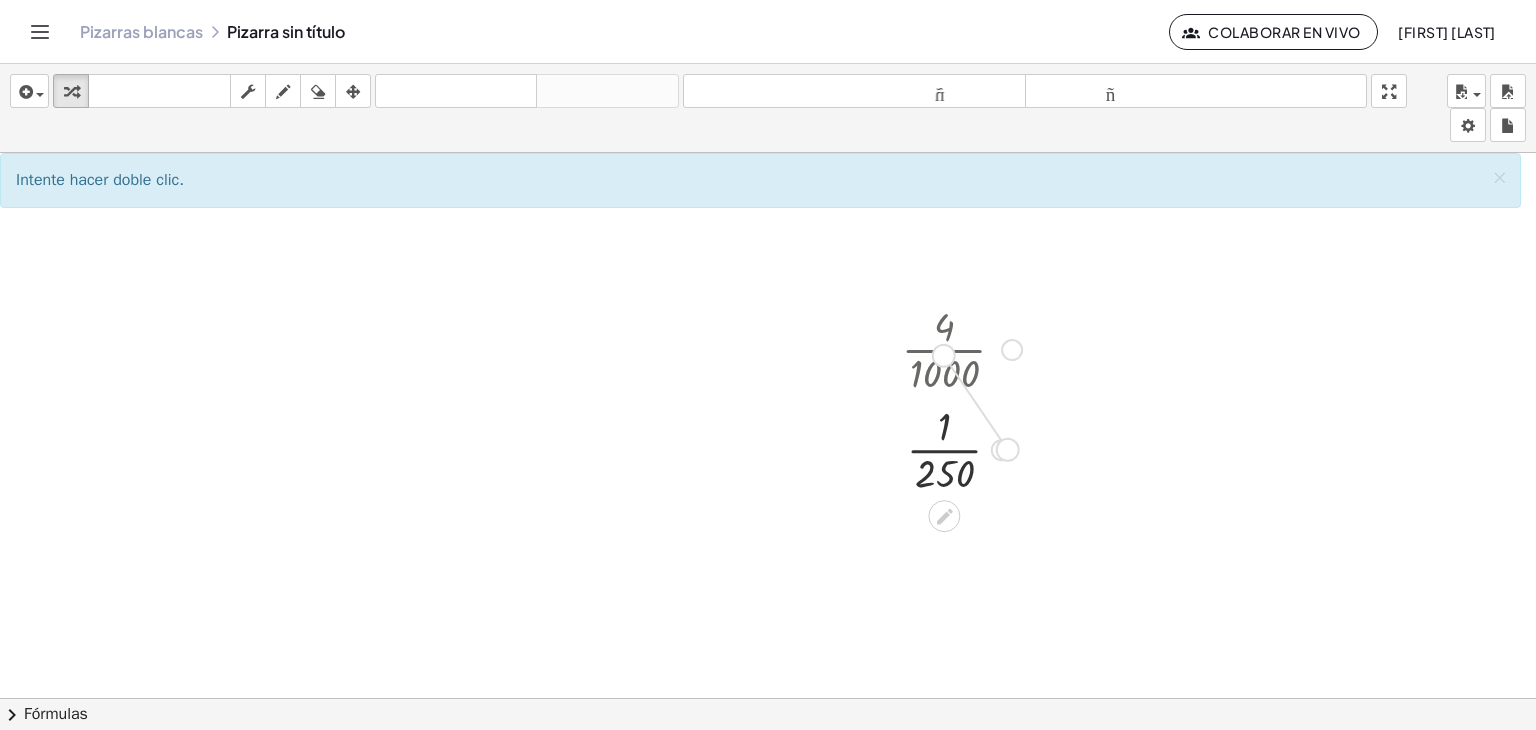 drag, startPoint x: 1012, startPoint y: 457, endPoint x: 944, endPoint y: 362, distance: 116.82893 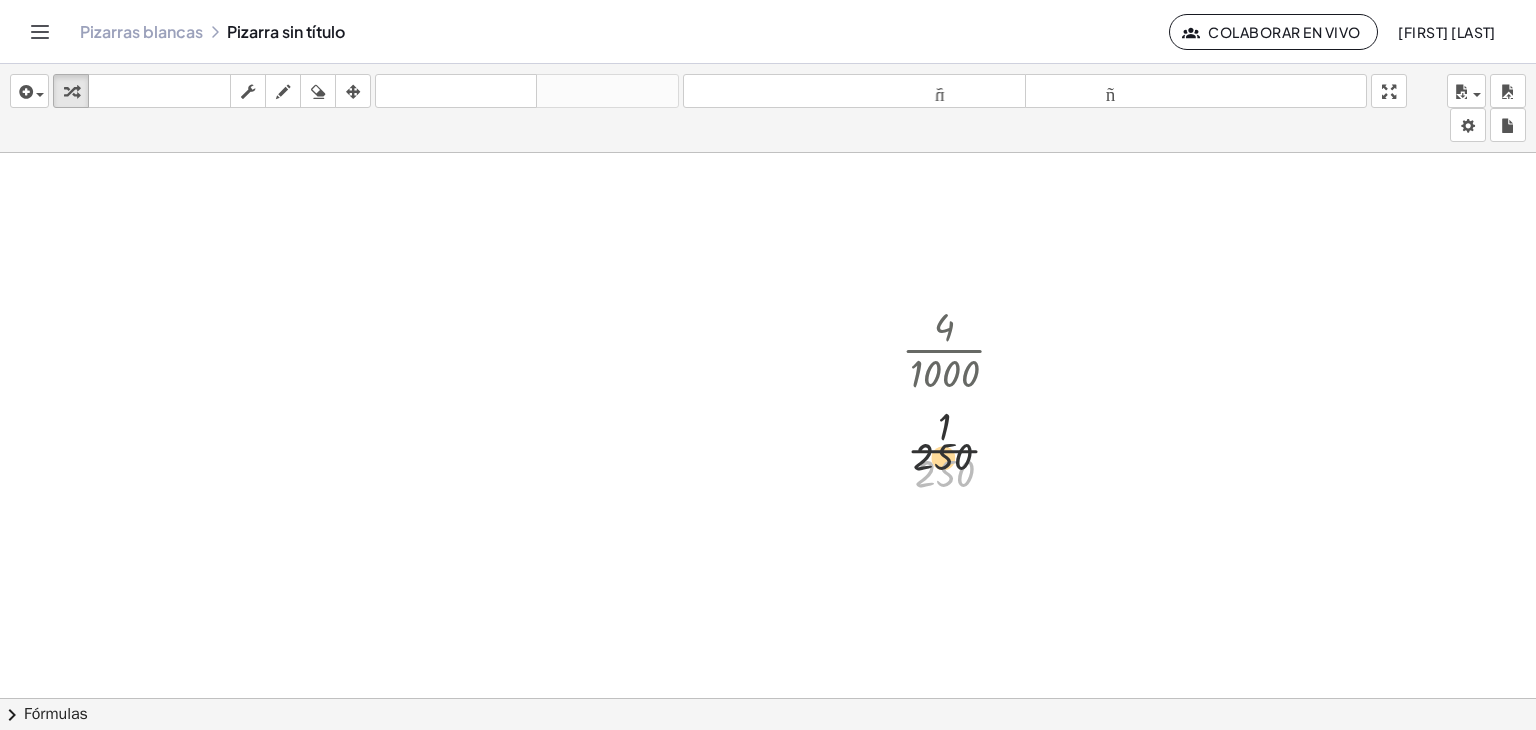 drag, startPoint x: 946, startPoint y: 466, endPoint x: 934, endPoint y: 305, distance: 161.44658 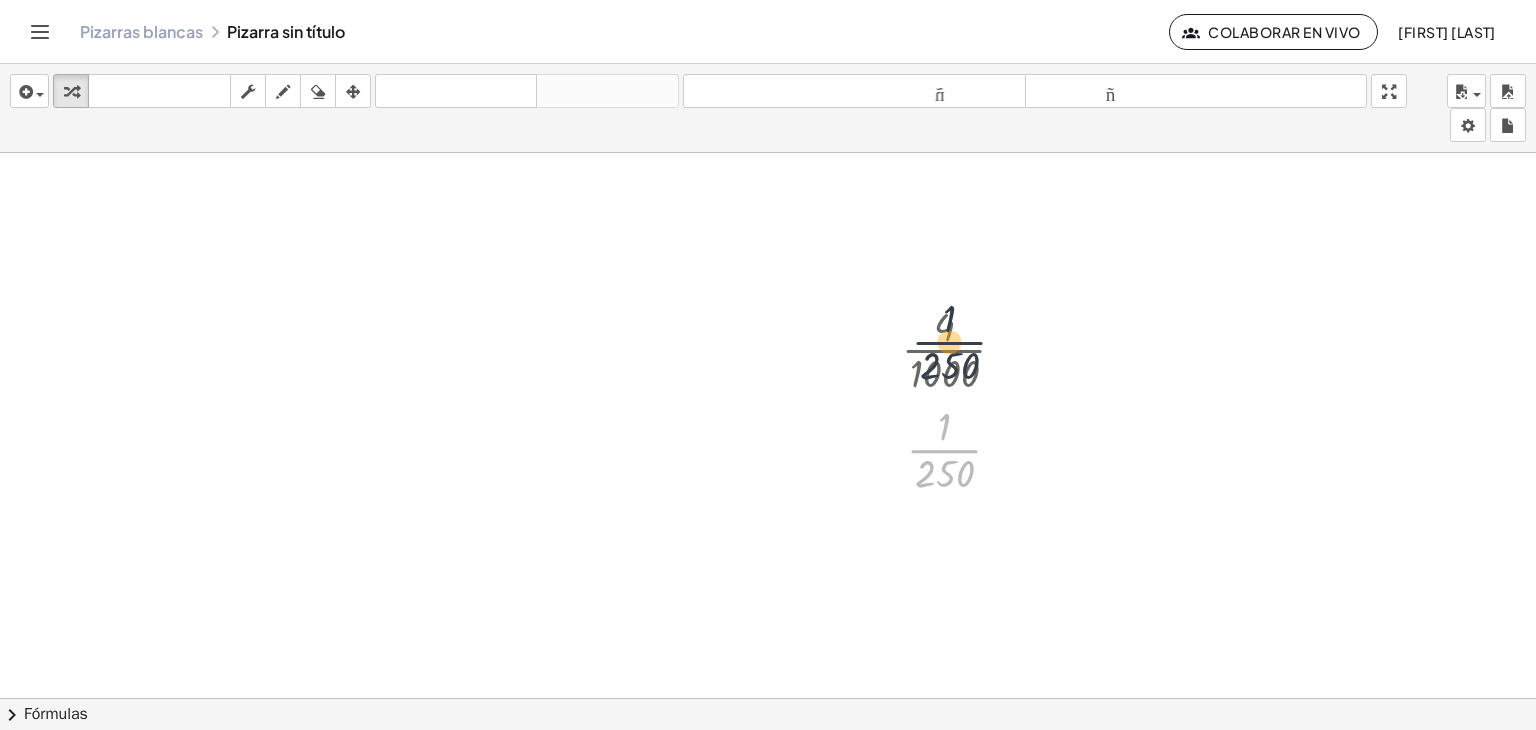 drag, startPoint x: 943, startPoint y: 457, endPoint x: 939, endPoint y: 341, distance: 116.06895 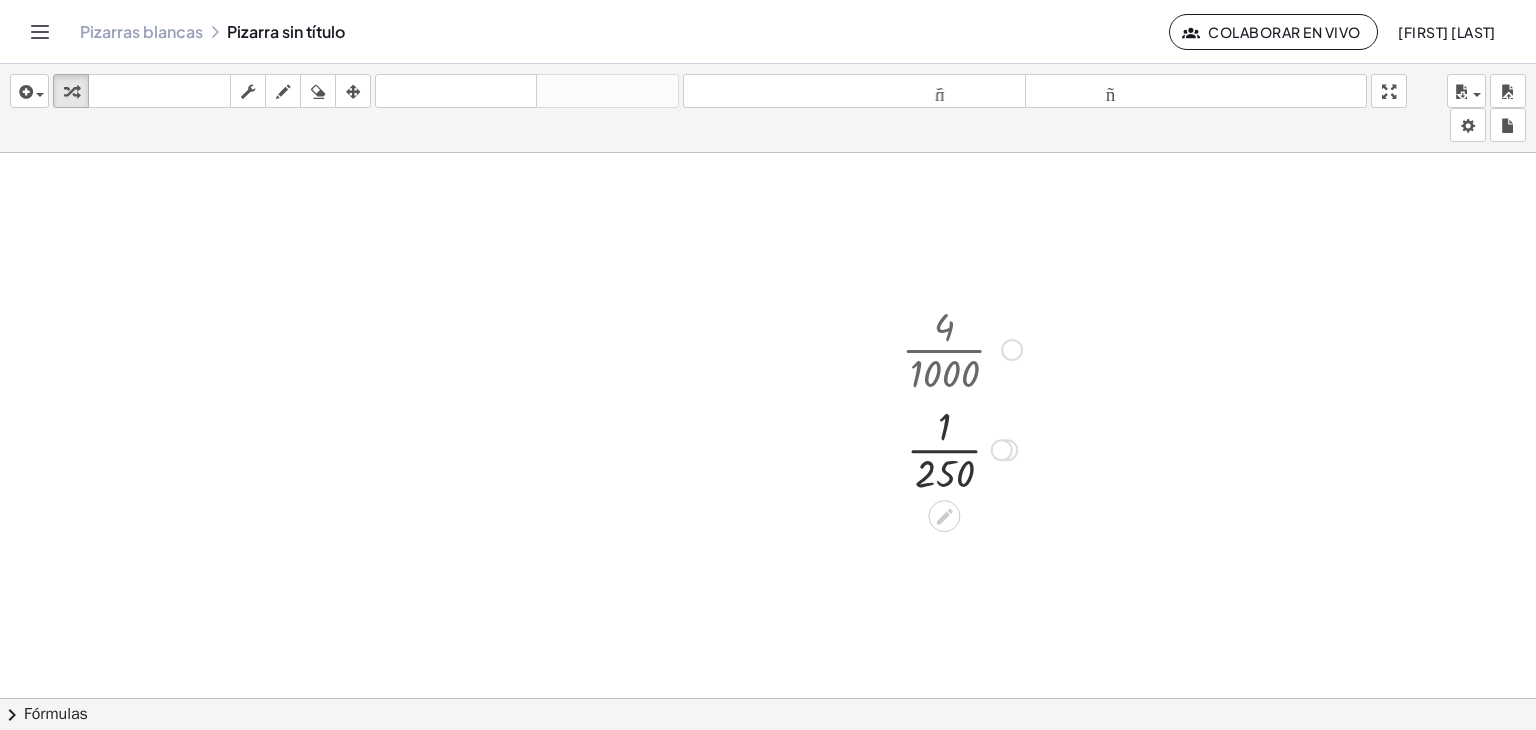 drag, startPoint x: 939, startPoint y: 341, endPoint x: 940, endPoint y: 441, distance: 100.005 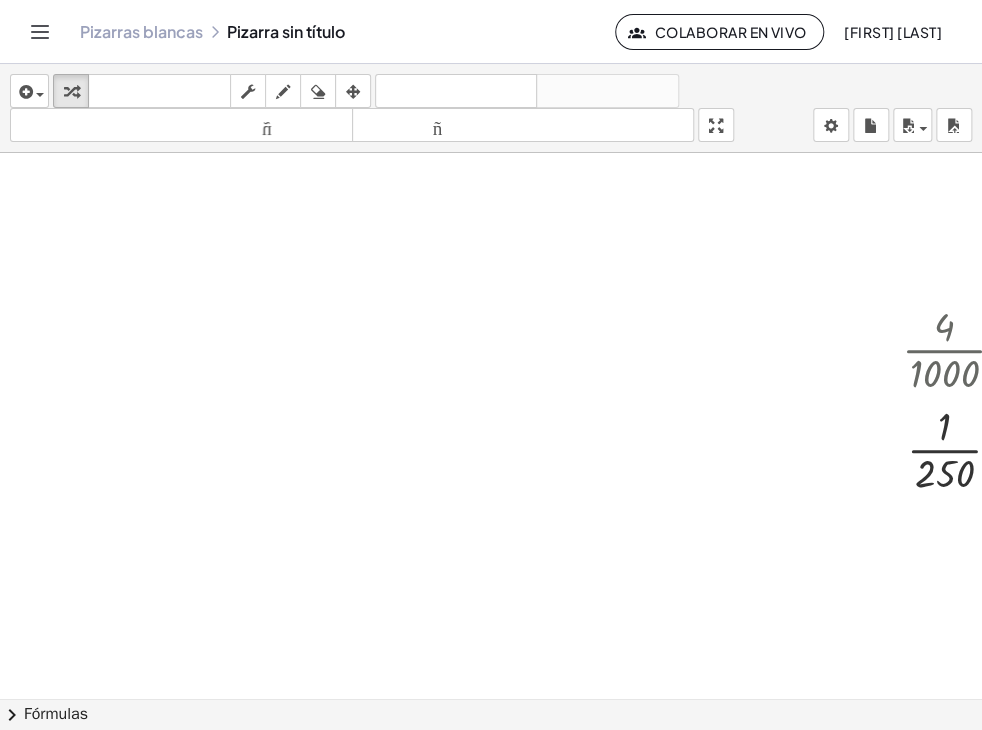 click at bounding box center [491, 698] 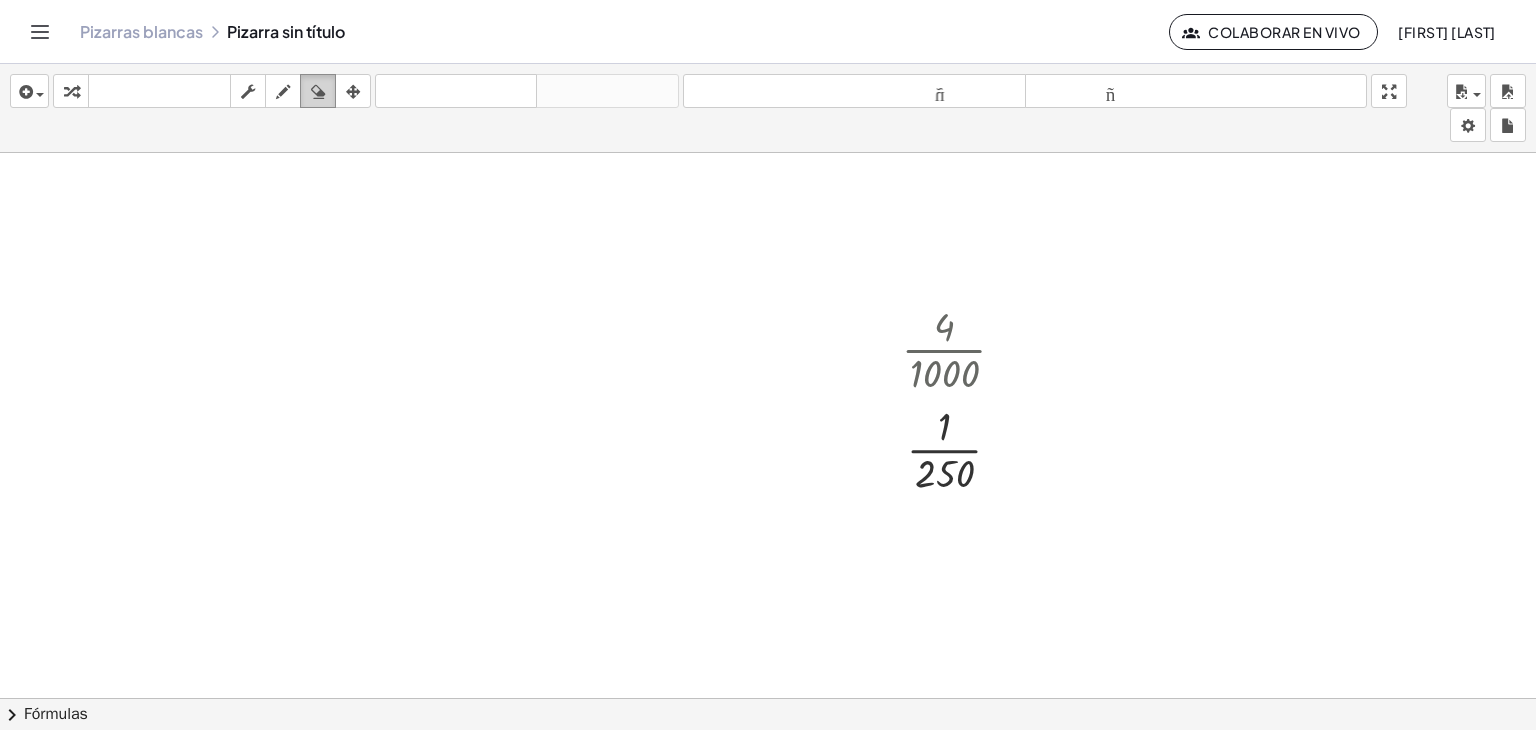click at bounding box center [318, 92] 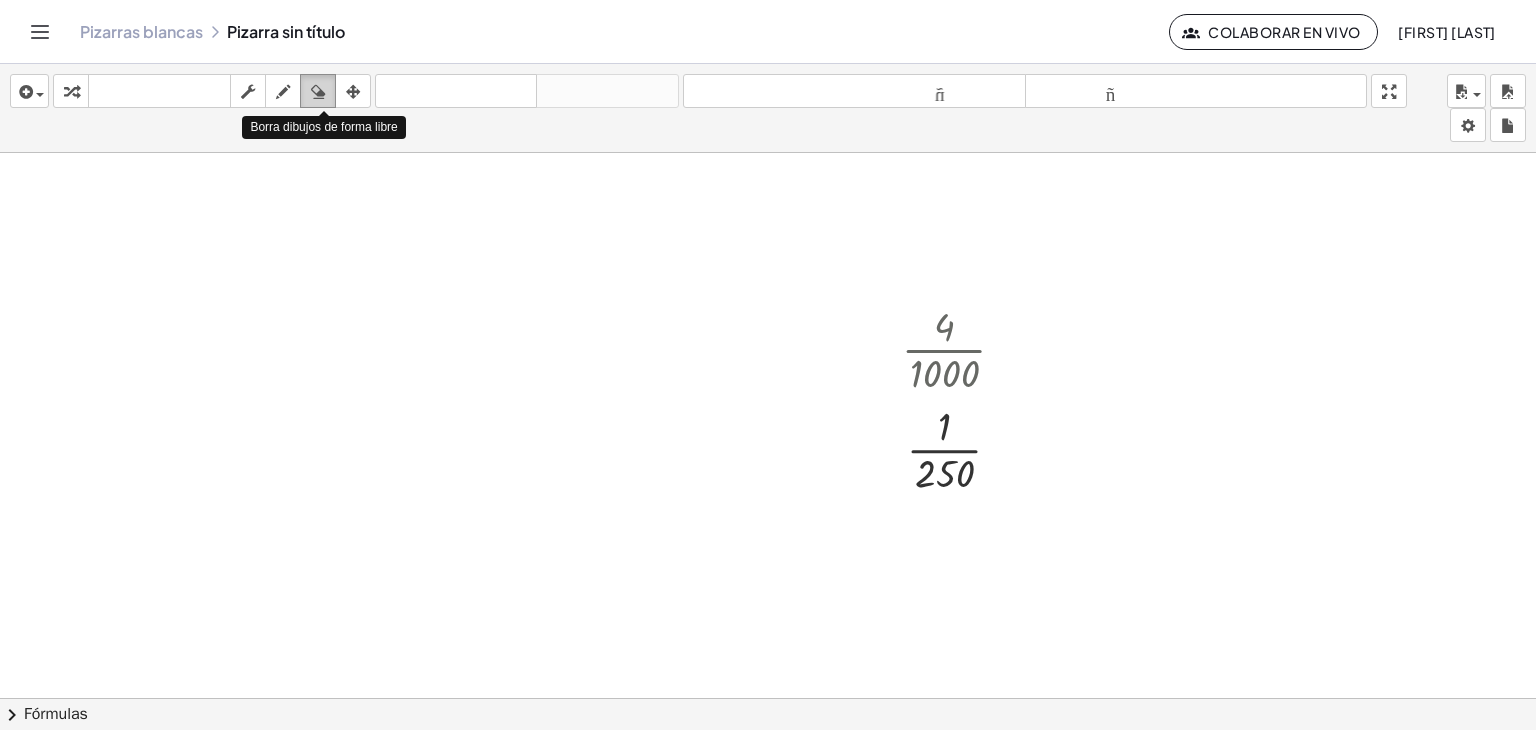 click at bounding box center (318, 92) 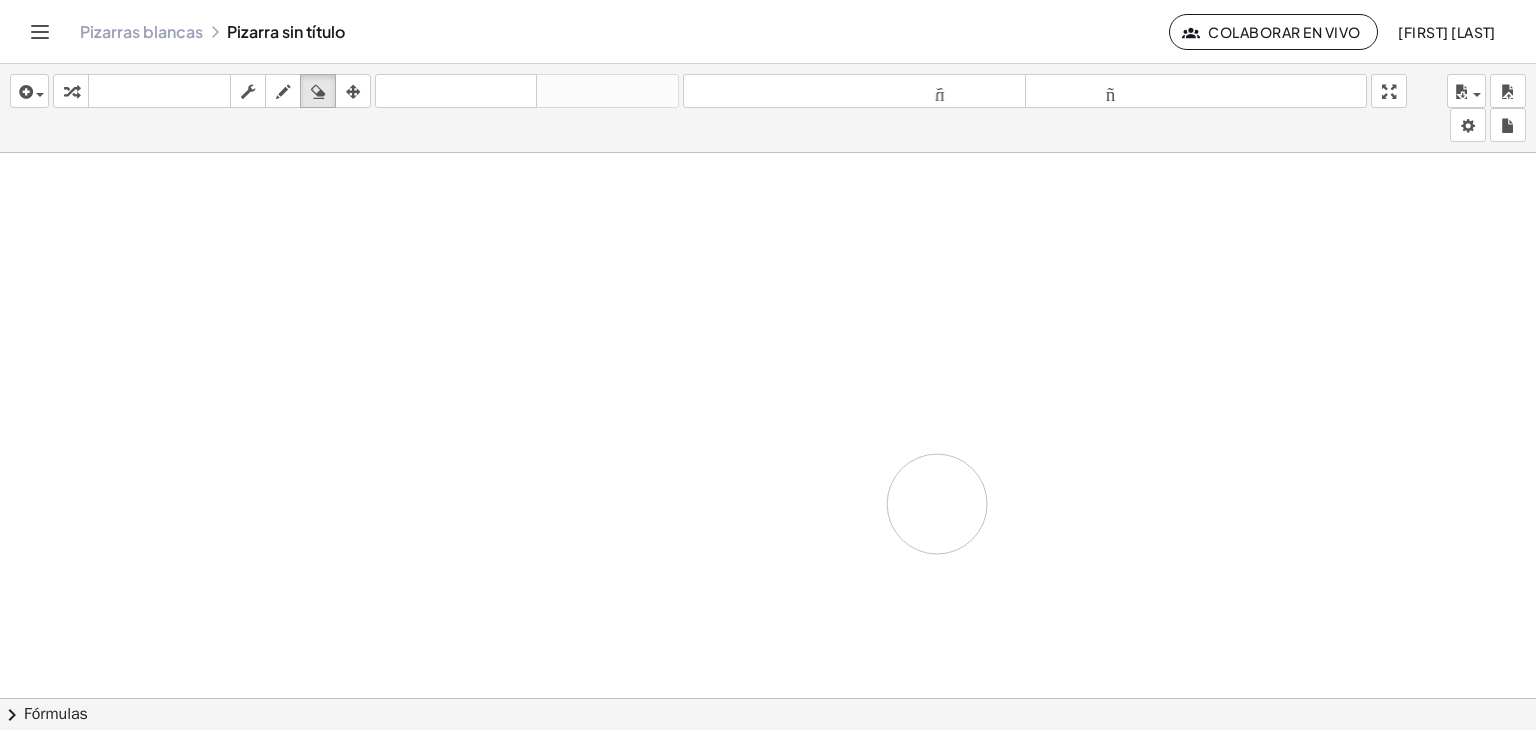drag, startPoint x: 944, startPoint y: 384, endPoint x: 801, endPoint y: 451, distance: 157.9177 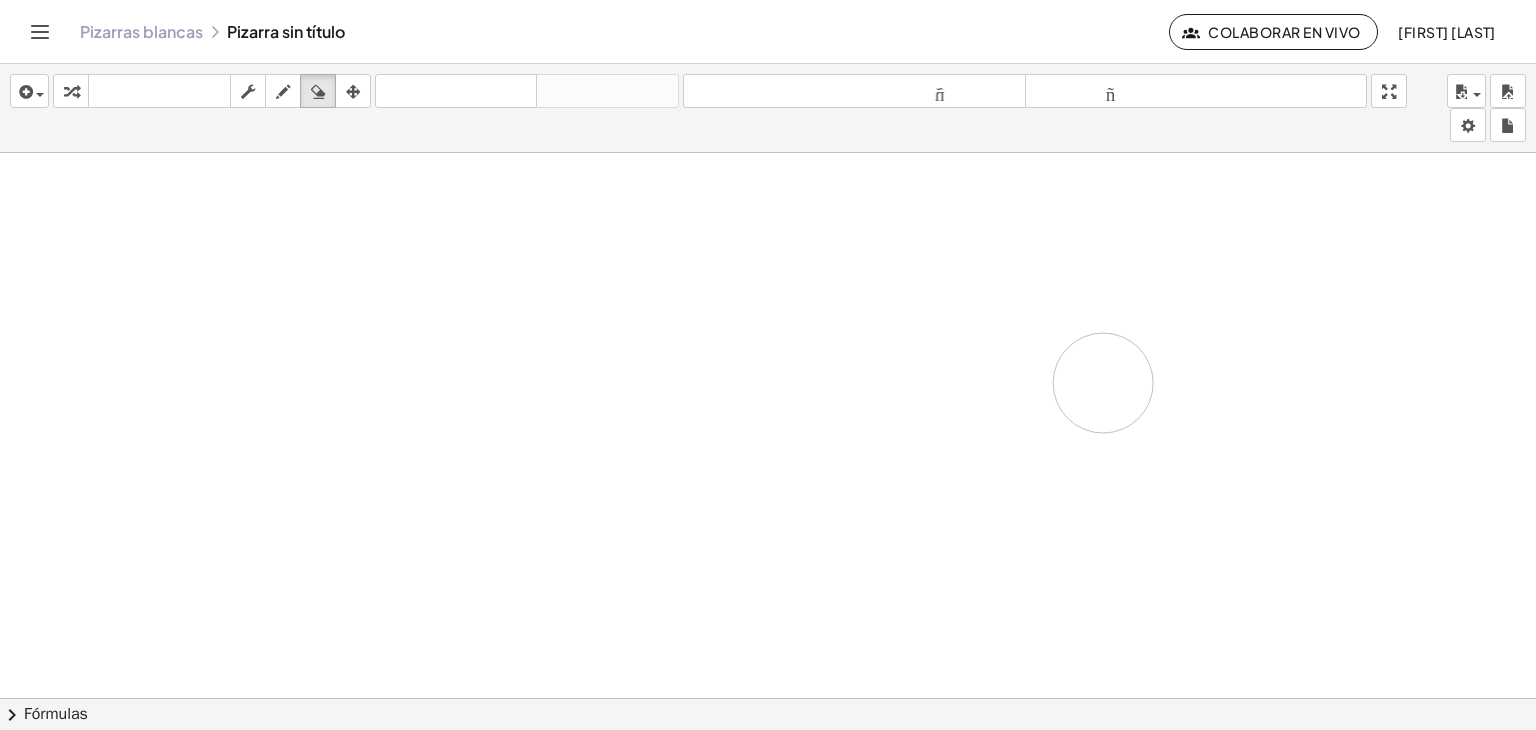 drag, startPoint x: 920, startPoint y: 388, endPoint x: 1103, endPoint y: 382, distance: 183.09833 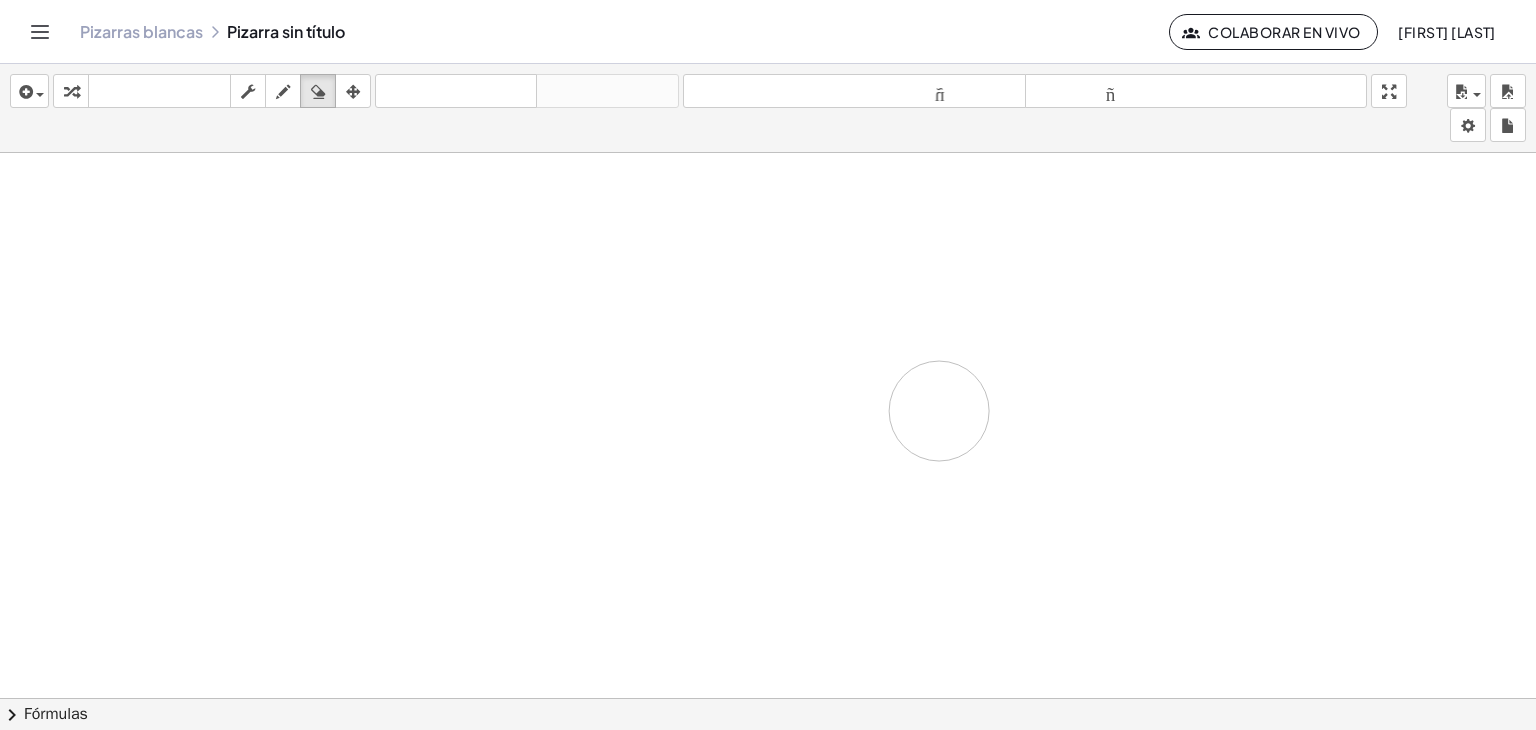 drag, startPoint x: 948, startPoint y: 345, endPoint x: 939, endPoint y: 410, distance: 65.62012 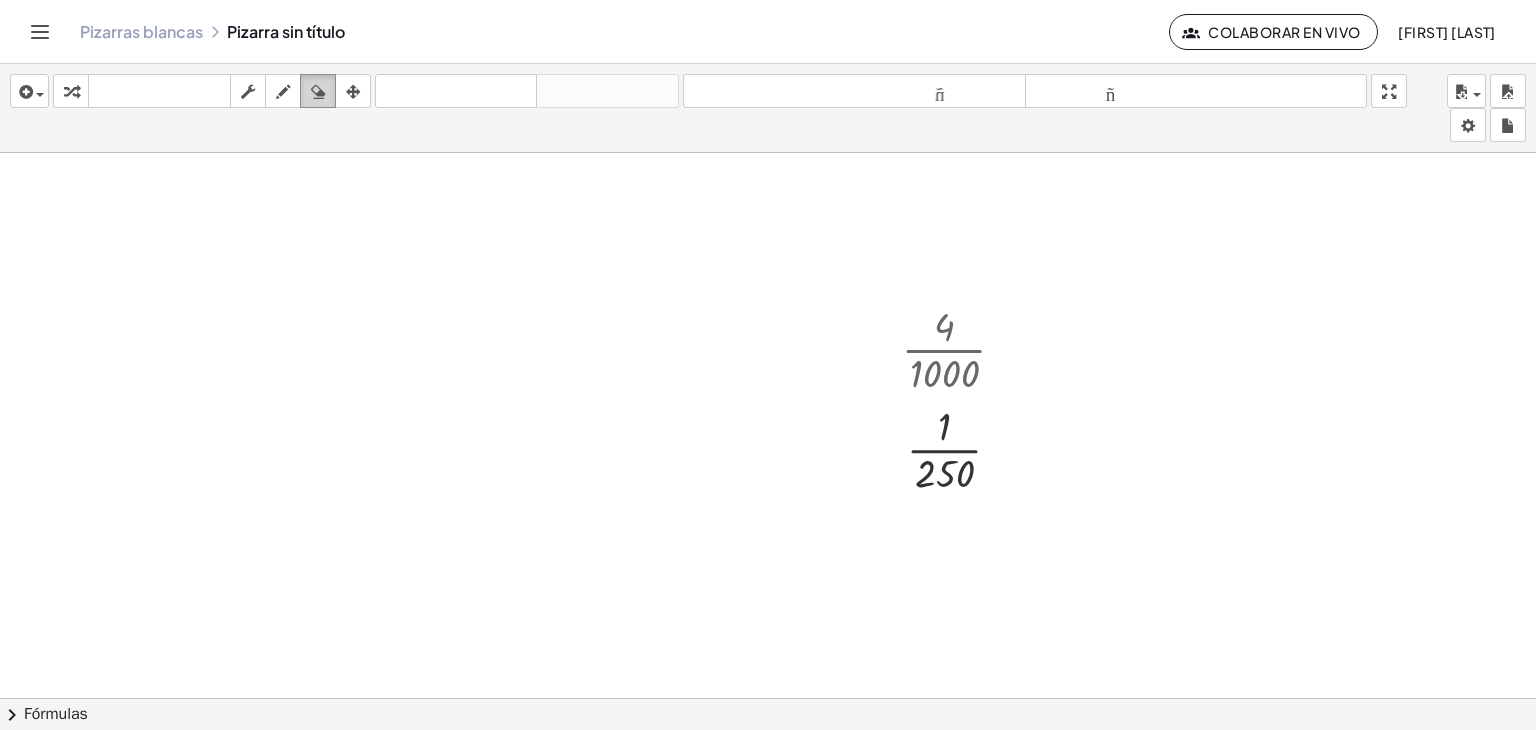 click at bounding box center (318, 92) 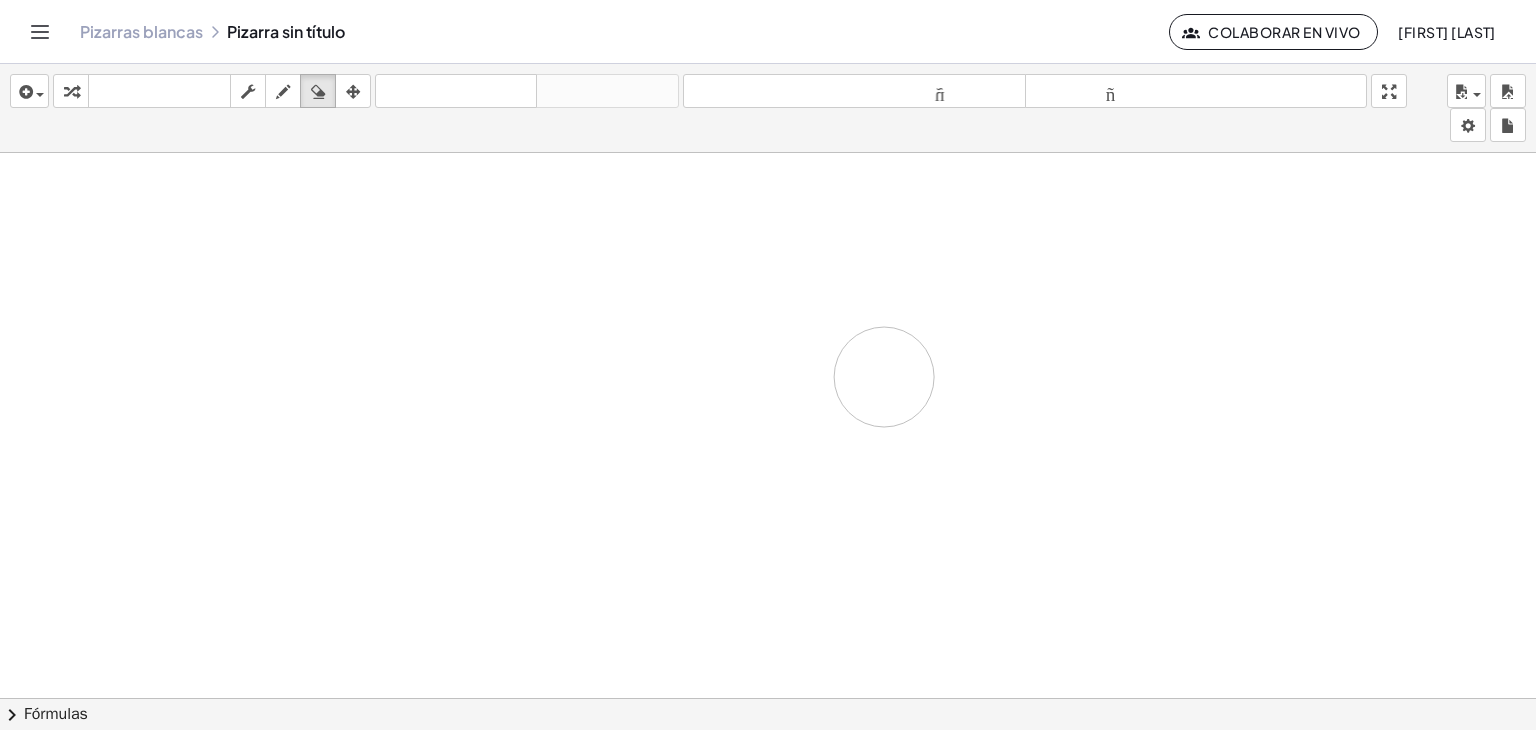 drag, startPoint x: 938, startPoint y: 366, endPoint x: 886, endPoint y: 377, distance: 53.15073 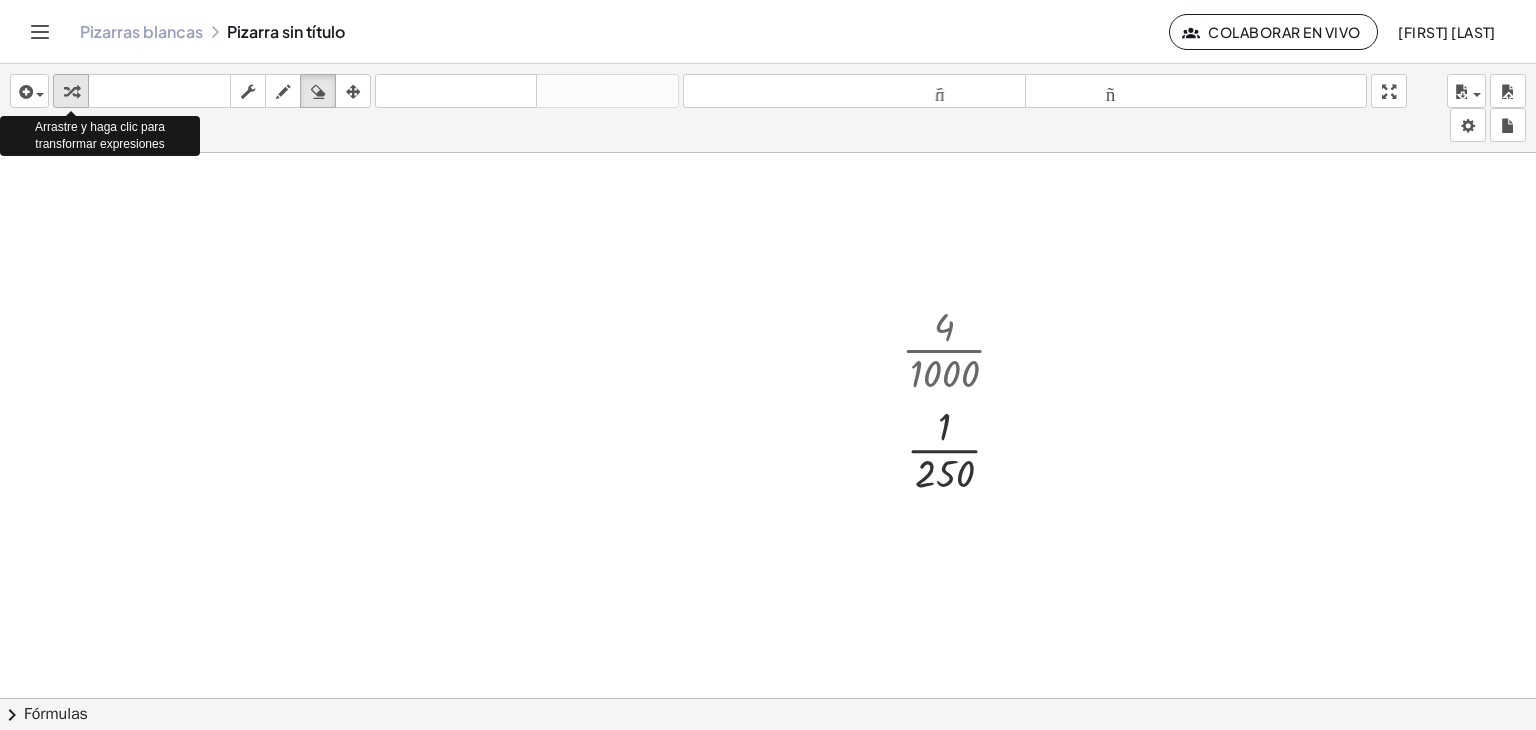 click at bounding box center [71, 92] 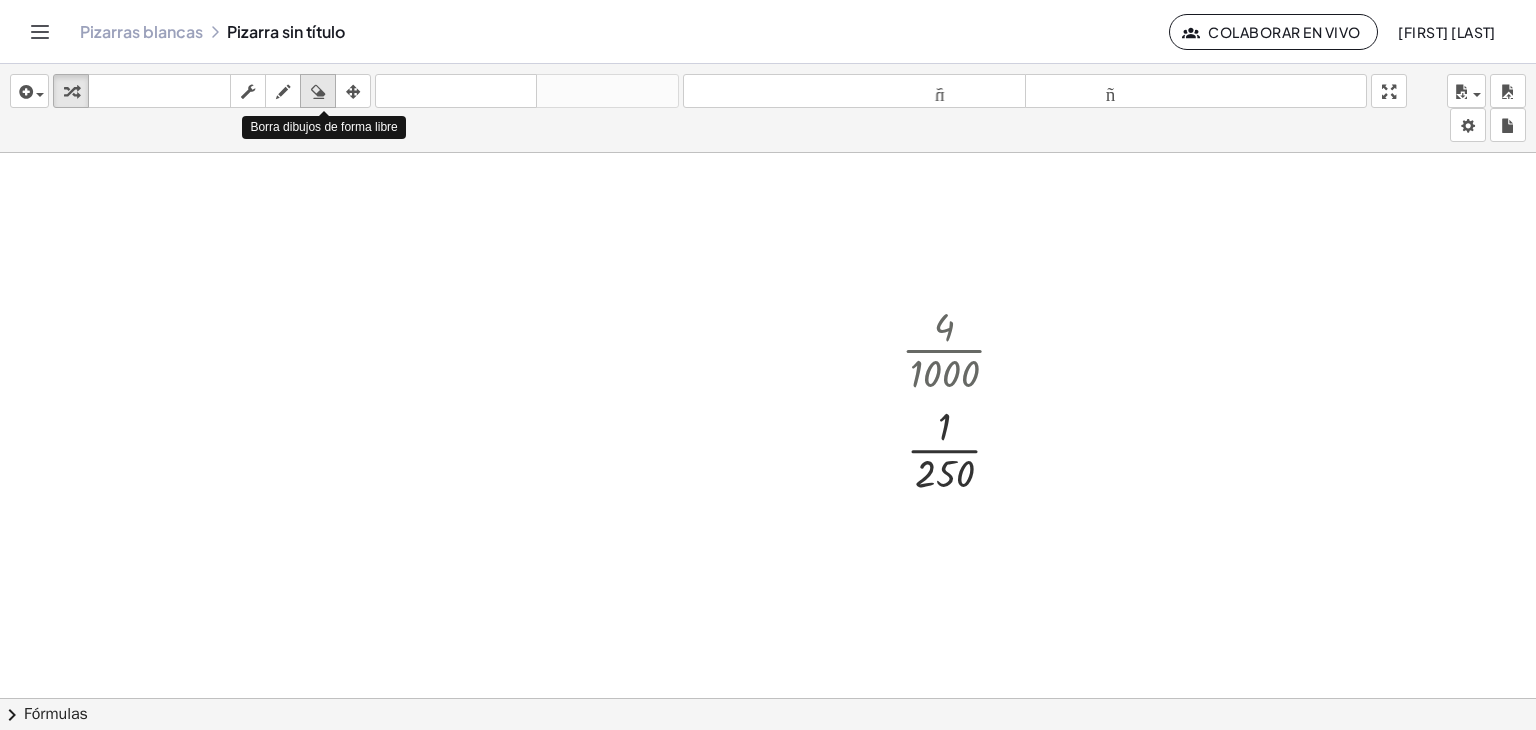 click at bounding box center [318, 92] 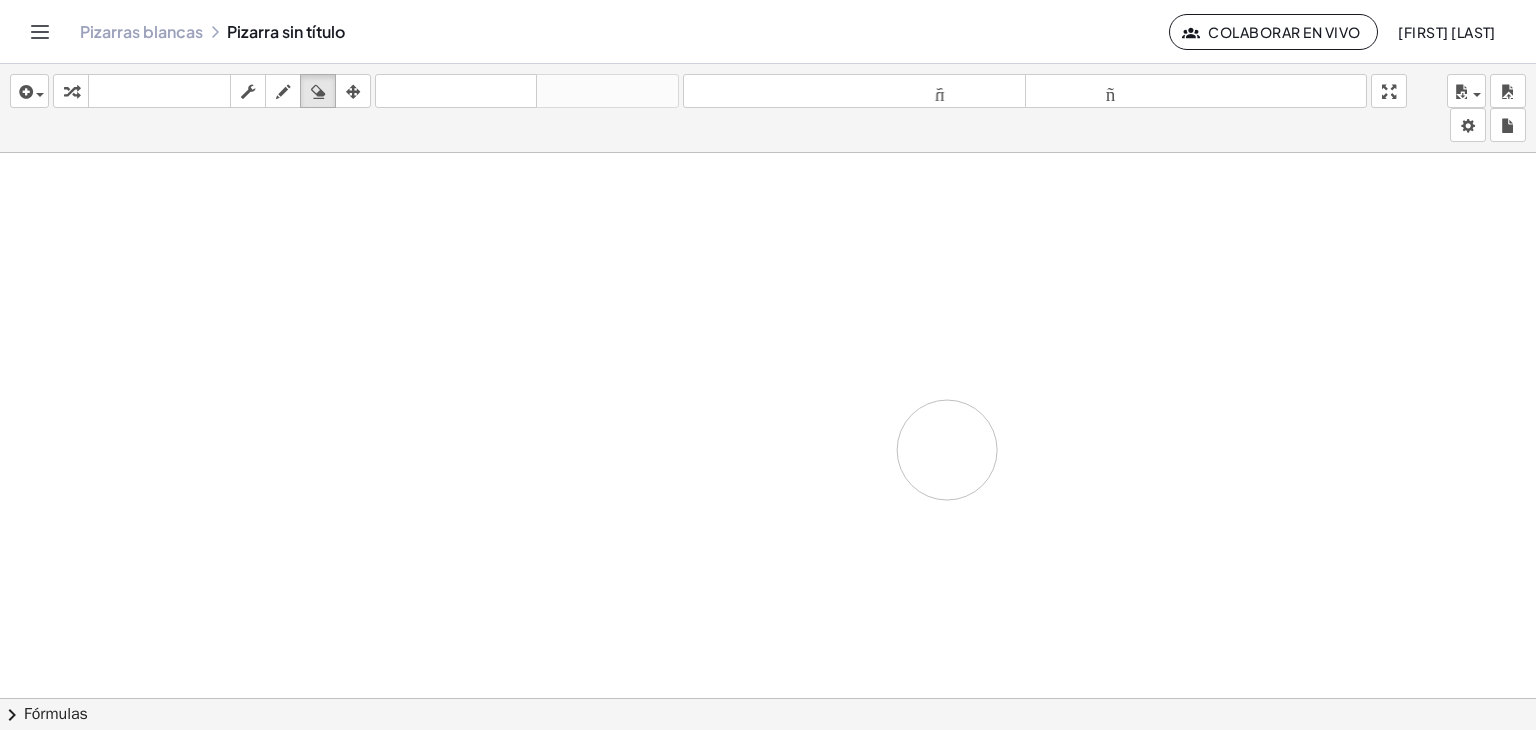 drag, startPoint x: 945, startPoint y: 351, endPoint x: 947, endPoint y: 449, distance: 98.02041 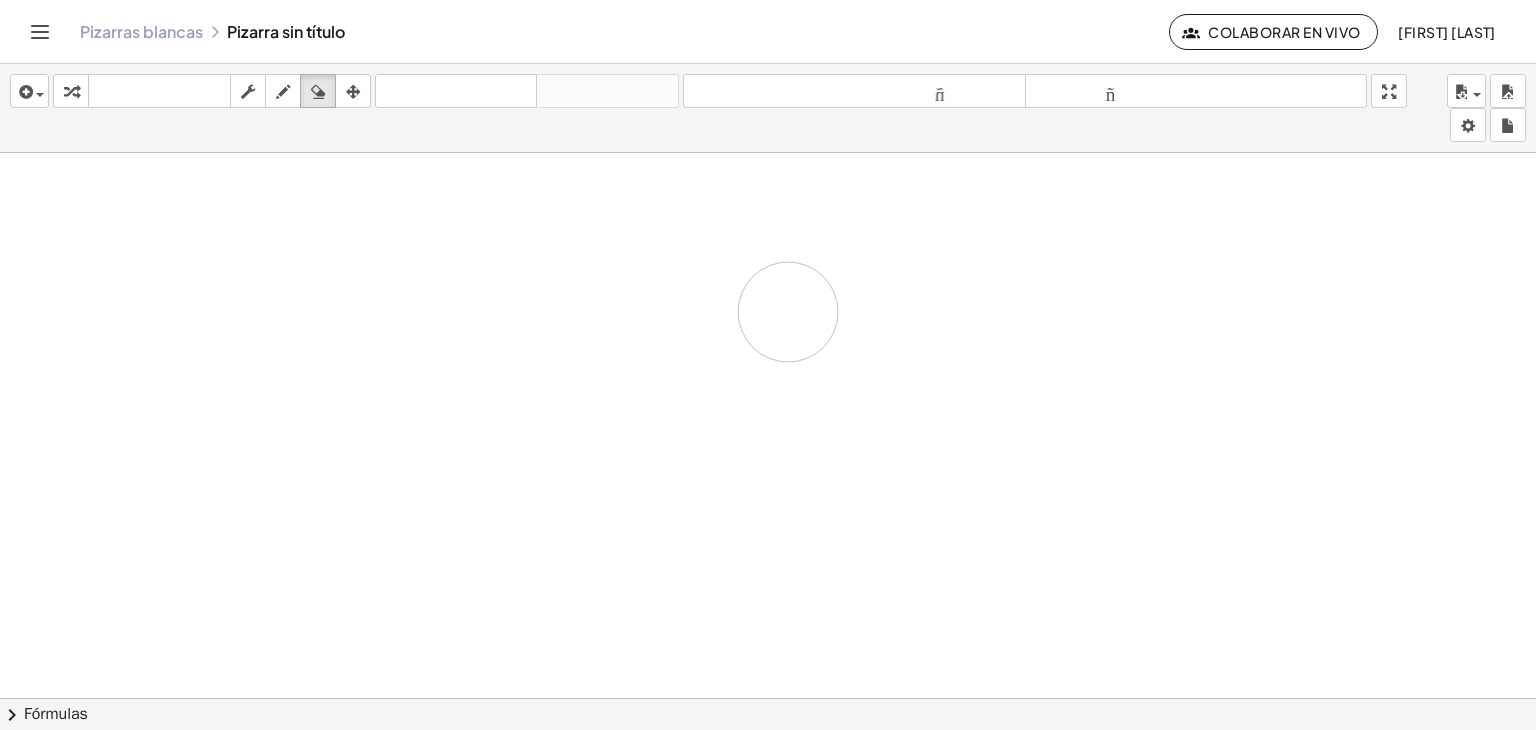 drag, startPoint x: 947, startPoint y: 449, endPoint x: 788, endPoint y: 311, distance: 210.53503 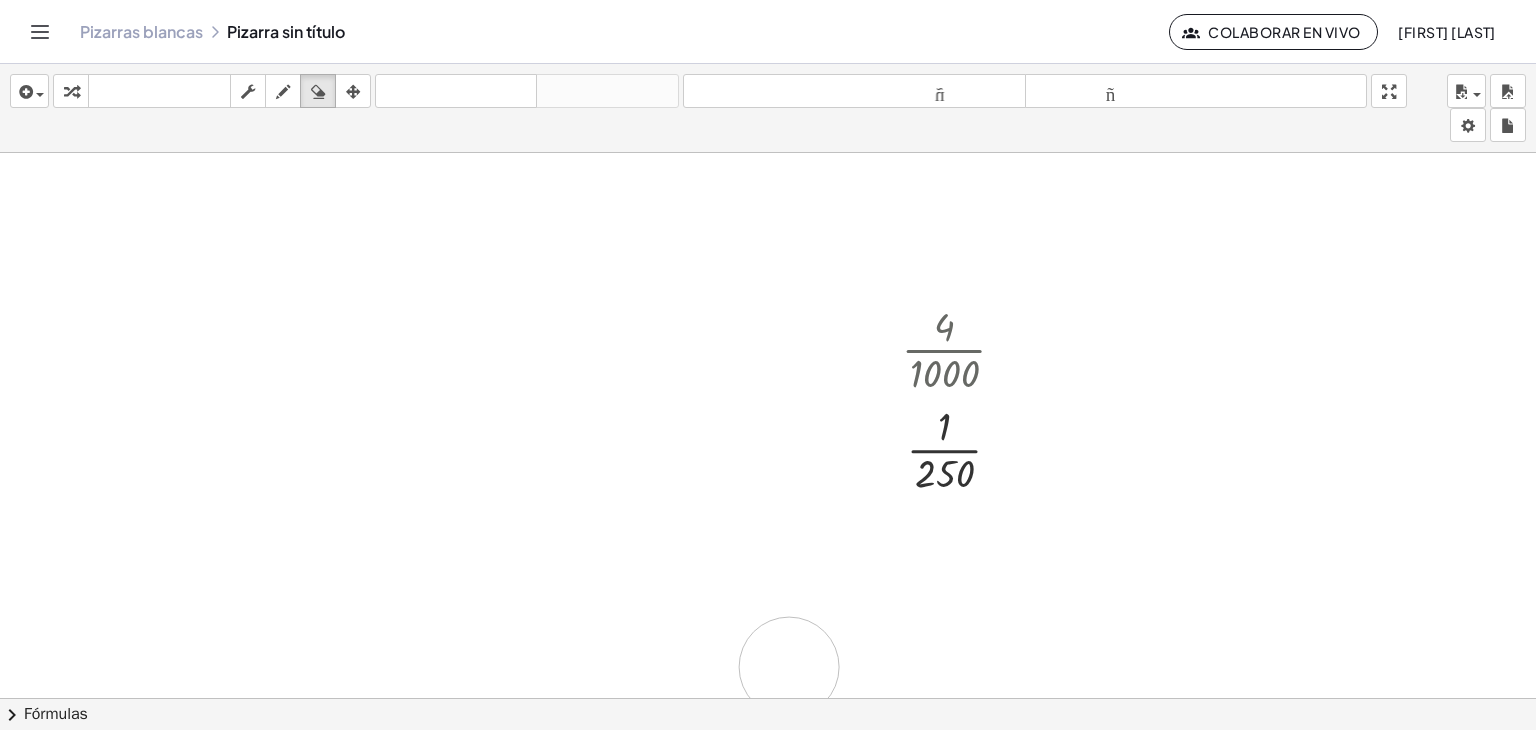 click at bounding box center [768, 698] 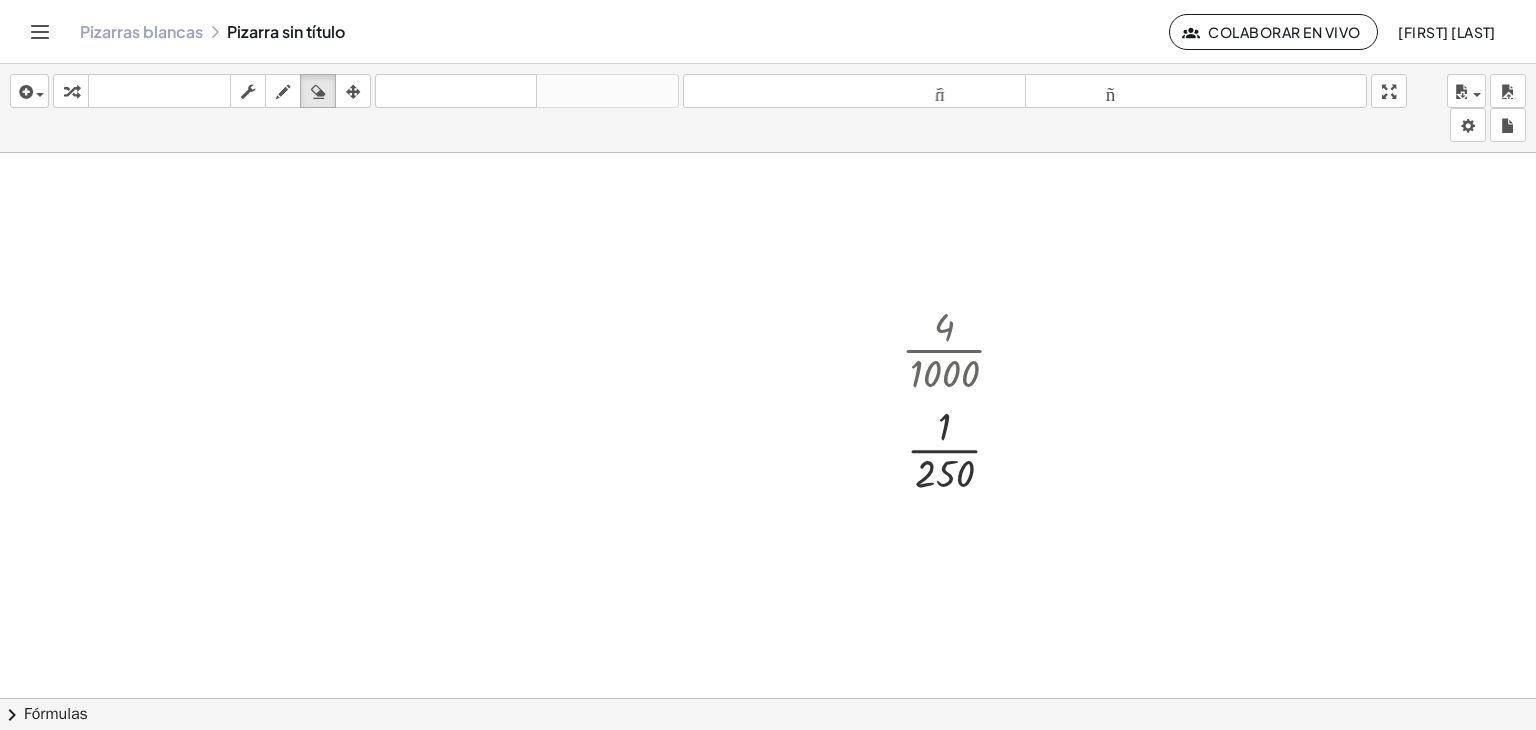 click at bounding box center (768, 698) 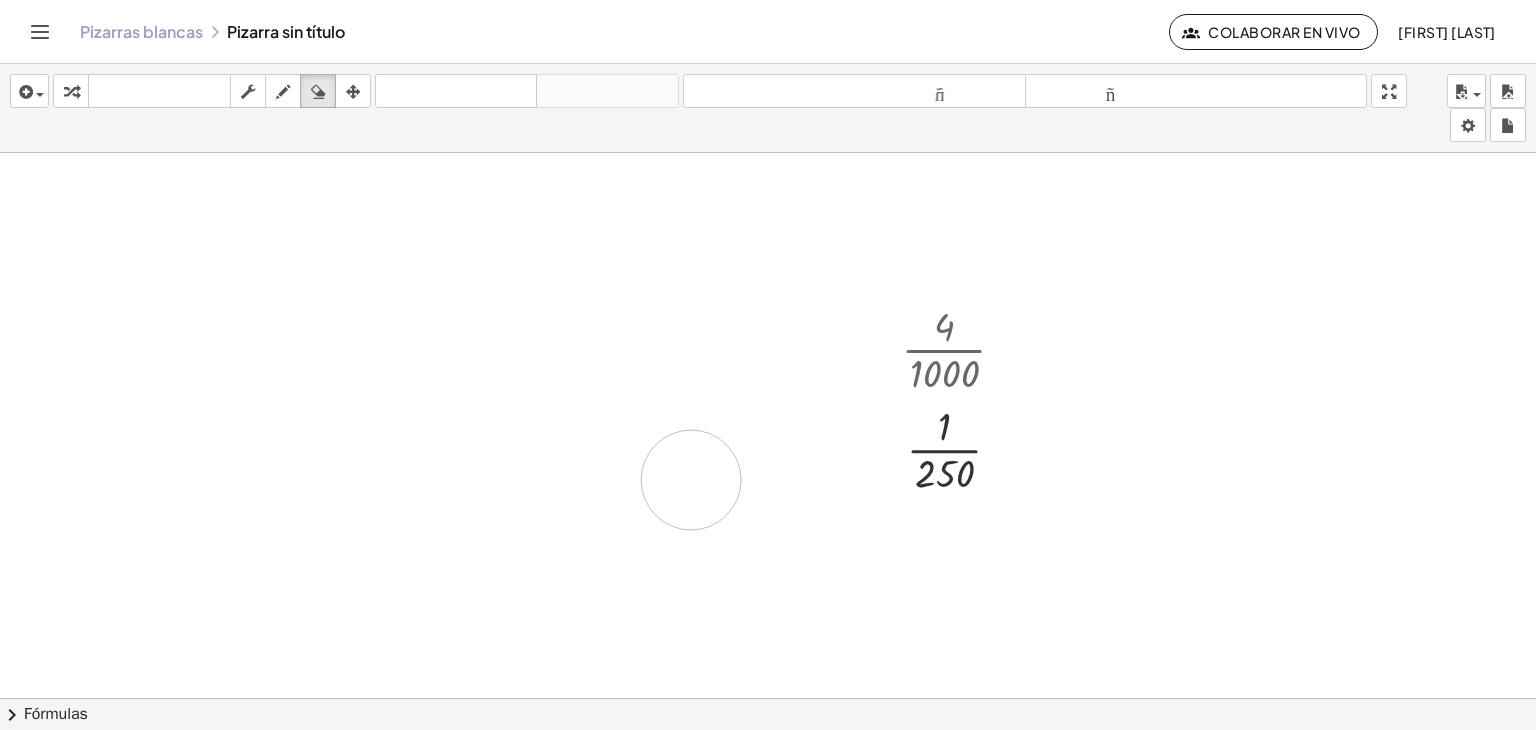 drag, startPoint x: 866, startPoint y: 426, endPoint x: 691, endPoint y: 479, distance: 182.84967 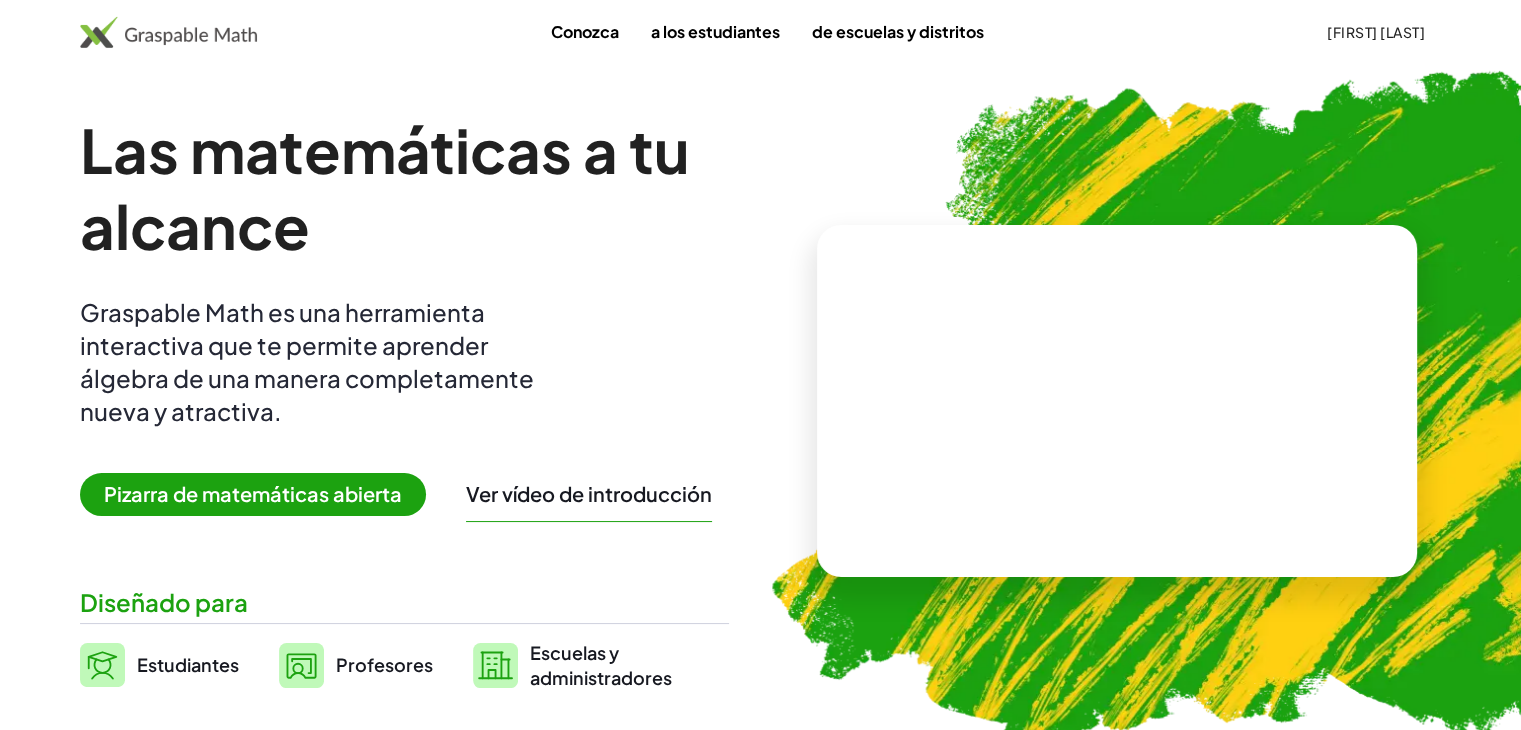 click on "[FIRST] [LAST]" at bounding box center [1376, 32] 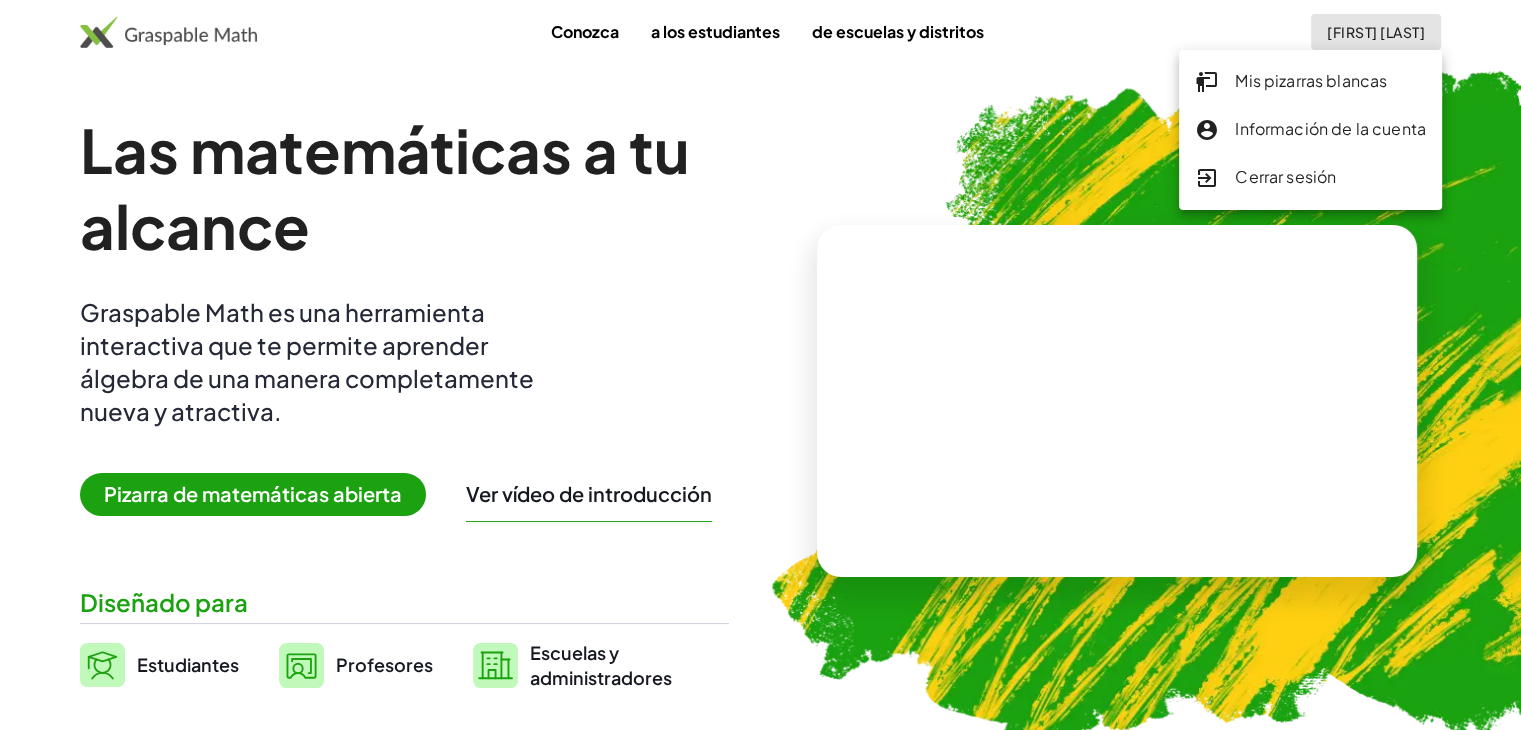 click on "Mis pizarras blancas" 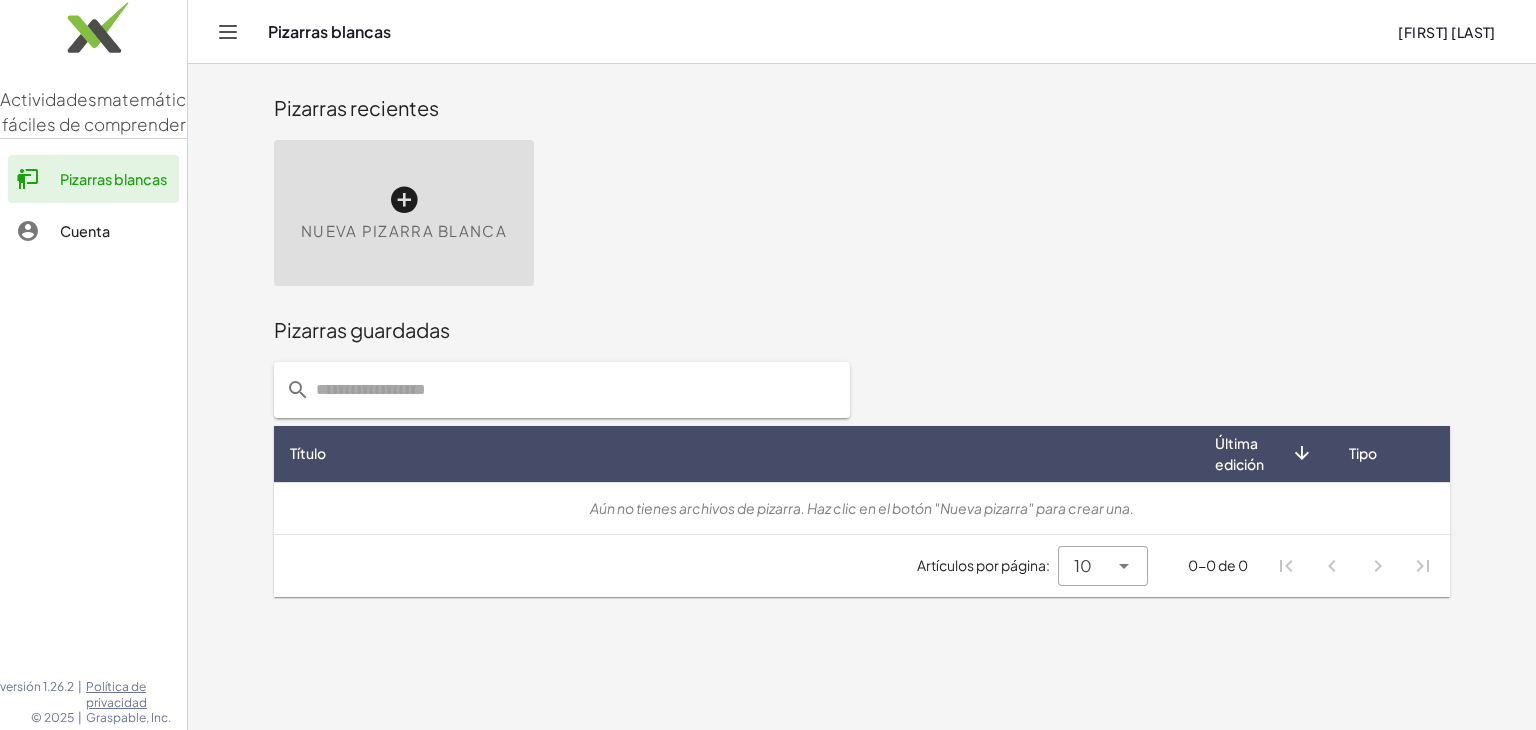 click on "Cuenta" at bounding box center (85, 231) 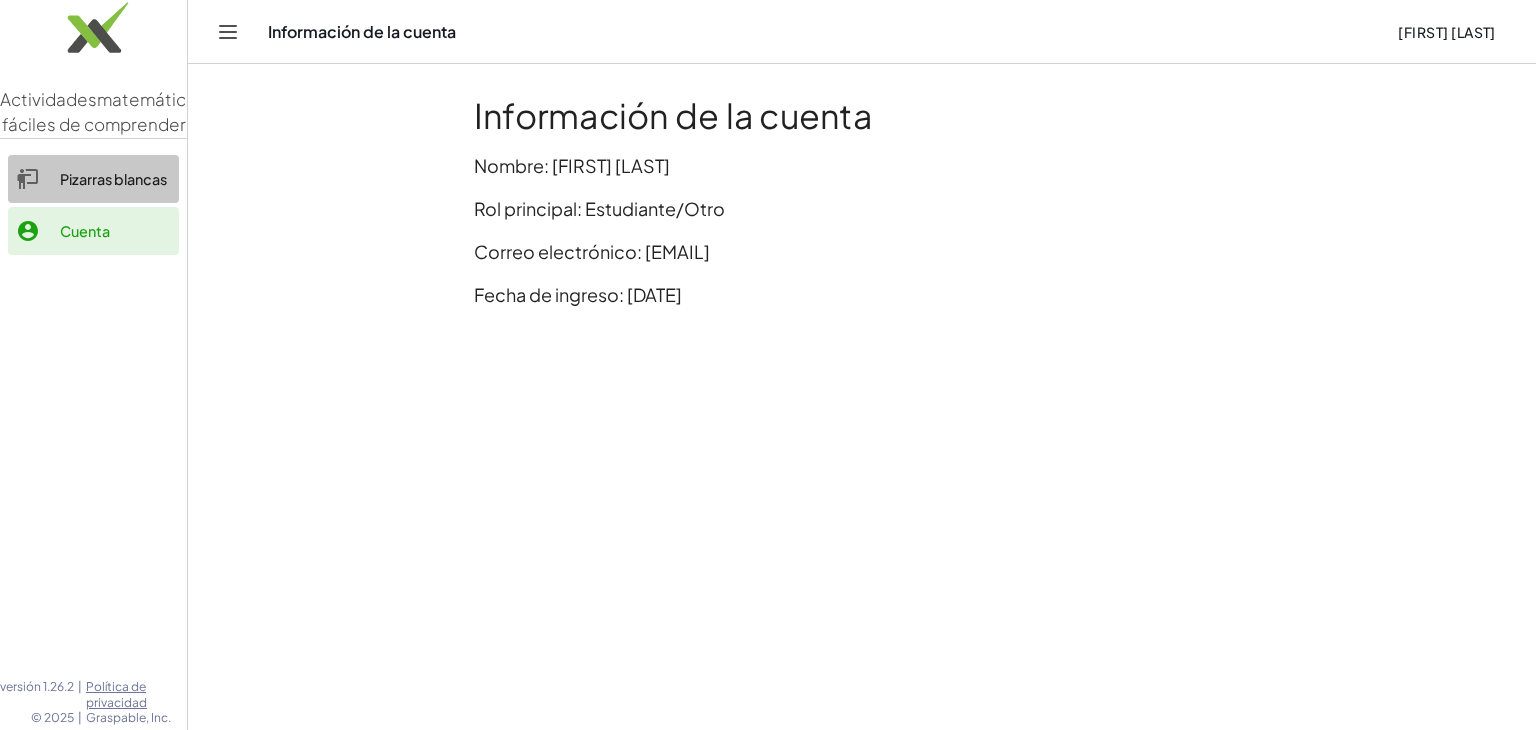 click on "Pizarras blancas" at bounding box center [113, 179] 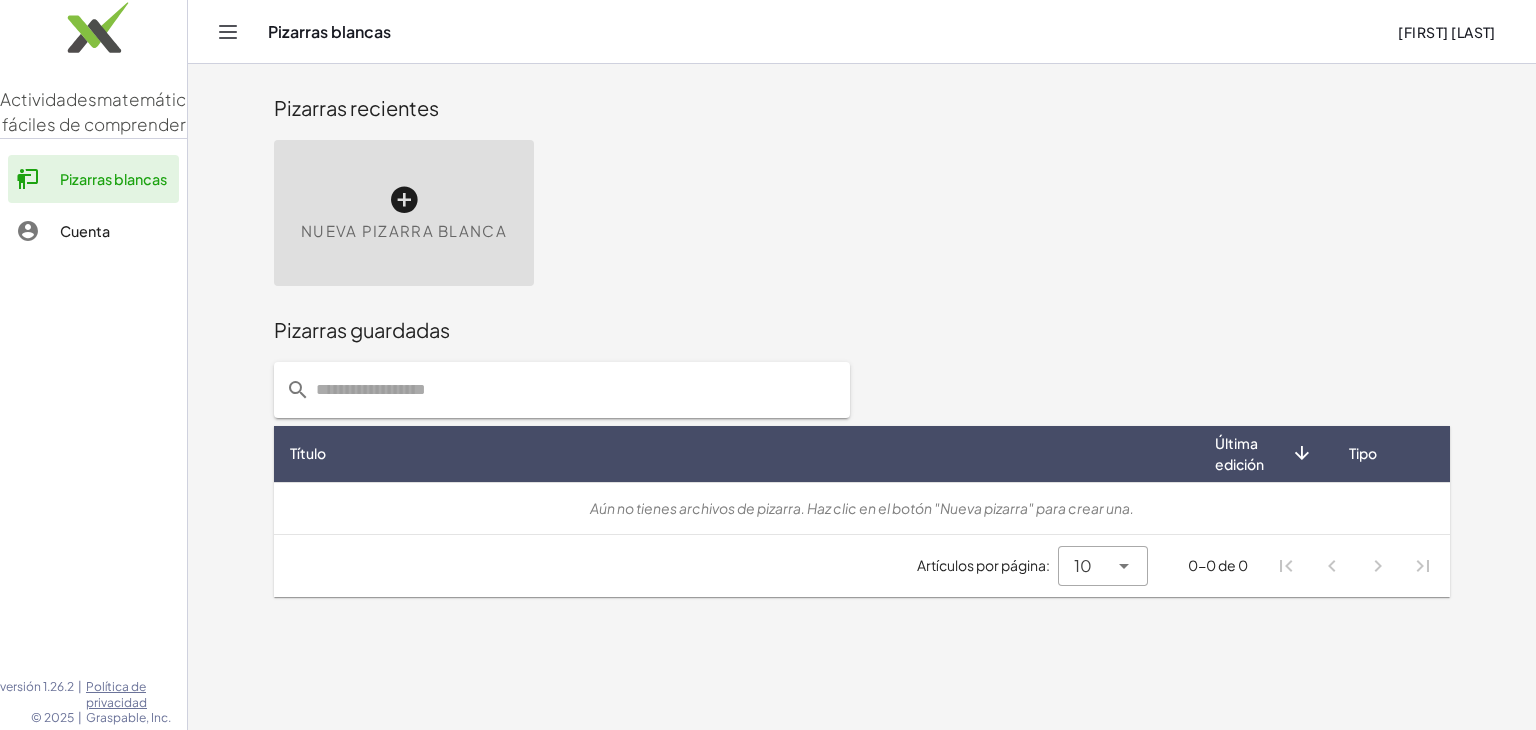 click at bounding box center [404, 200] 